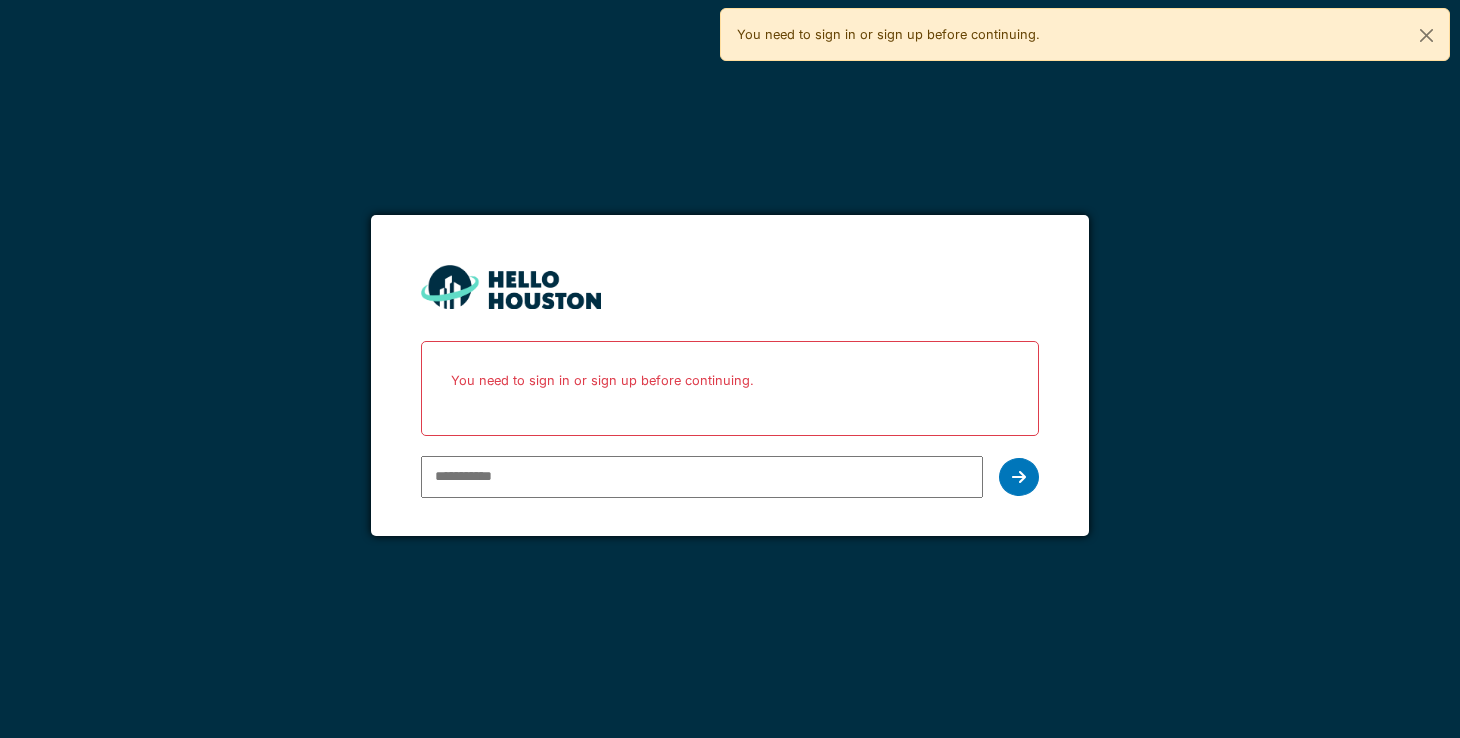 scroll, scrollTop: 0, scrollLeft: 0, axis: both 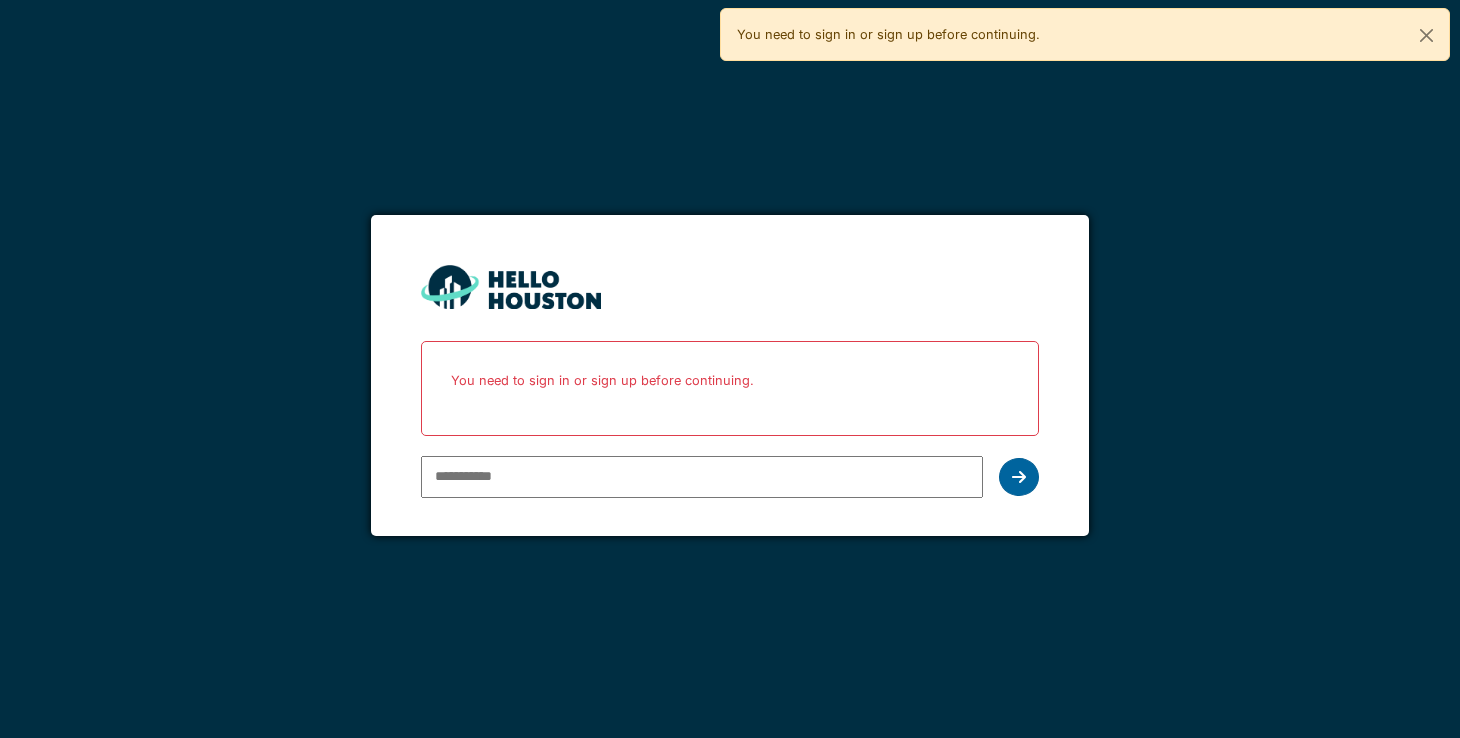 type on "**********" 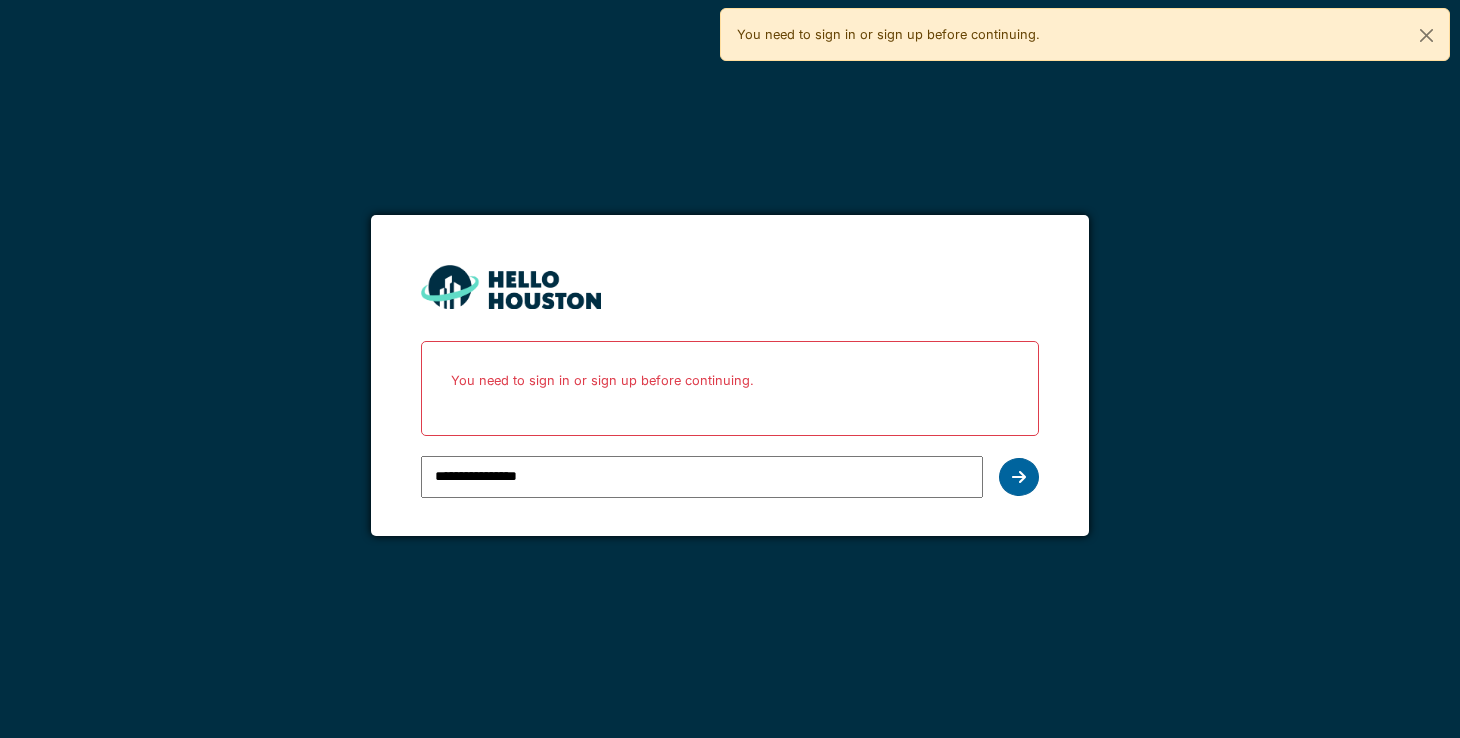 click at bounding box center (1019, 477) 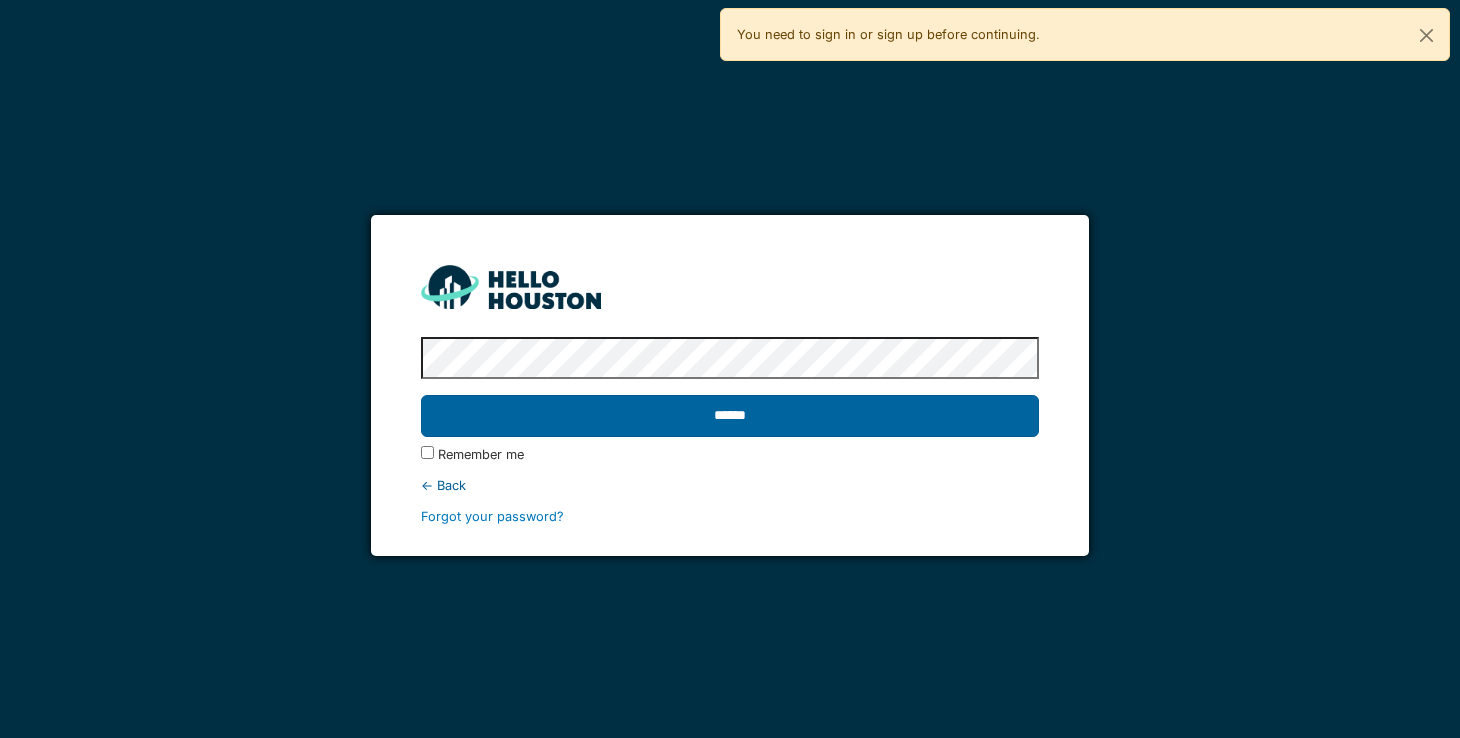 click on "******" at bounding box center [729, 416] 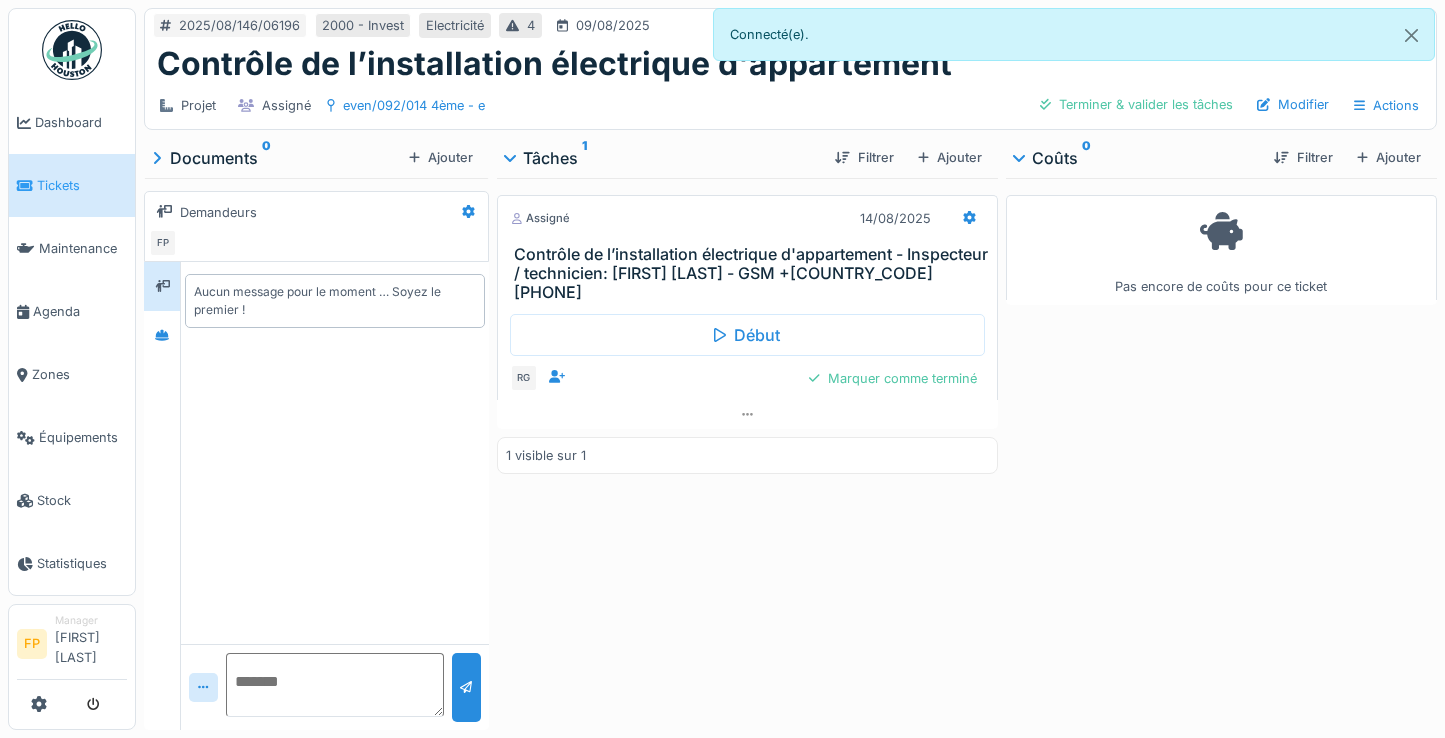 scroll, scrollTop: 0, scrollLeft: 0, axis: both 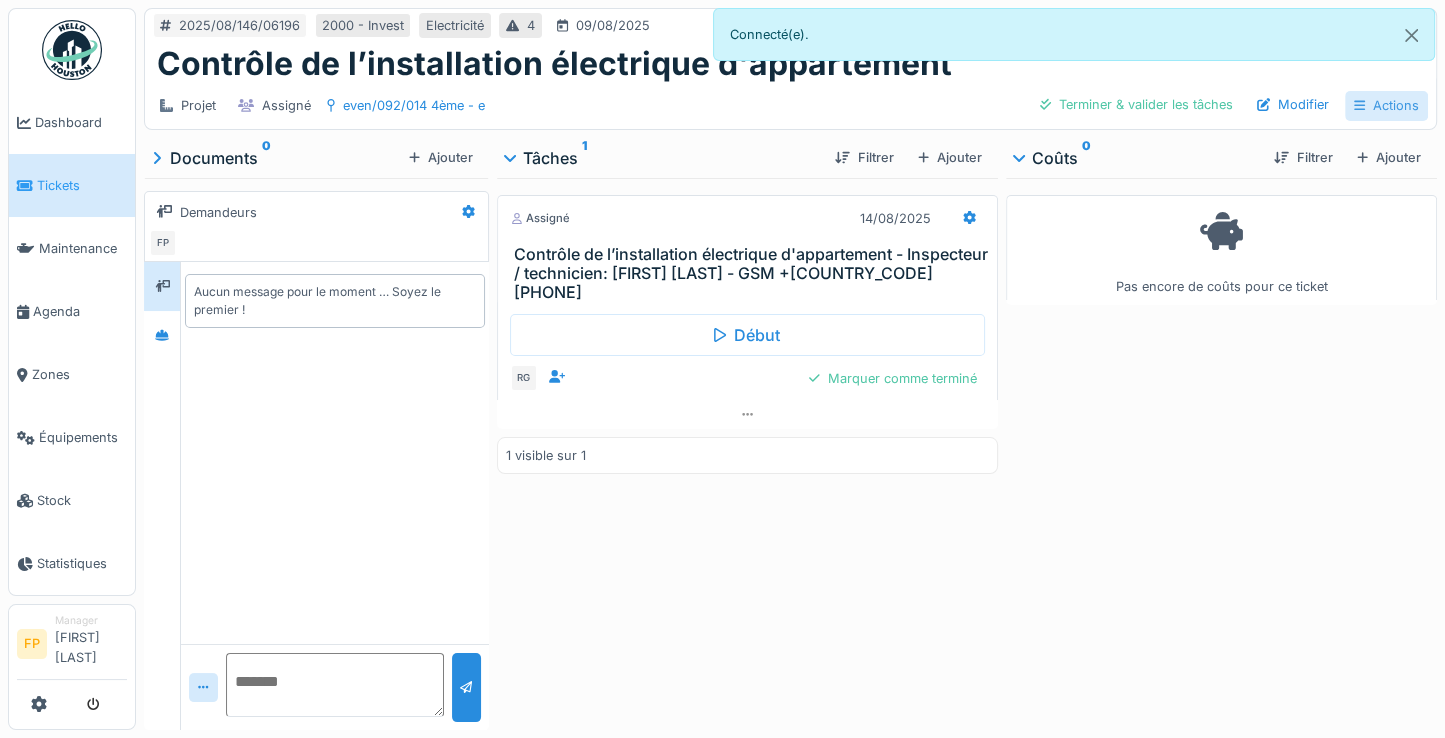 click on "Actions" at bounding box center (1386, 105) 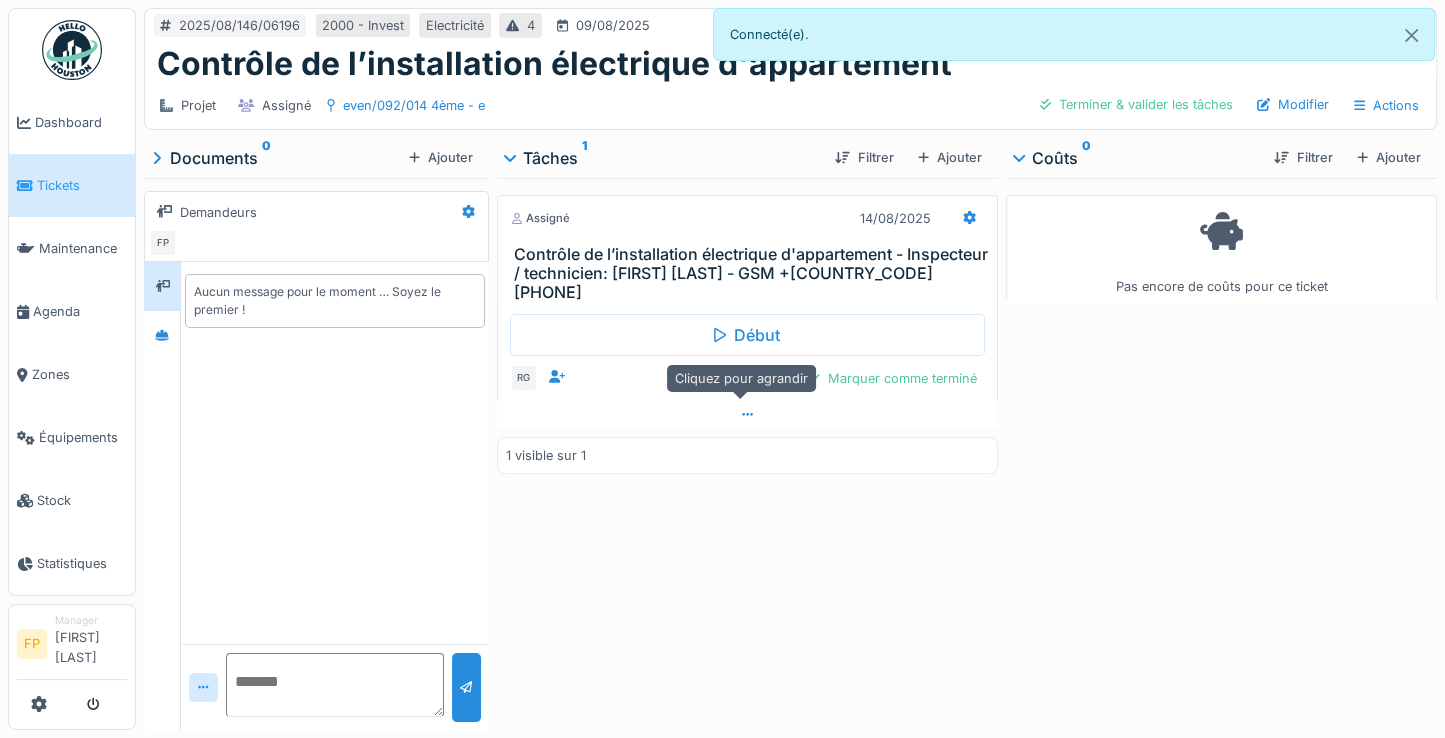click 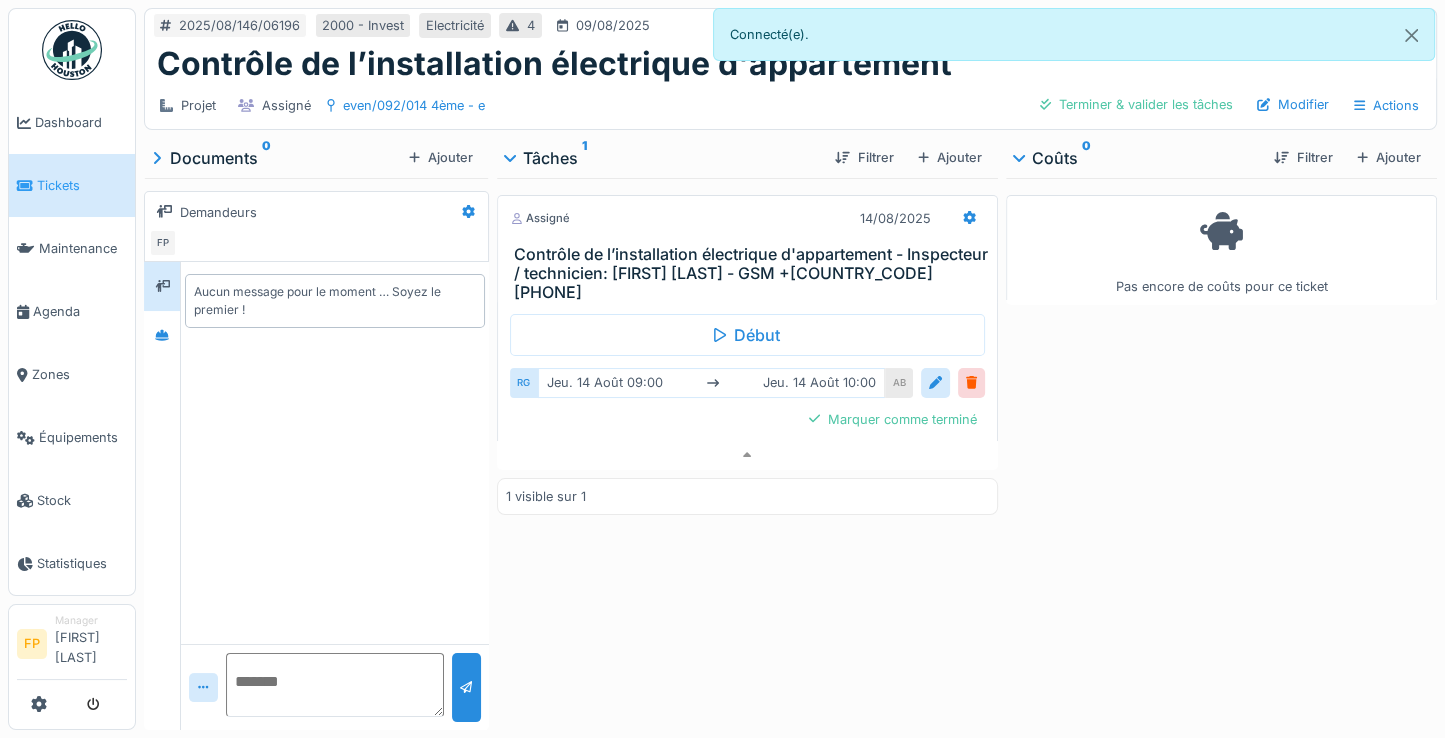 click on "Pas encore de coûts pour ce ticket" at bounding box center [1221, 450] 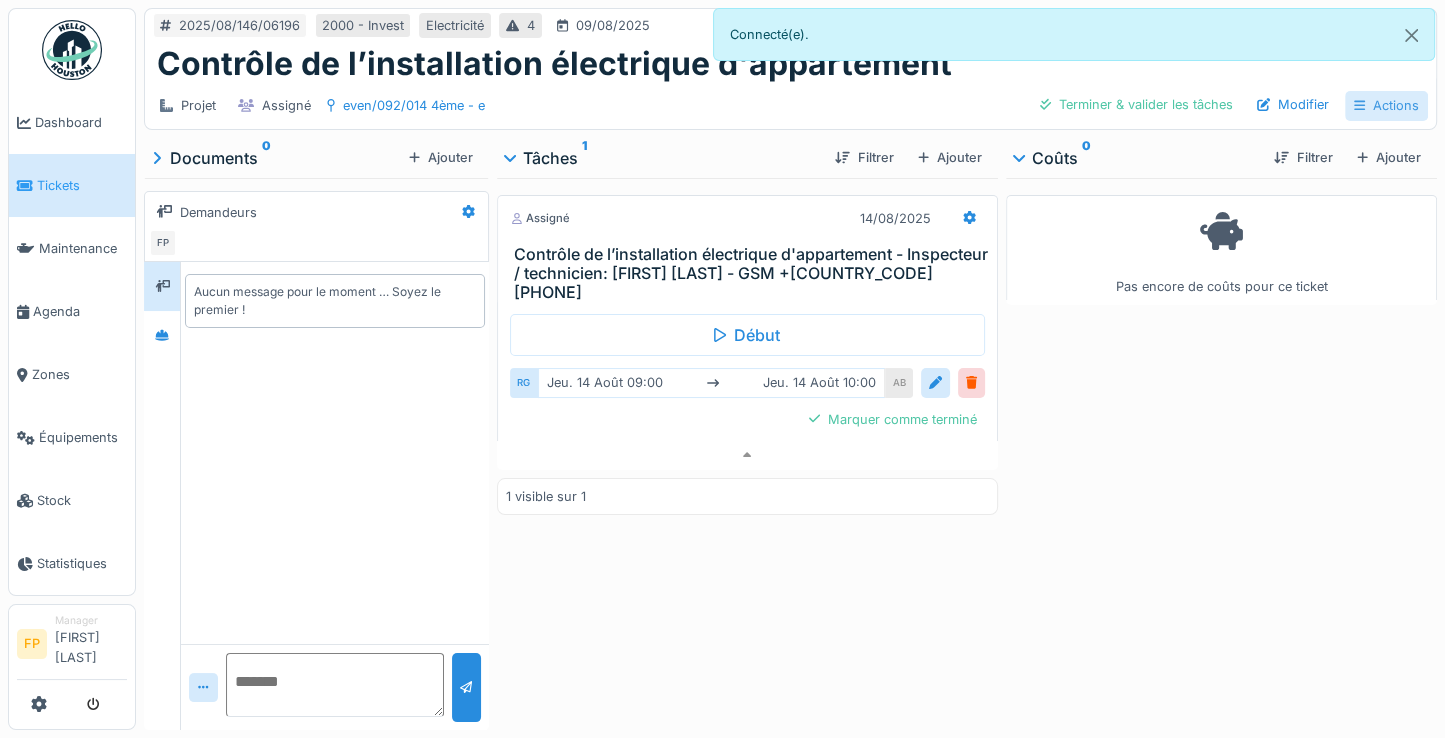 click on "Actions" at bounding box center [1386, 105] 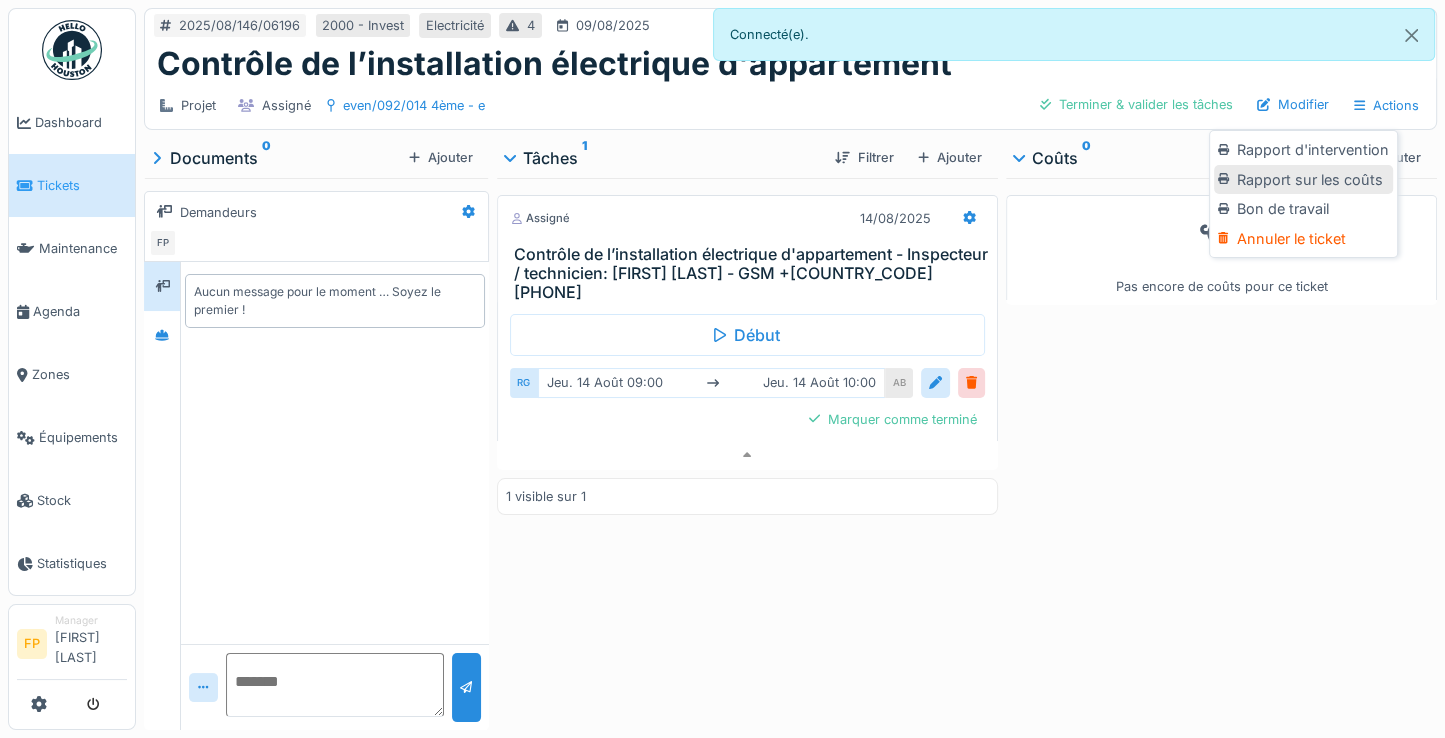 click on "Rapport sur les coûts" at bounding box center [1303, 180] 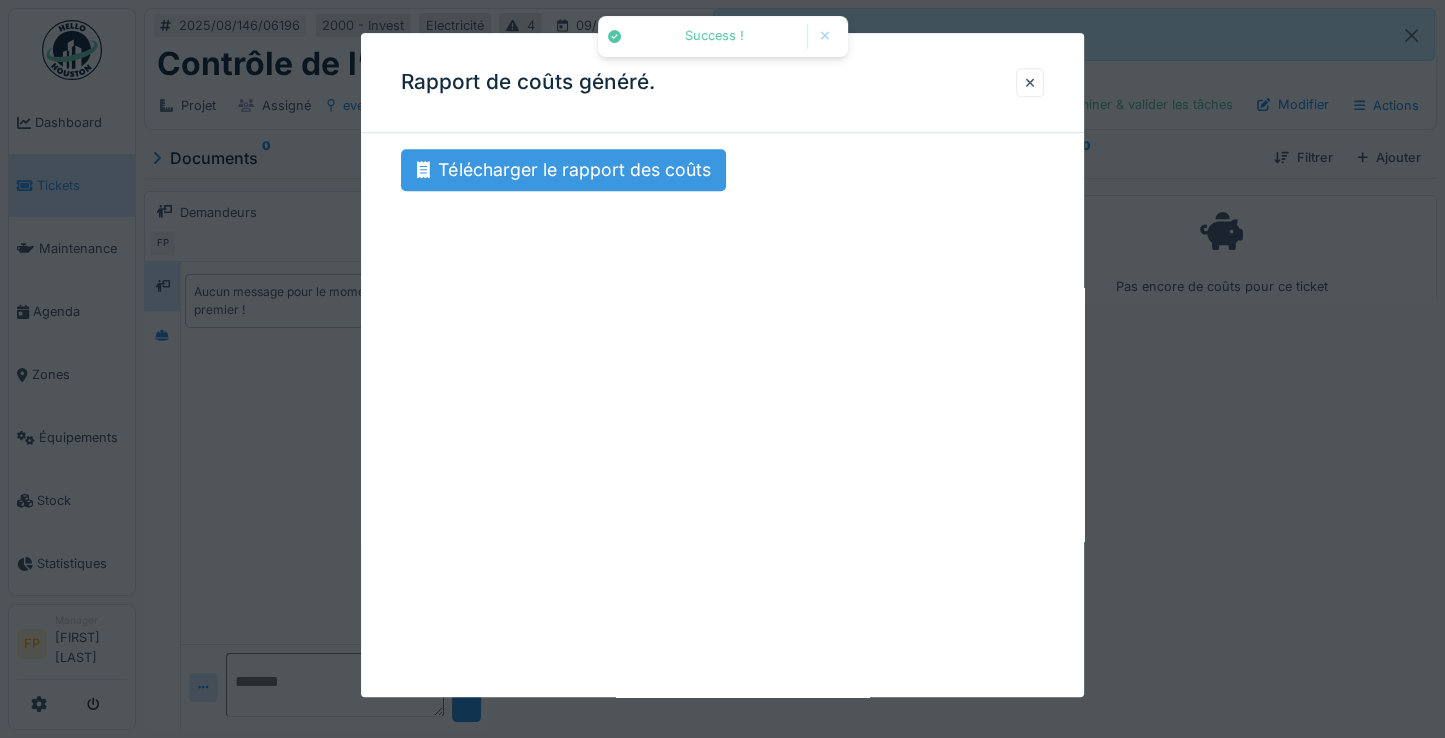 click on "Télécharger le rapport des coûts" at bounding box center [563, 170] 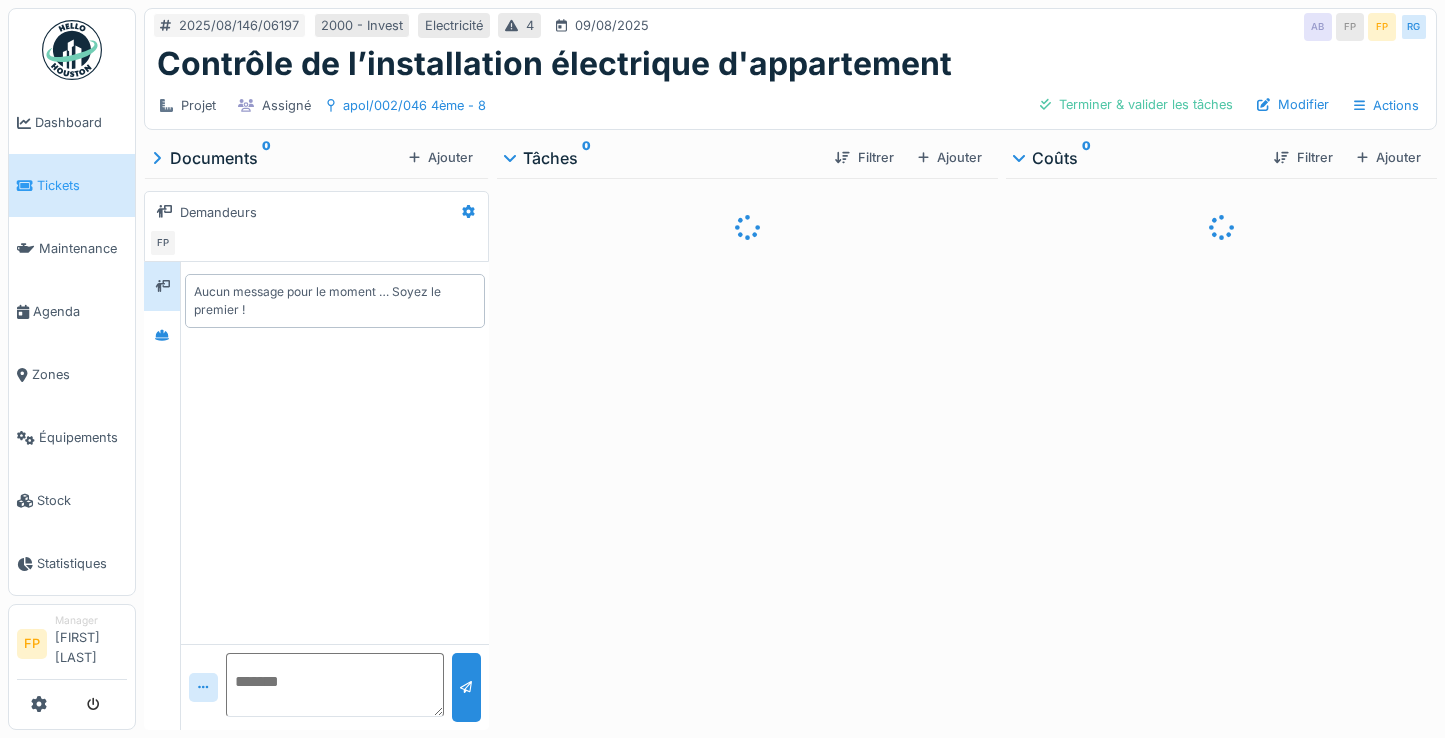 scroll, scrollTop: 0, scrollLeft: 0, axis: both 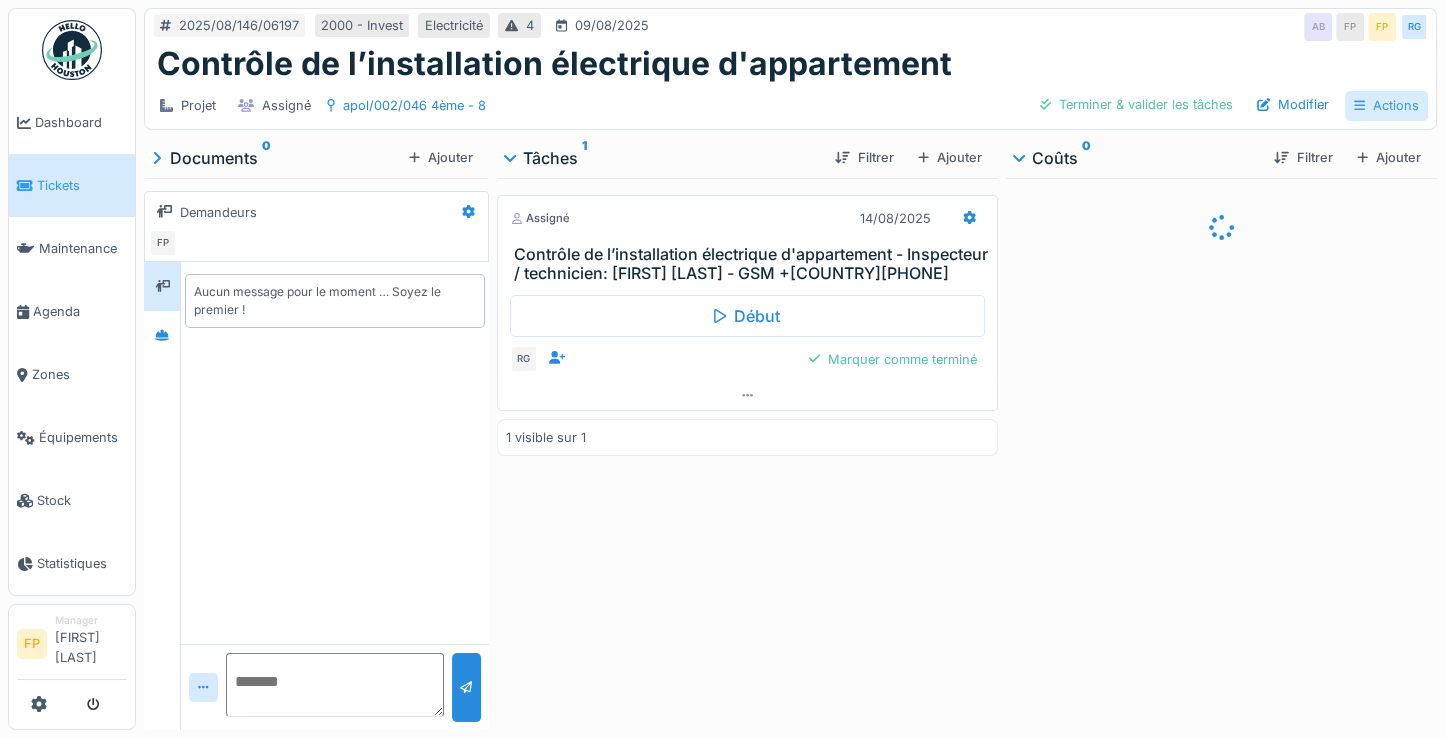 click on "Actions" at bounding box center (1386, 105) 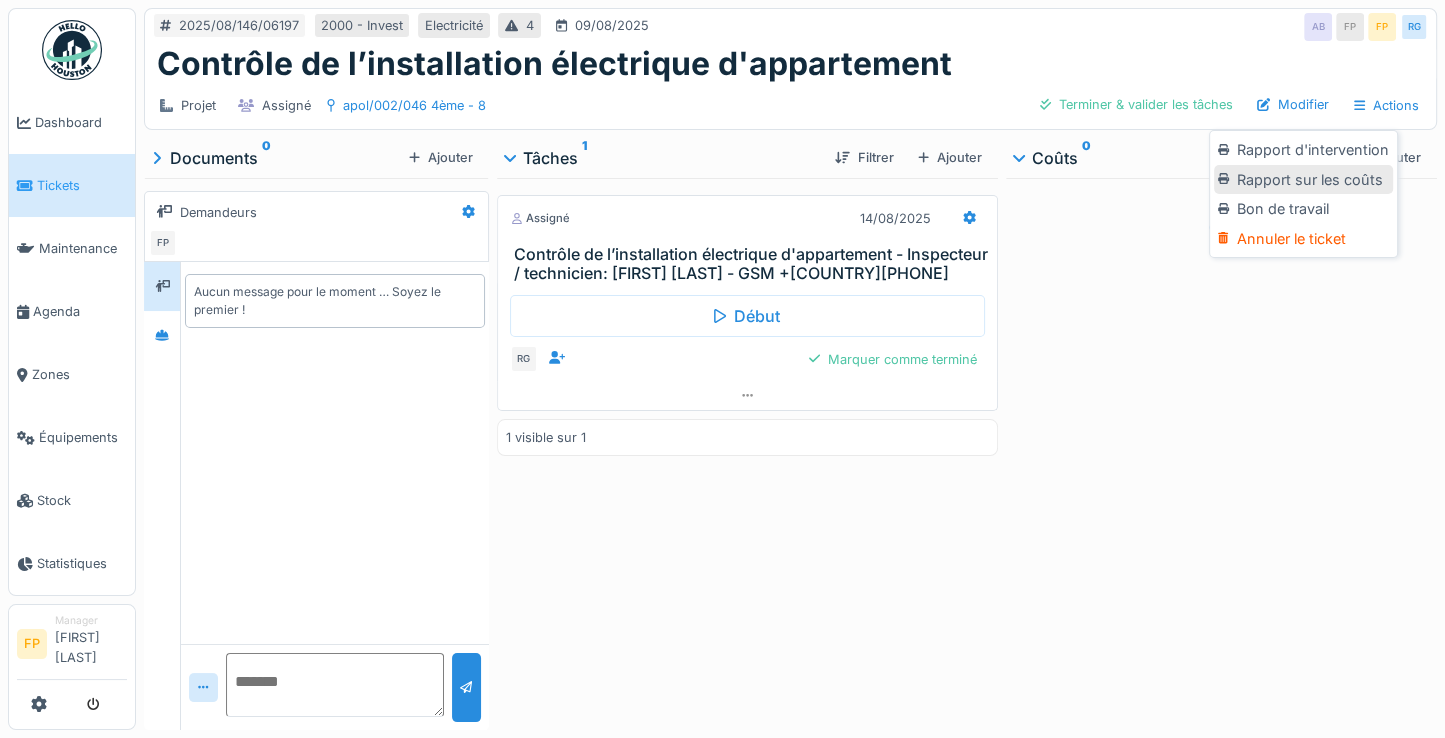 click on "Rapport sur les coûts" at bounding box center (1303, 180) 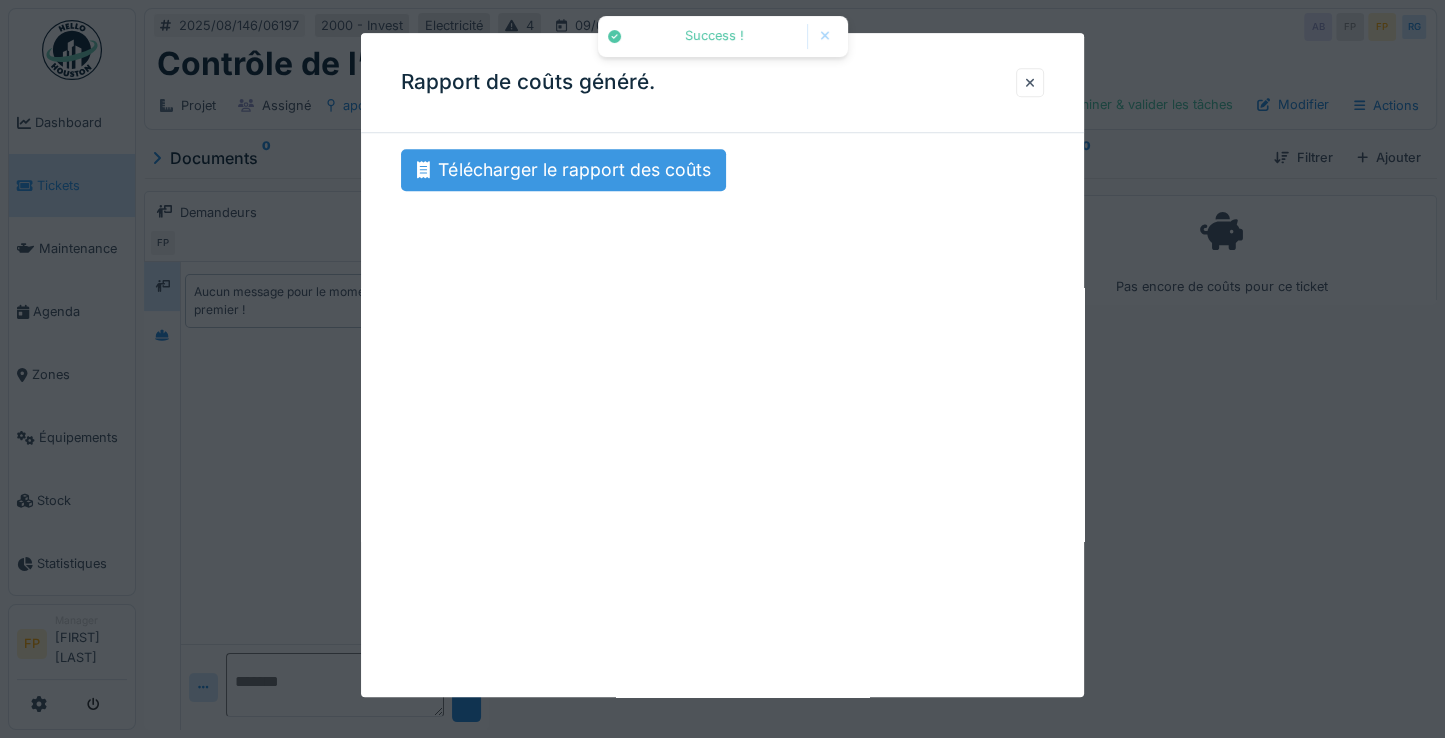 click on "Télécharger le rapport des coûts" at bounding box center (563, 170) 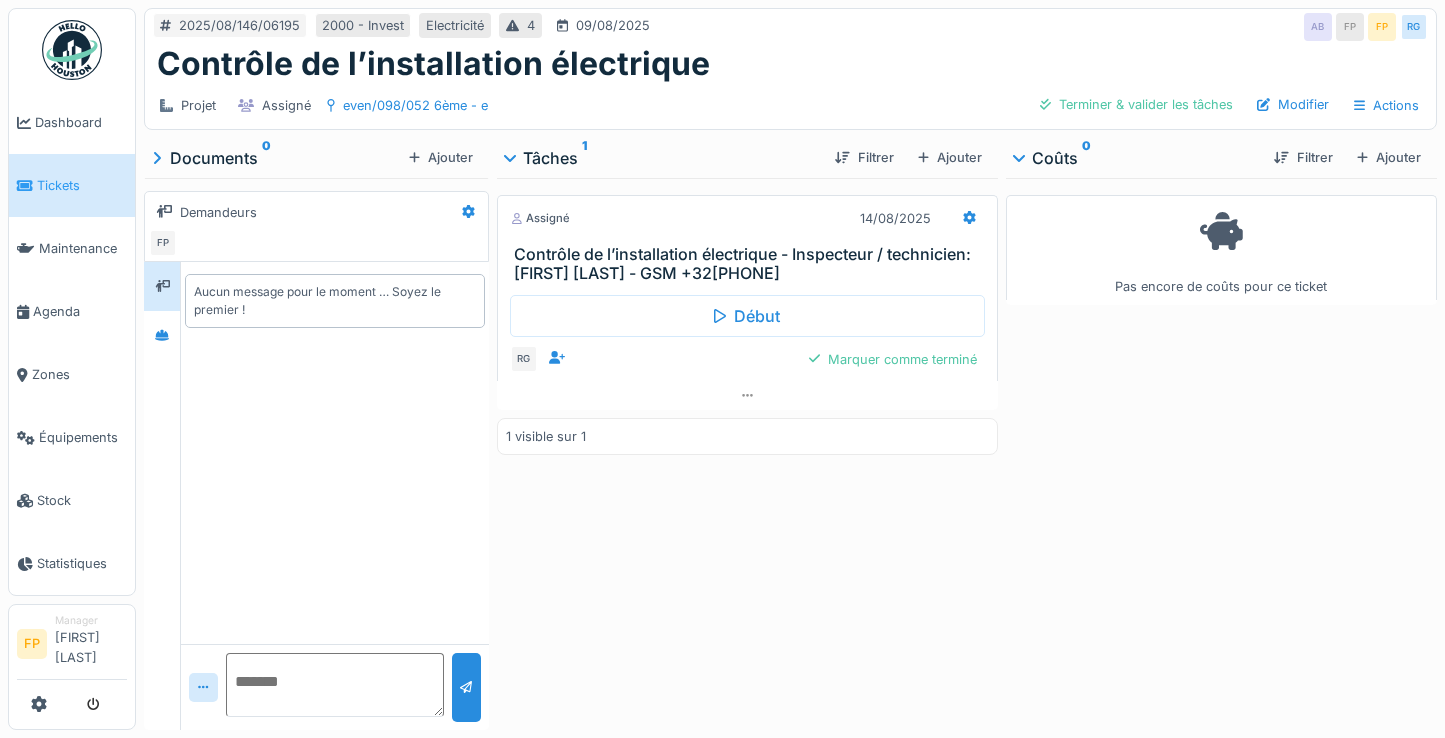 scroll, scrollTop: 0, scrollLeft: 0, axis: both 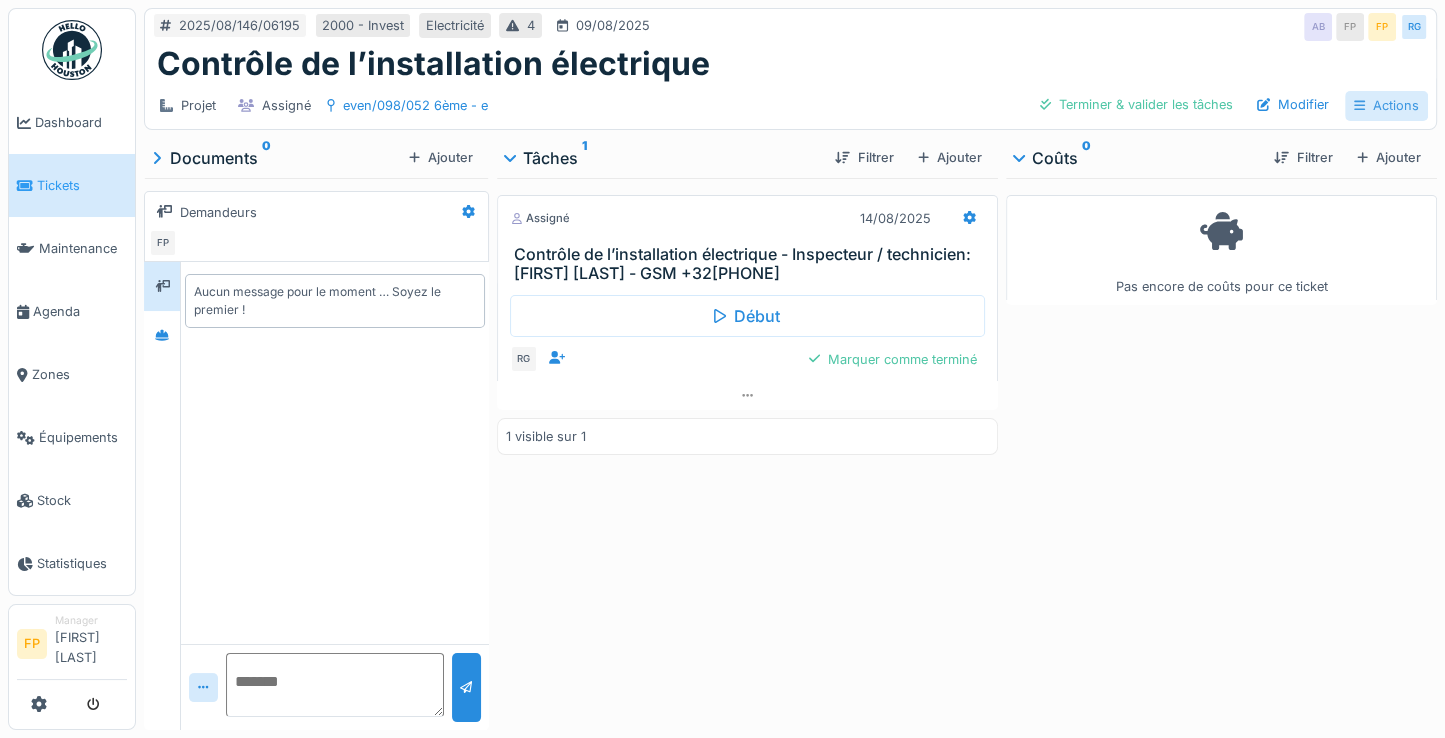 click on "Actions" at bounding box center [1386, 105] 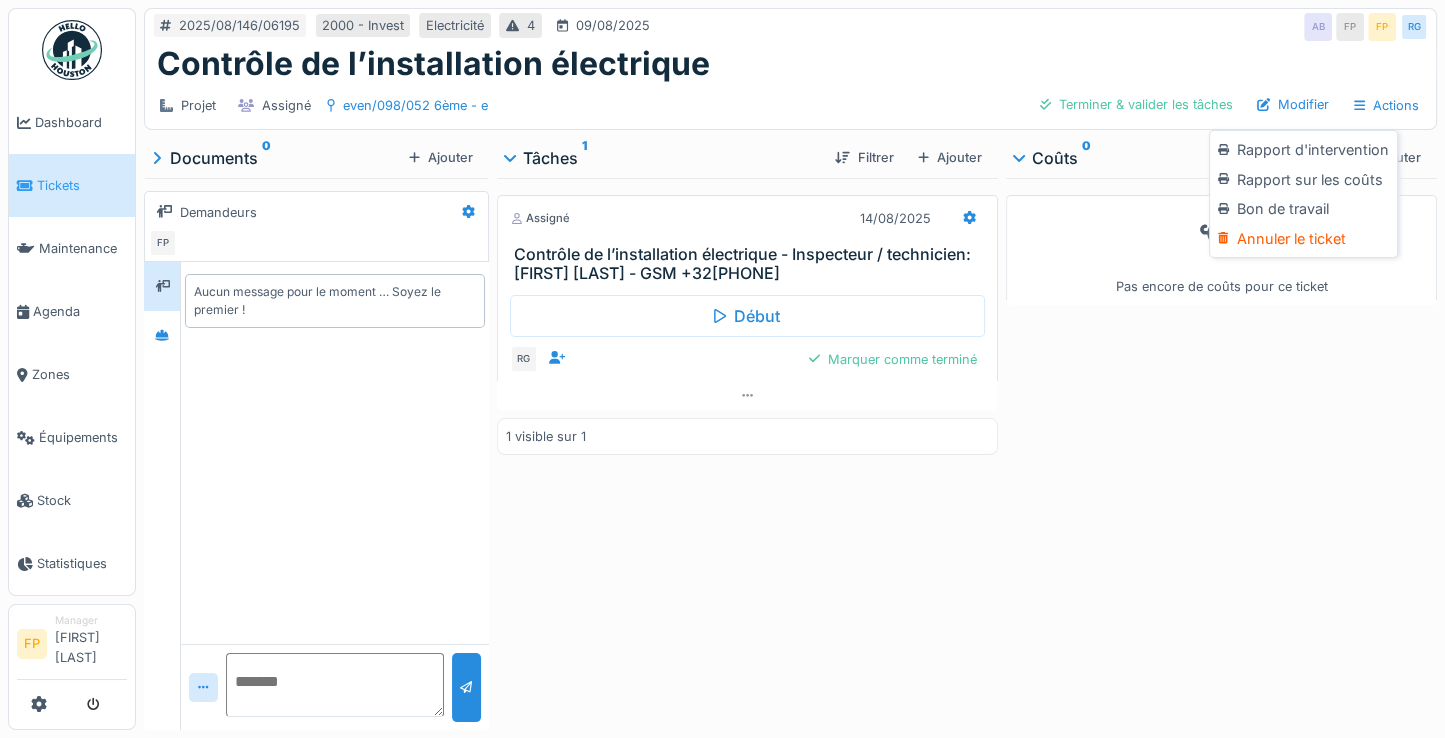 click on "Rapport sur les coûts" at bounding box center [1303, 180] 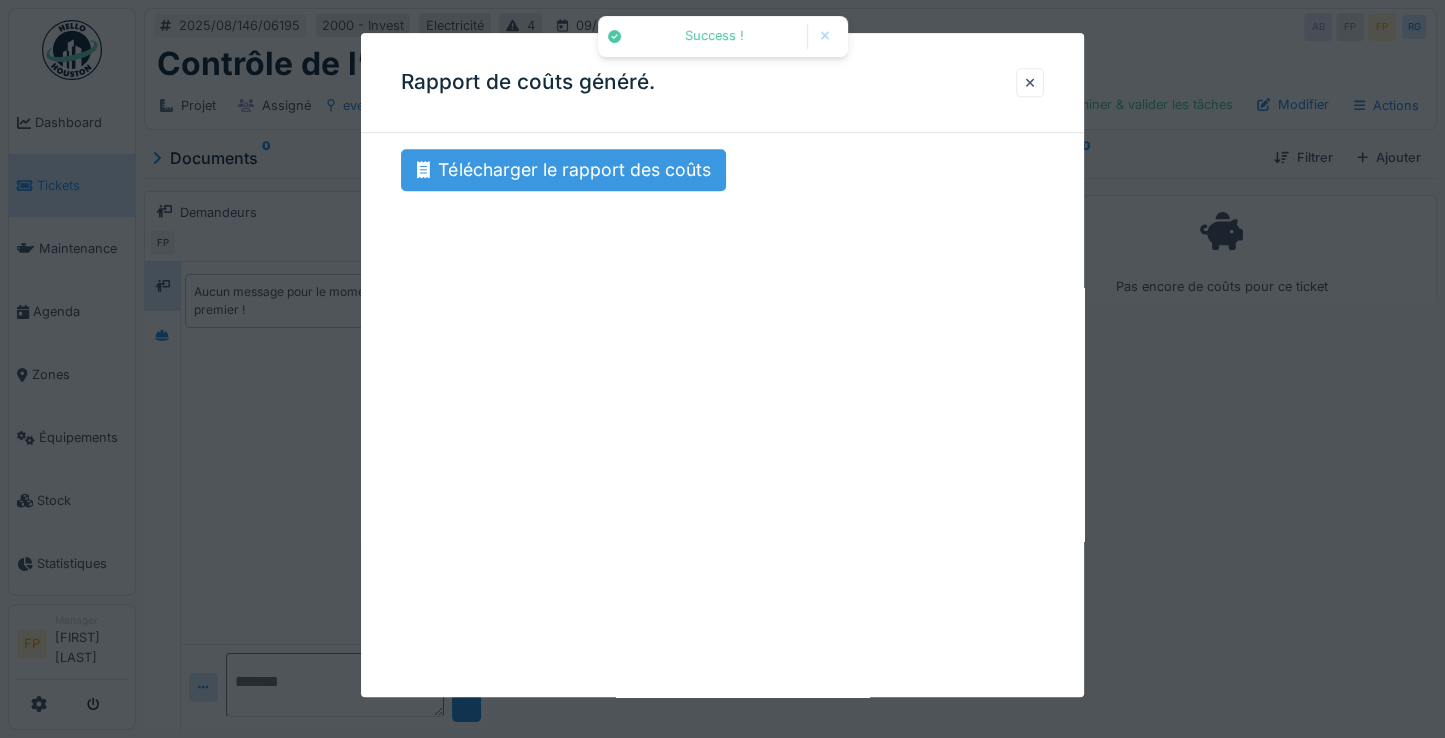 click on "Télécharger le rapport des coûts" at bounding box center [563, 170] 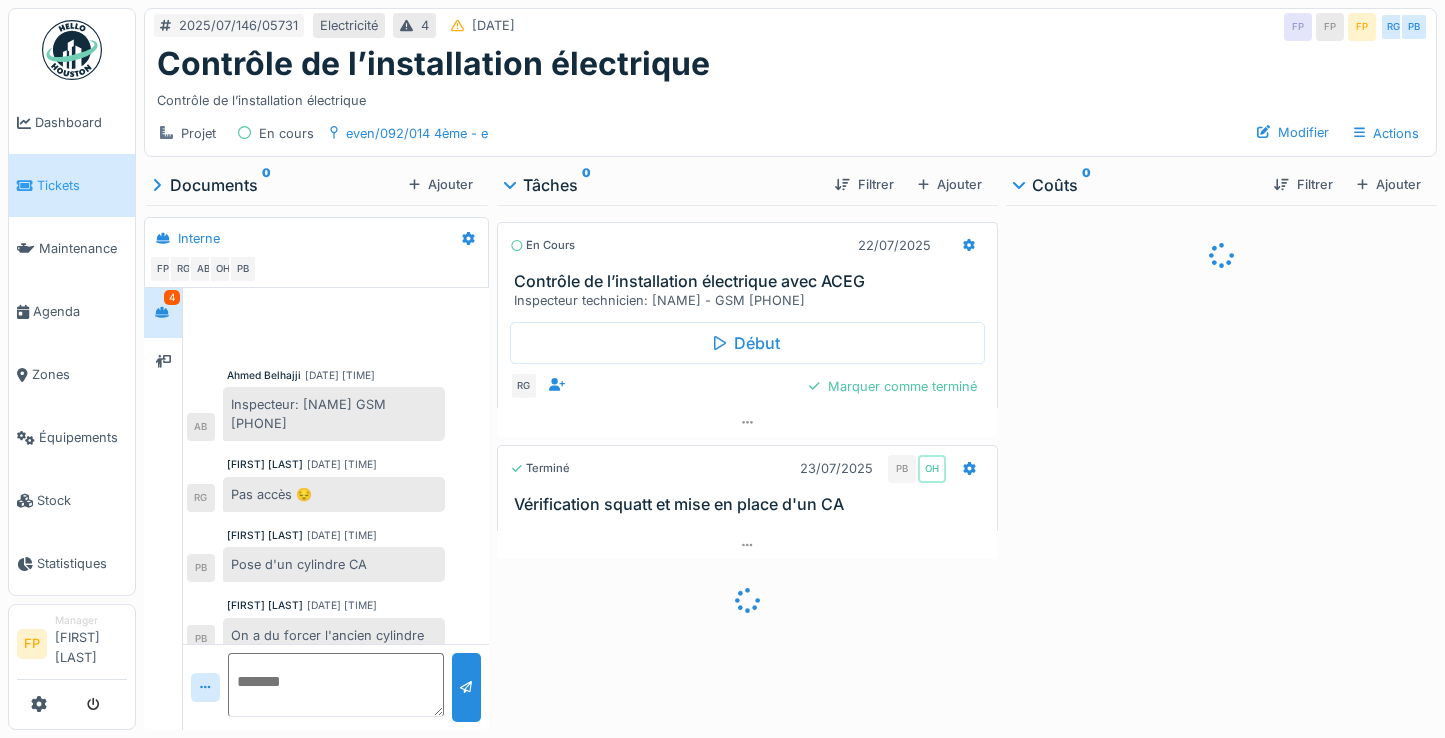 scroll, scrollTop: 0, scrollLeft: 0, axis: both 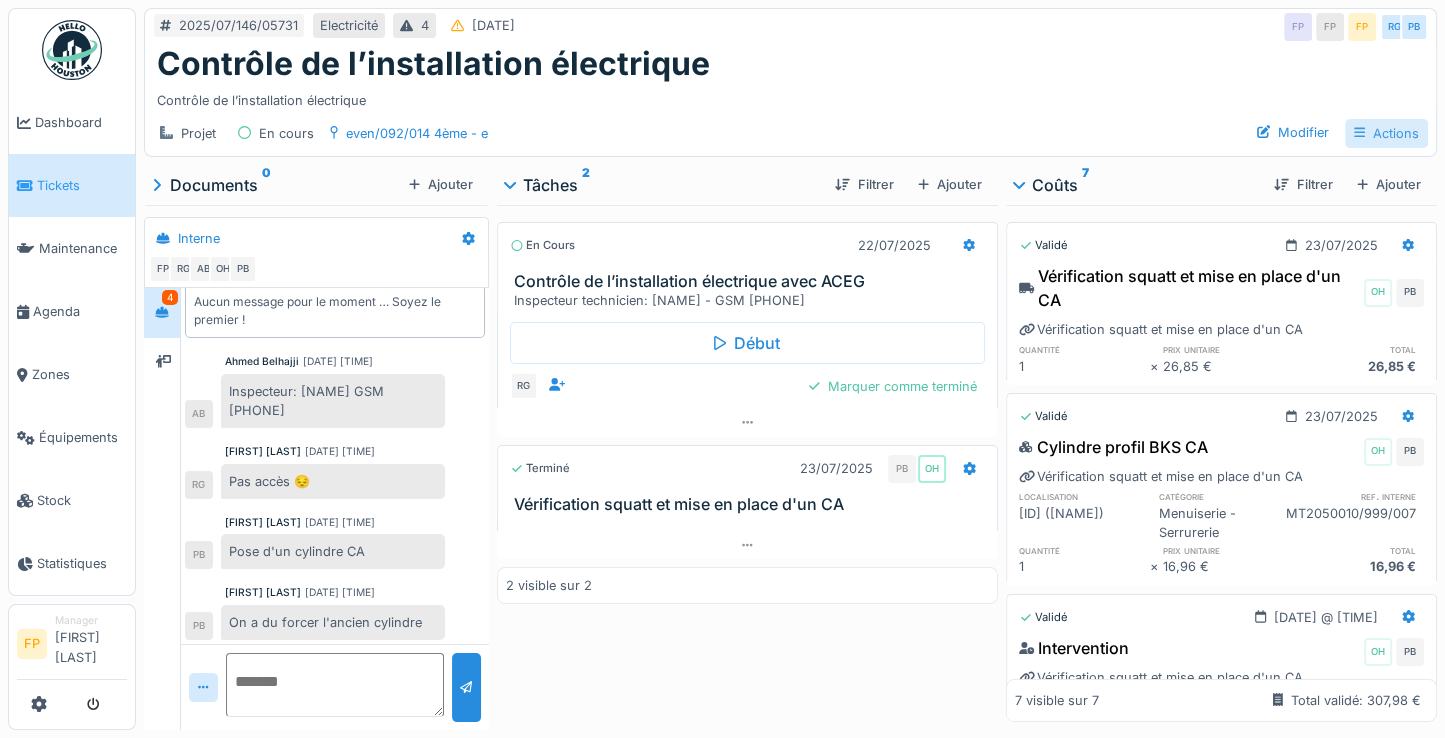 click on "Actions" at bounding box center (1386, 133) 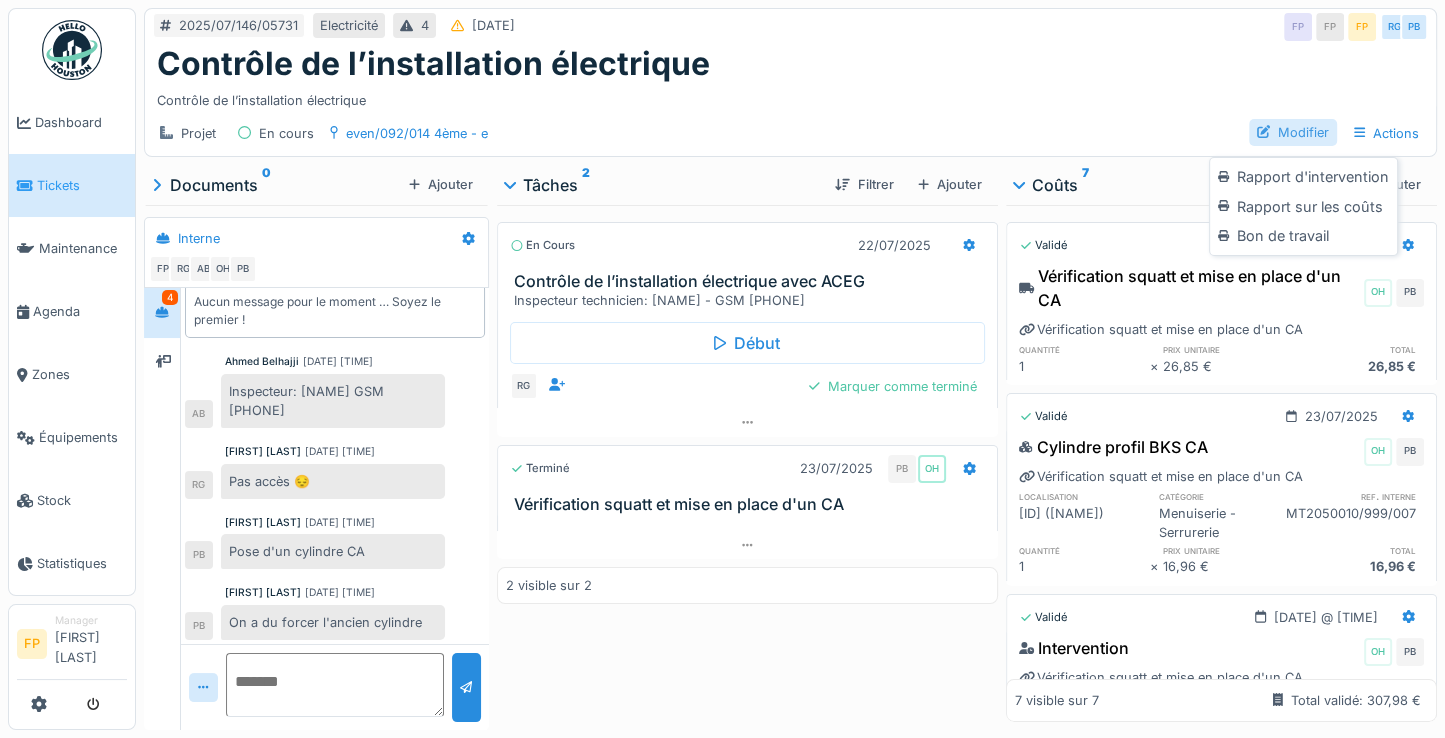 click on "Modifier" at bounding box center [1293, 132] 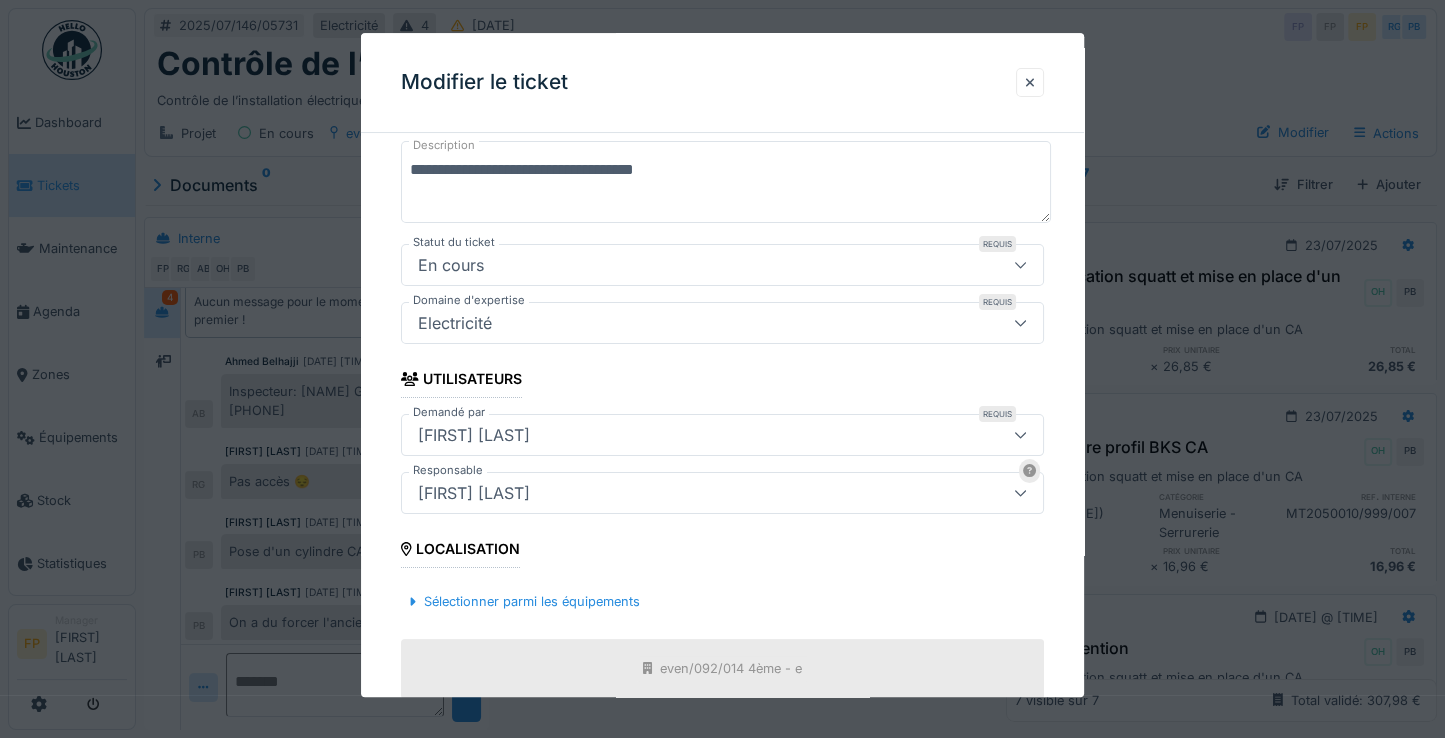 scroll, scrollTop: 300, scrollLeft: 0, axis: vertical 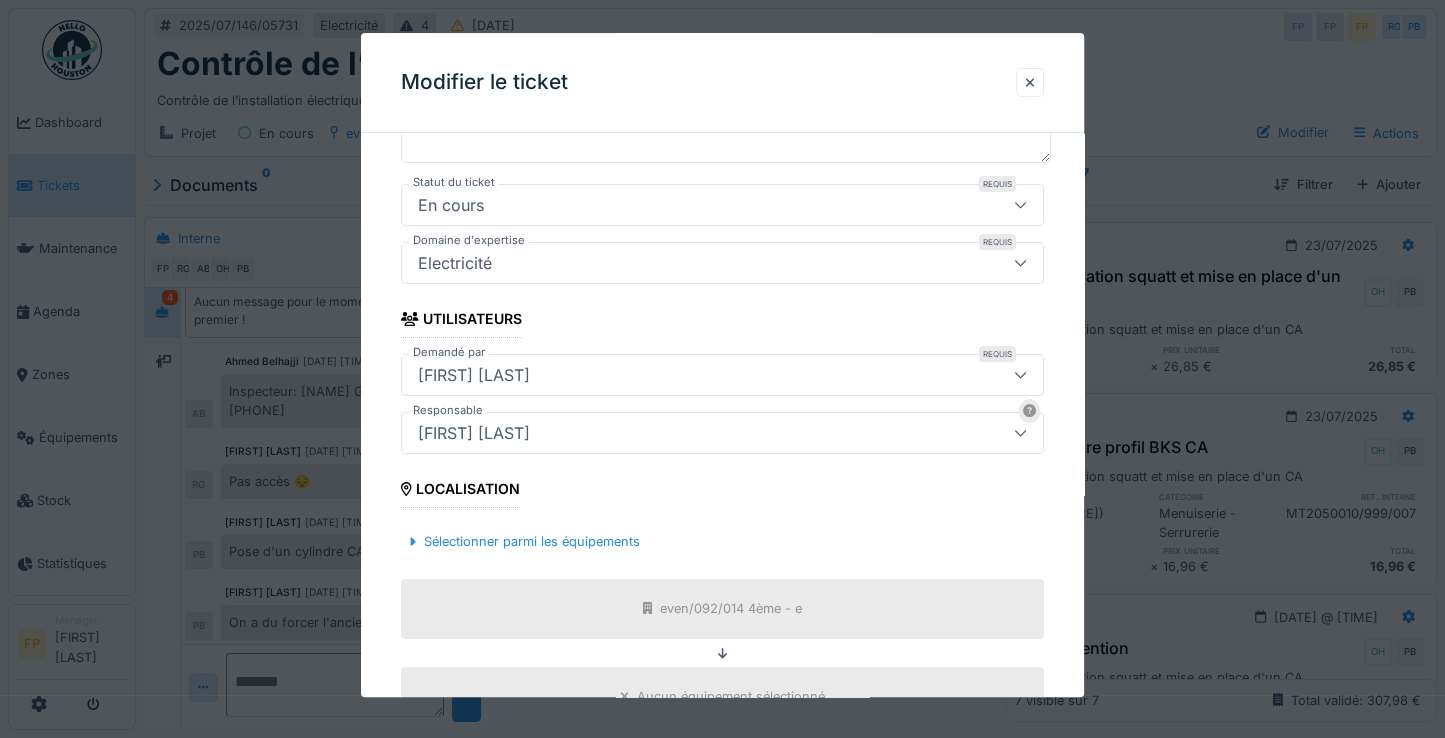 click on "[FIRST] [LAST]" at bounding box center (690, 433) 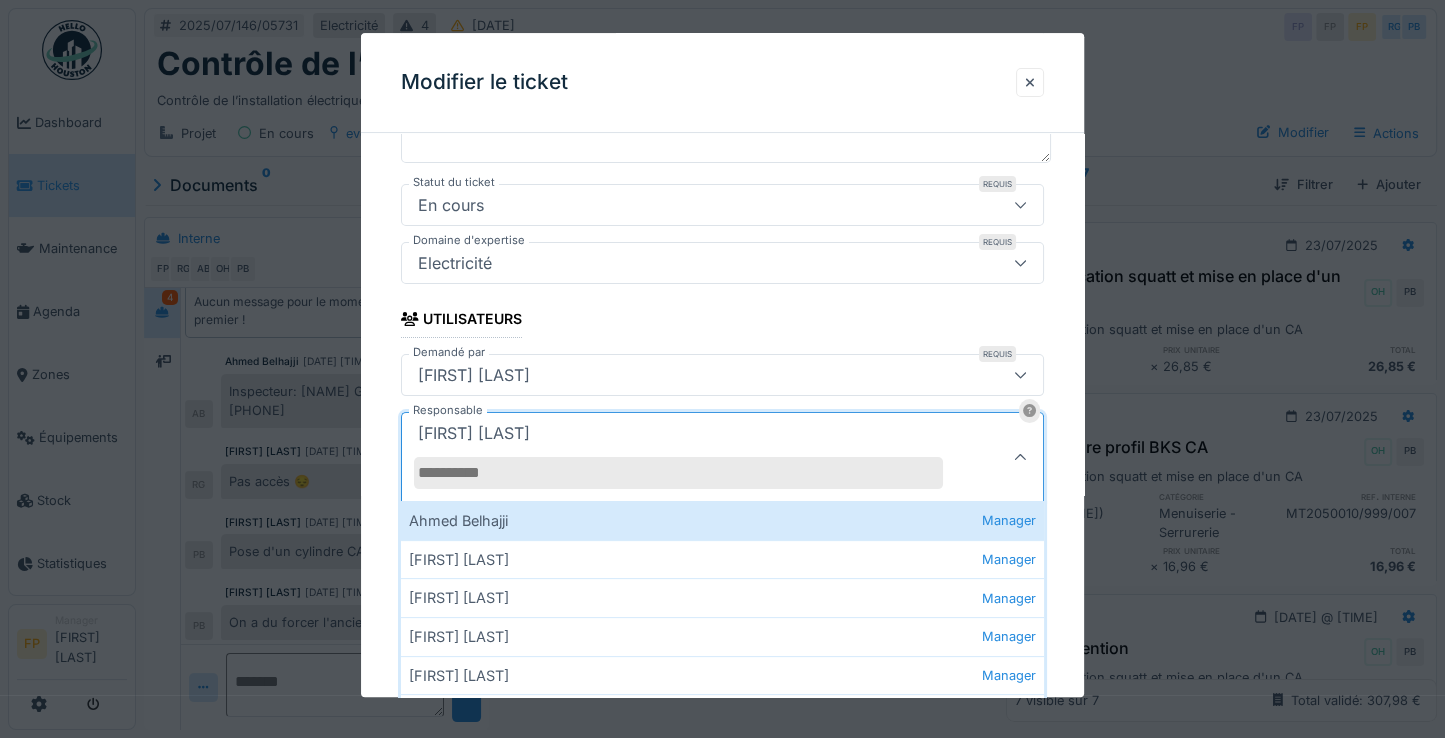 drag, startPoint x: 565, startPoint y: 511, endPoint x: 584, endPoint y: 503, distance: 20.615528 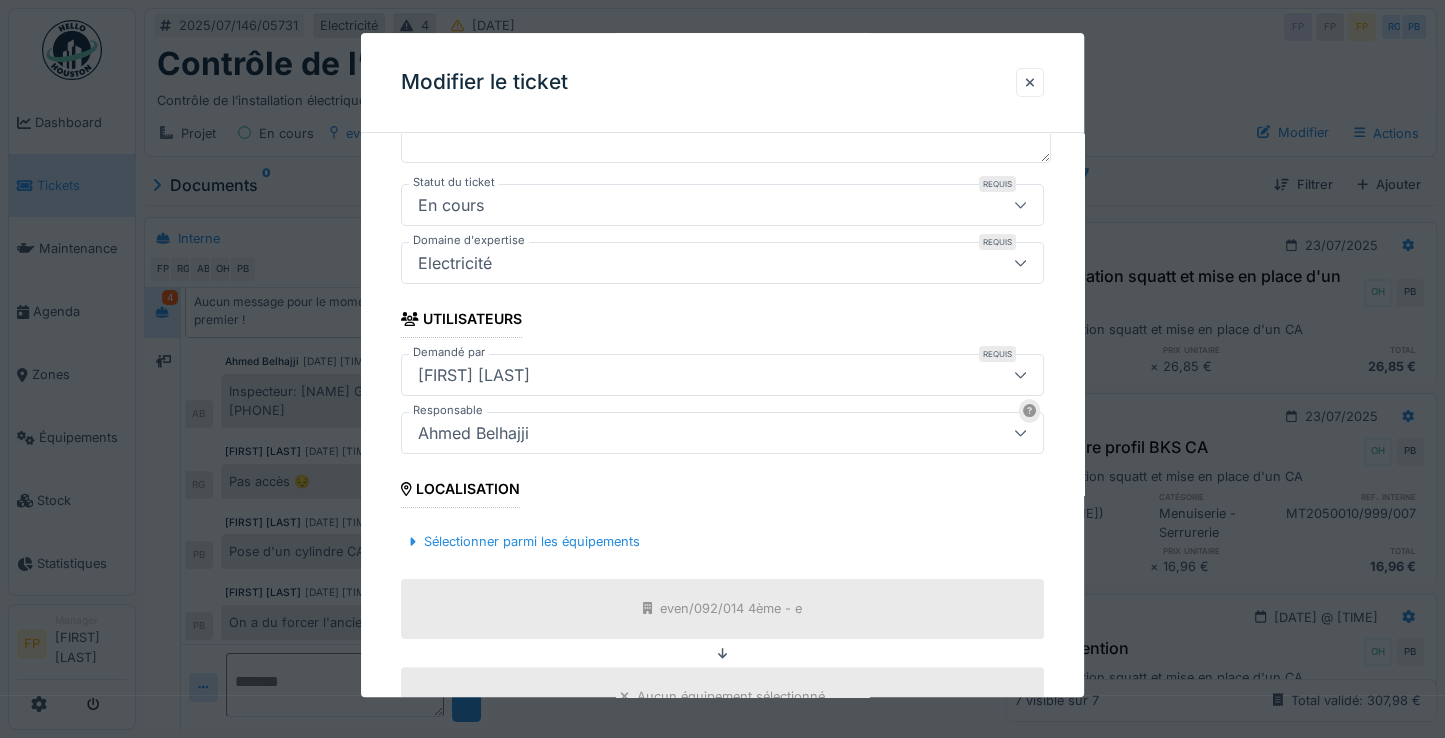 scroll, scrollTop: 812, scrollLeft: 0, axis: vertical 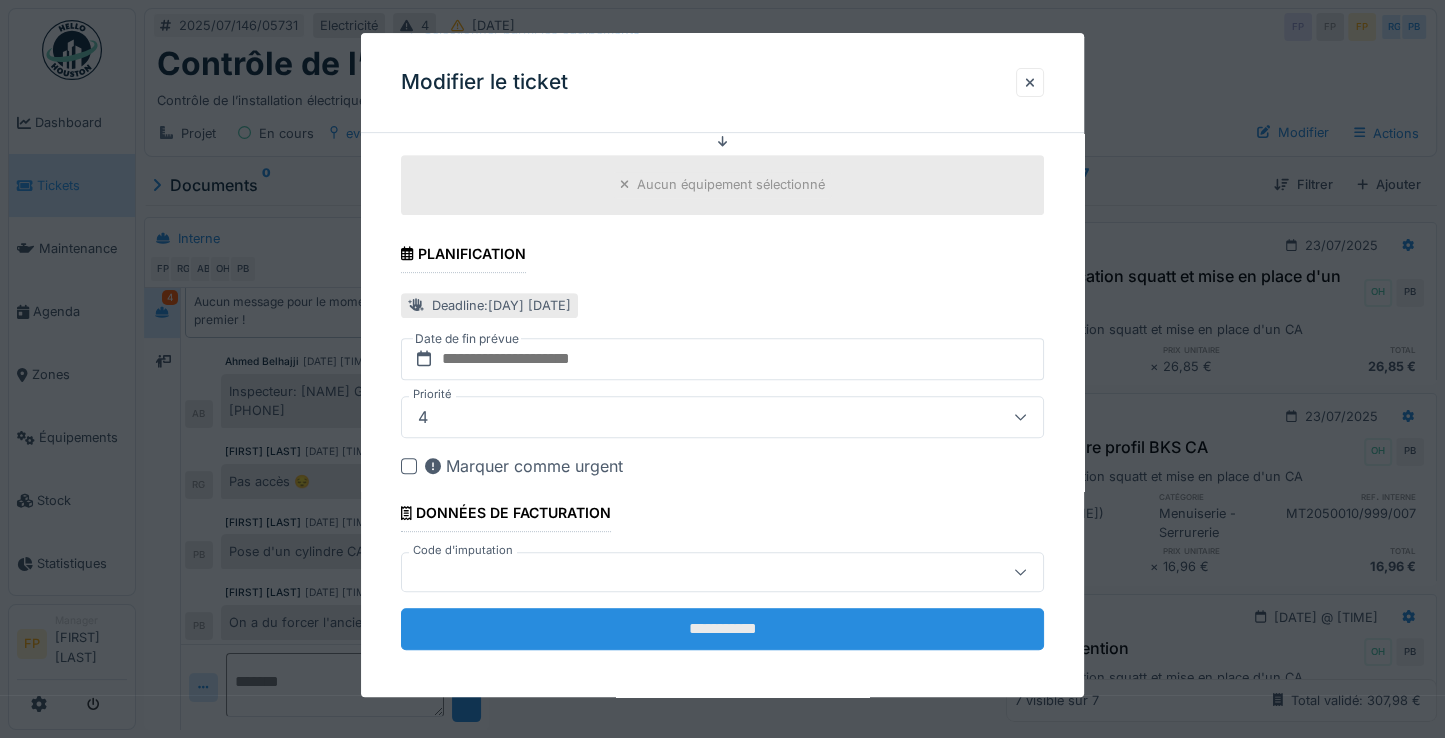 click on "**********" at bounding box center [722, 629] 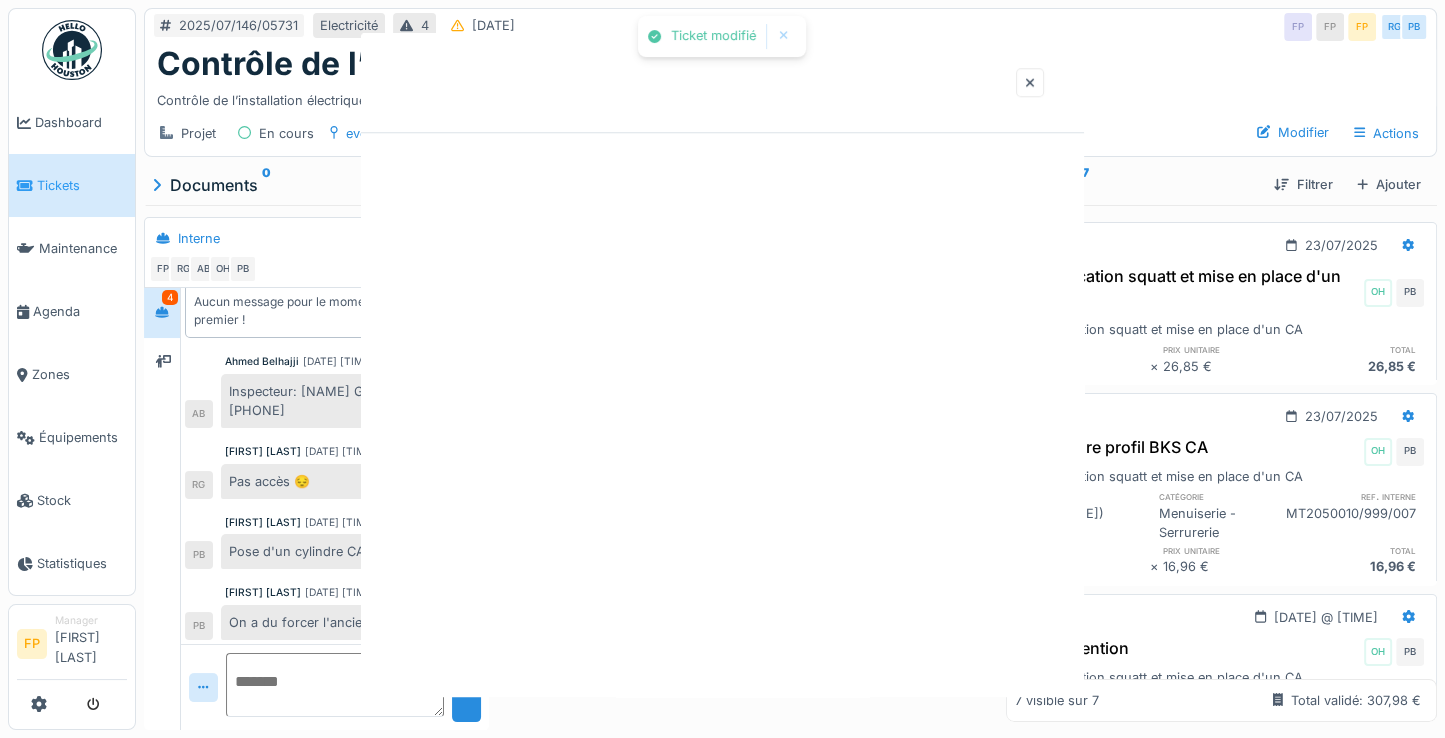 scroll, scrollTop: 0, scrollLeft: 0, axis: both 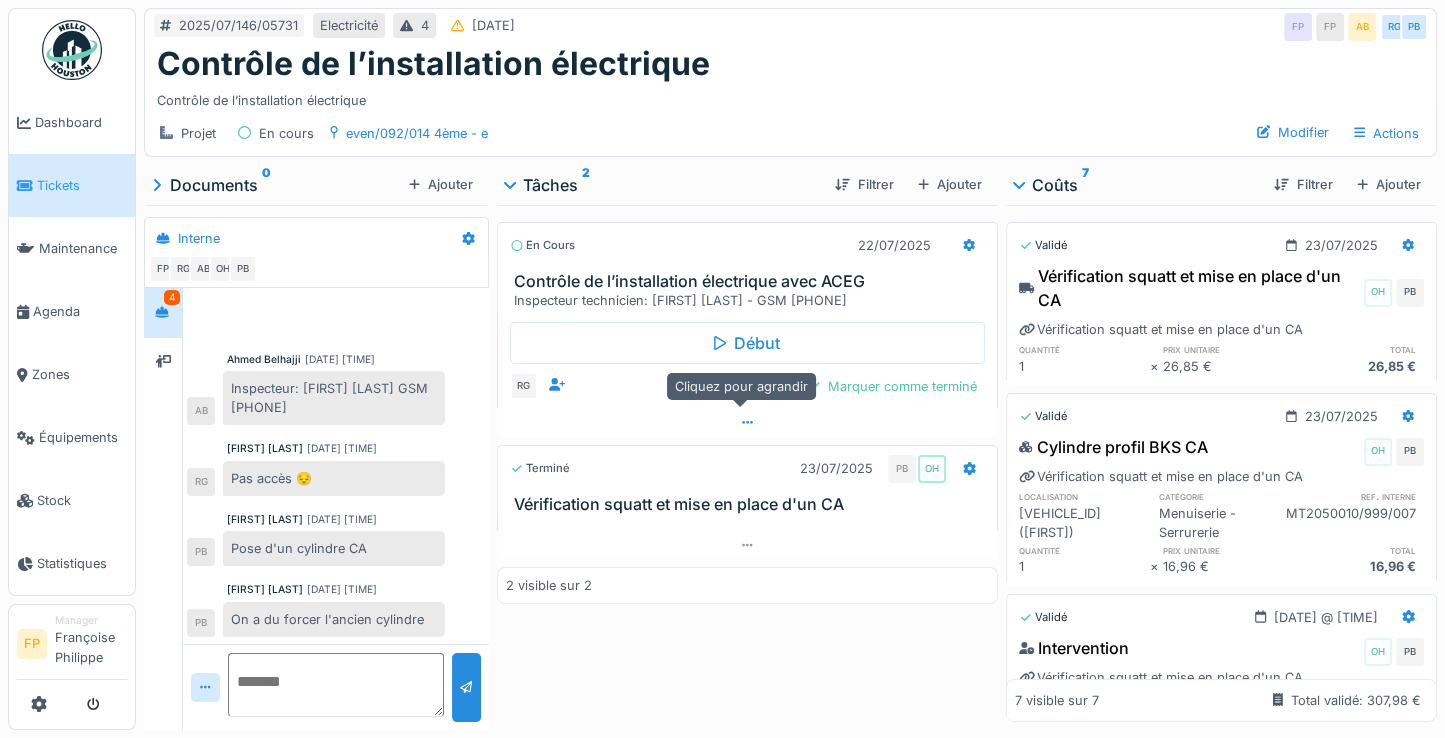click 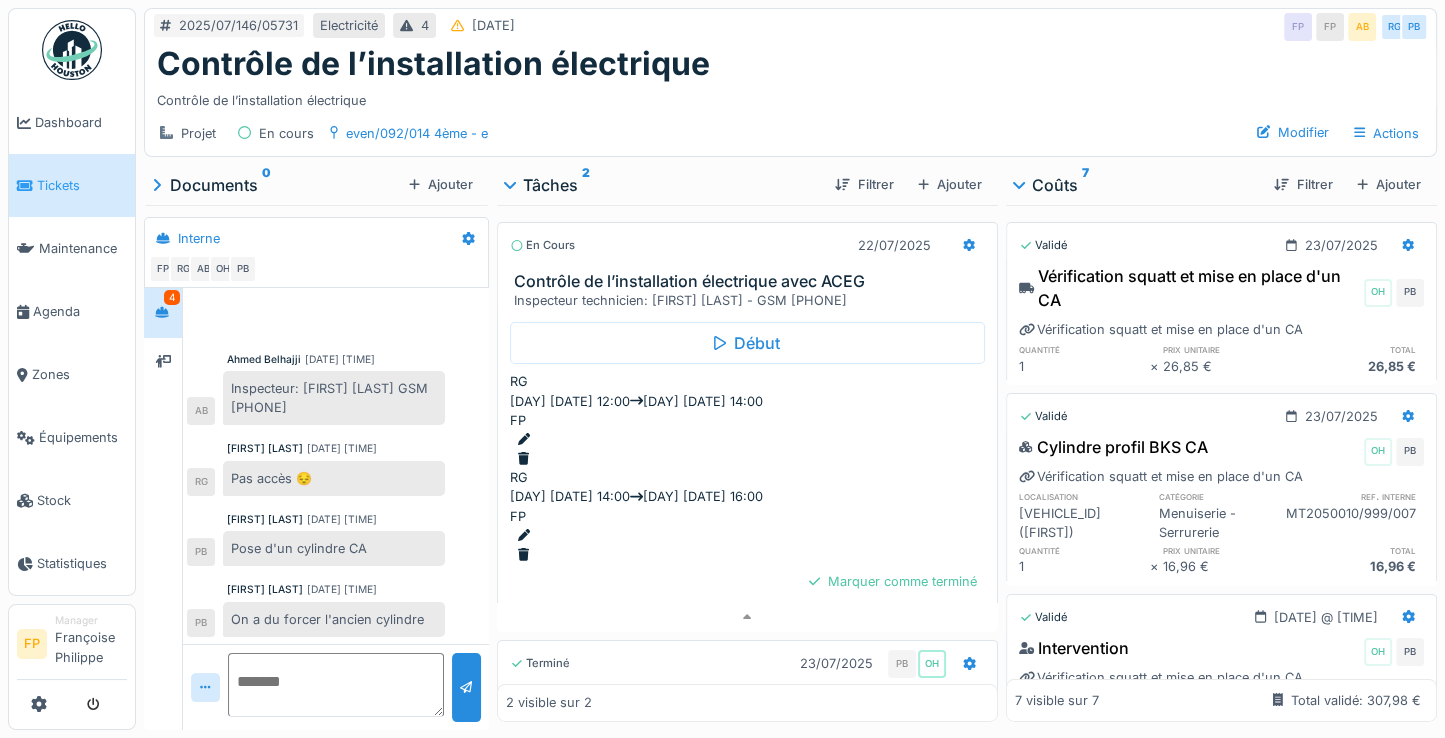 click 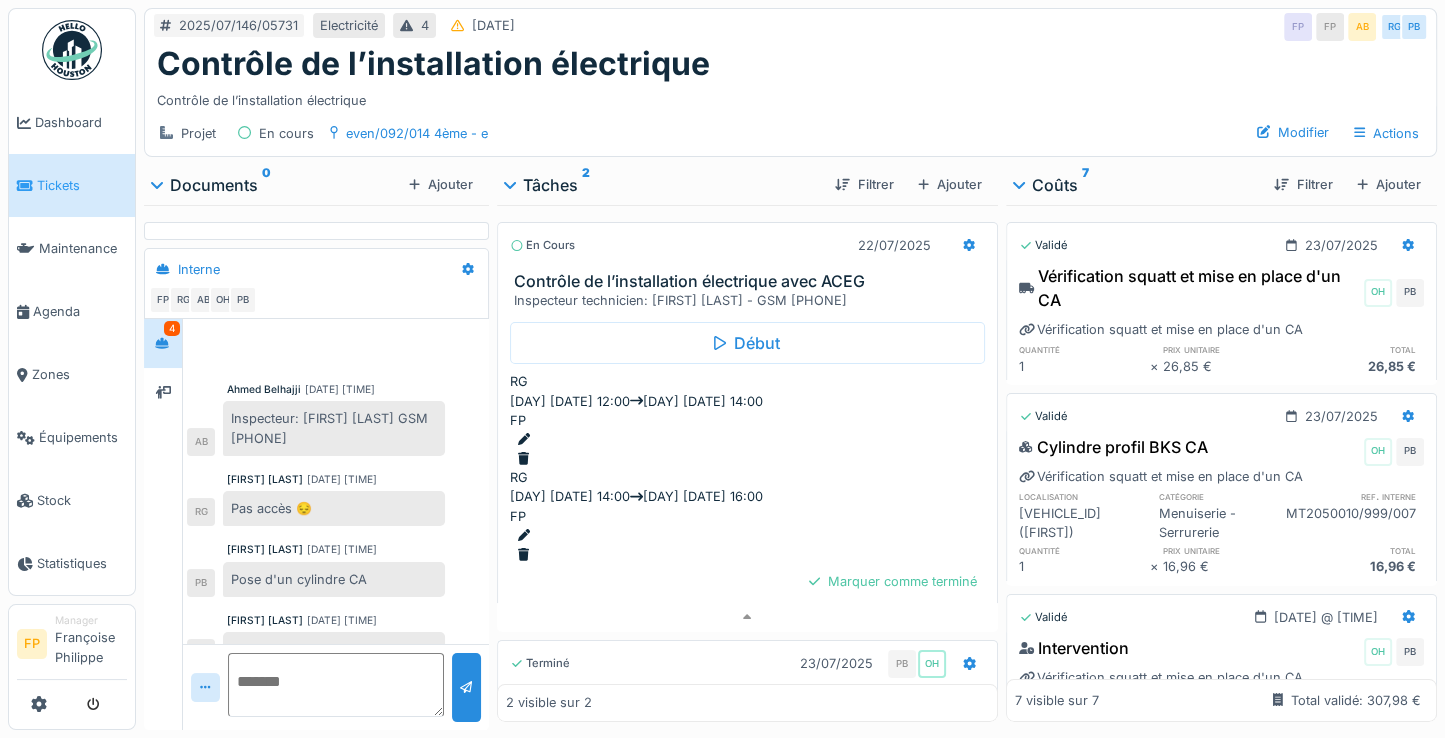 scroll, scrollTop: 15, scrollLeft: 0, axis: vertical 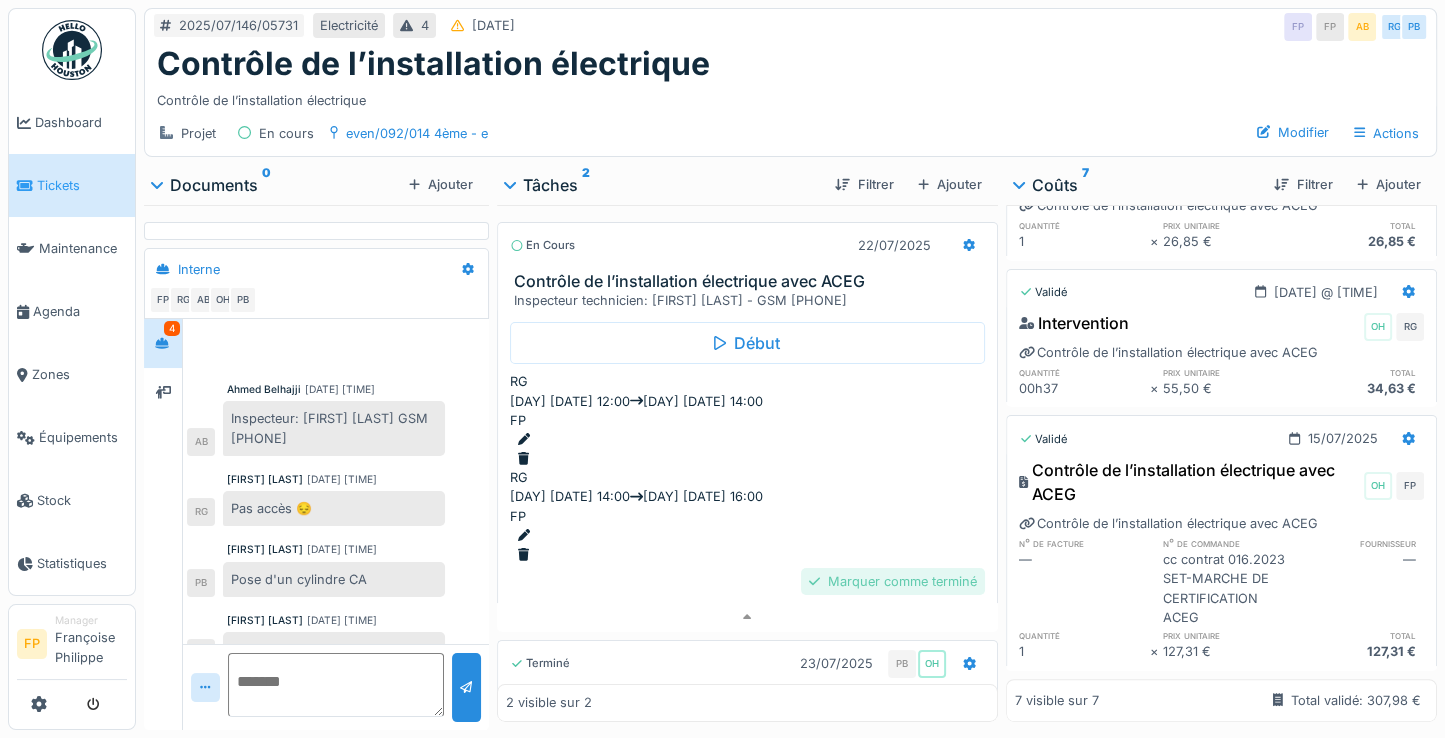 click on "Marquer comme terminé" at bounding box center [893, 581] 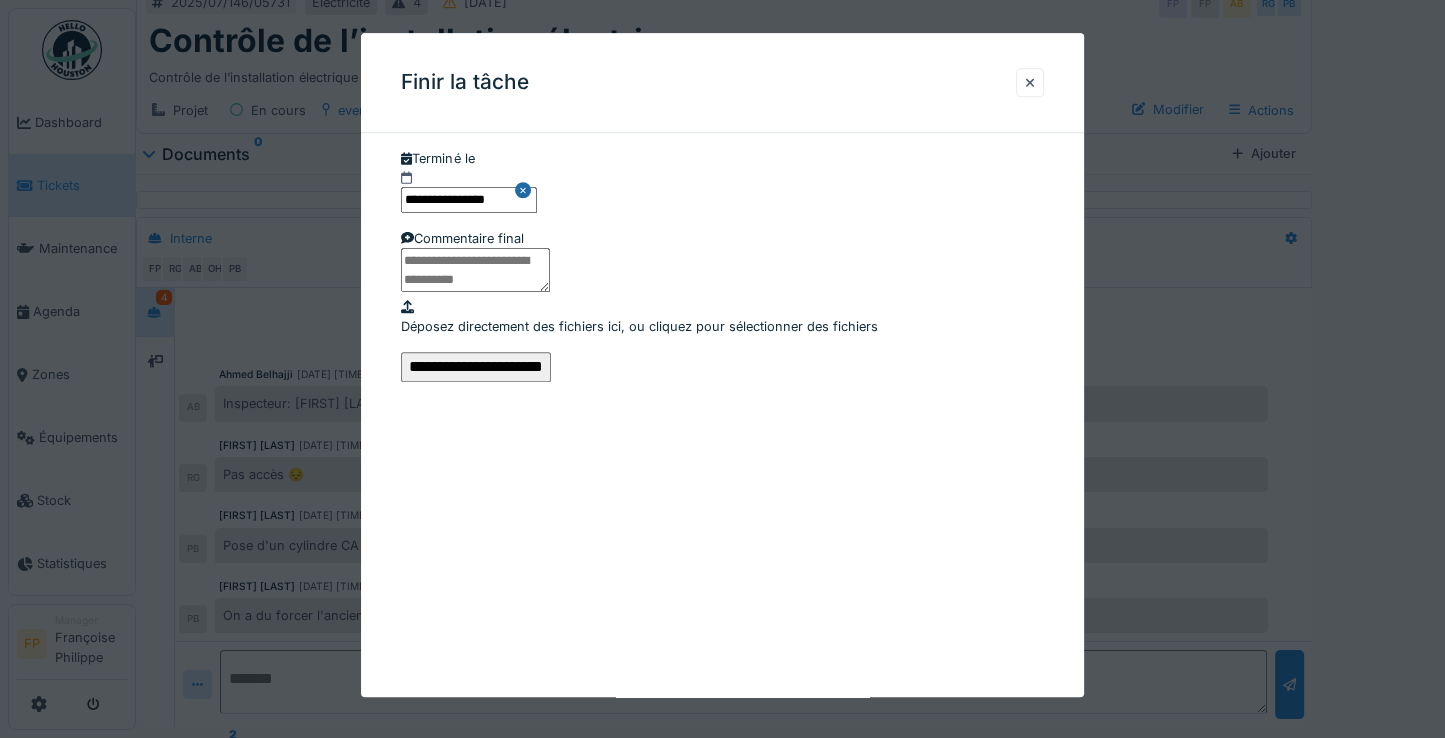 scroll, scrollTop: 148, scrollLeft: 0, axis: vertical 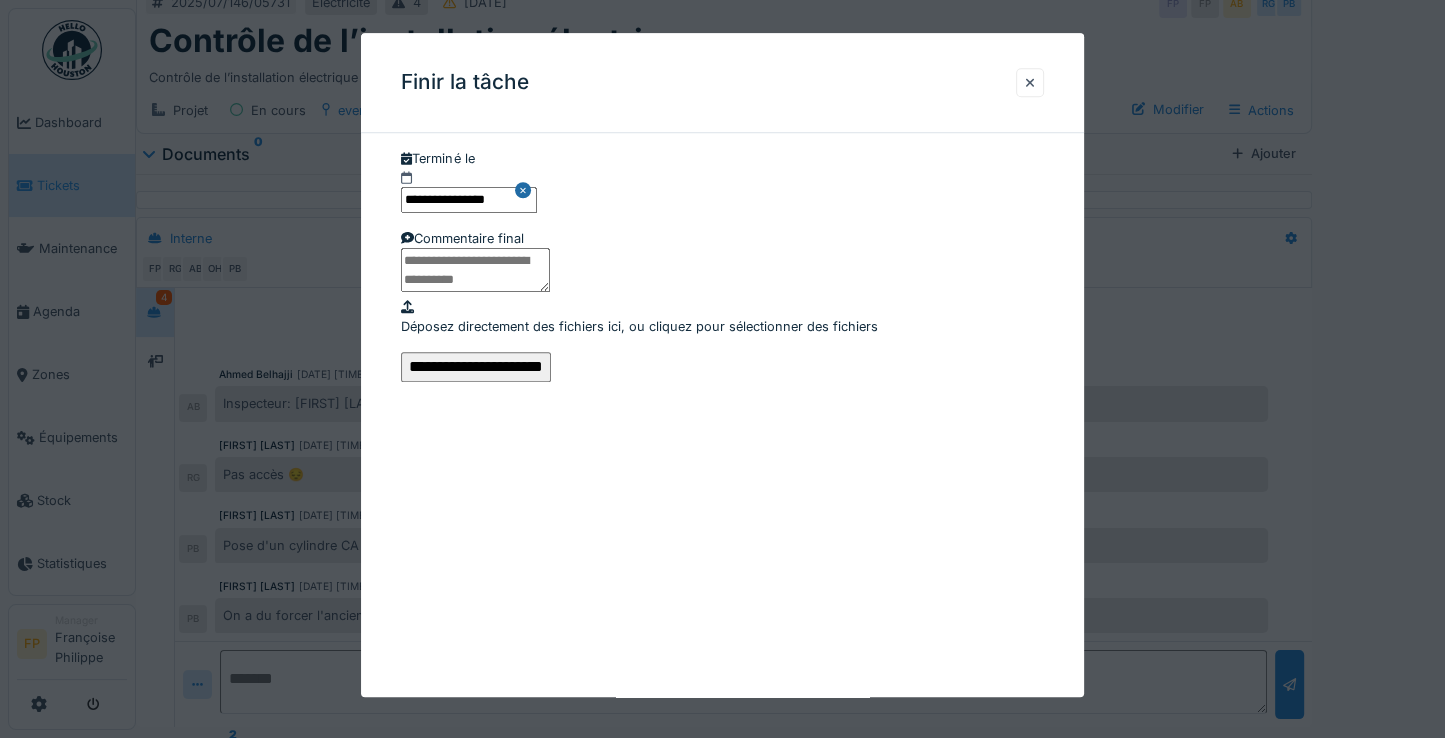 click on "**********" at bounding box center [476, 367] 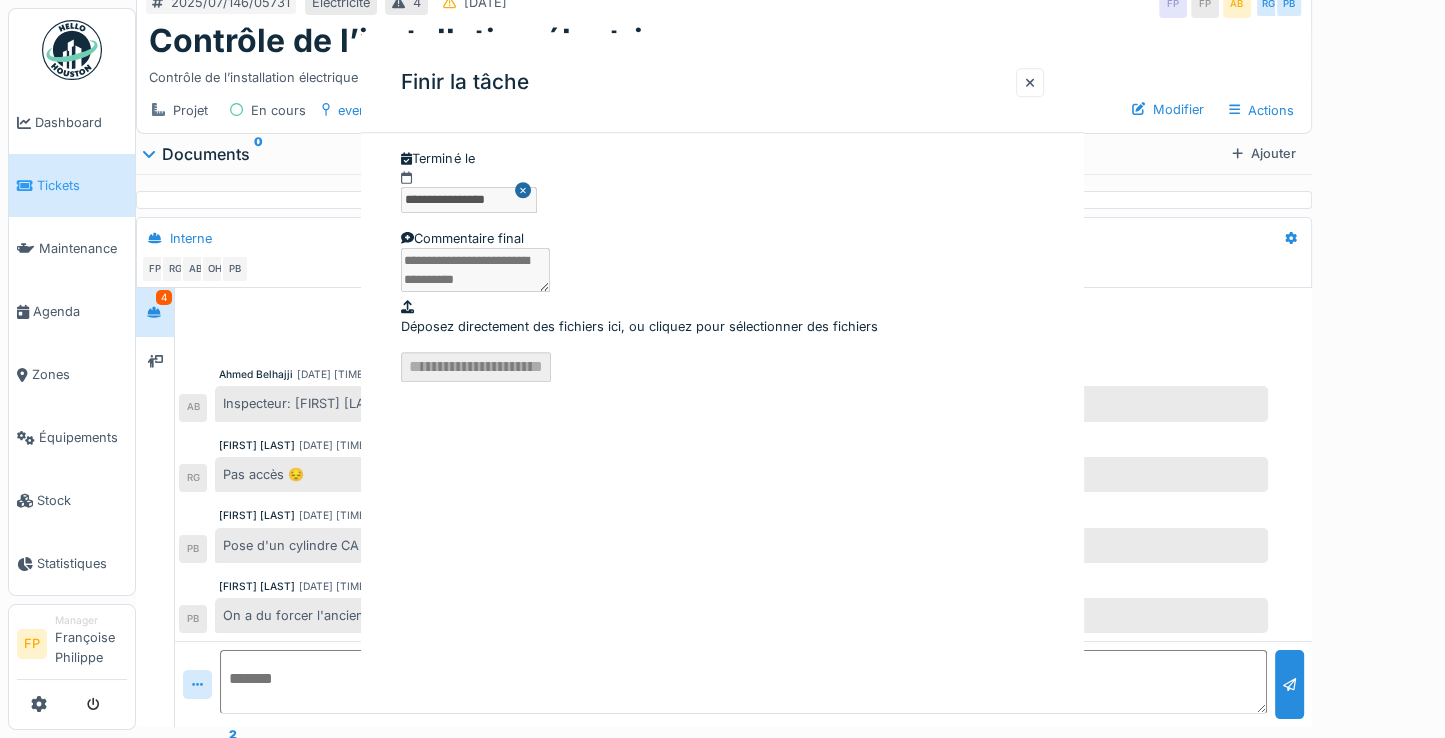 scroll, scrollTop: 0, scrollLeft: 0, axis: both 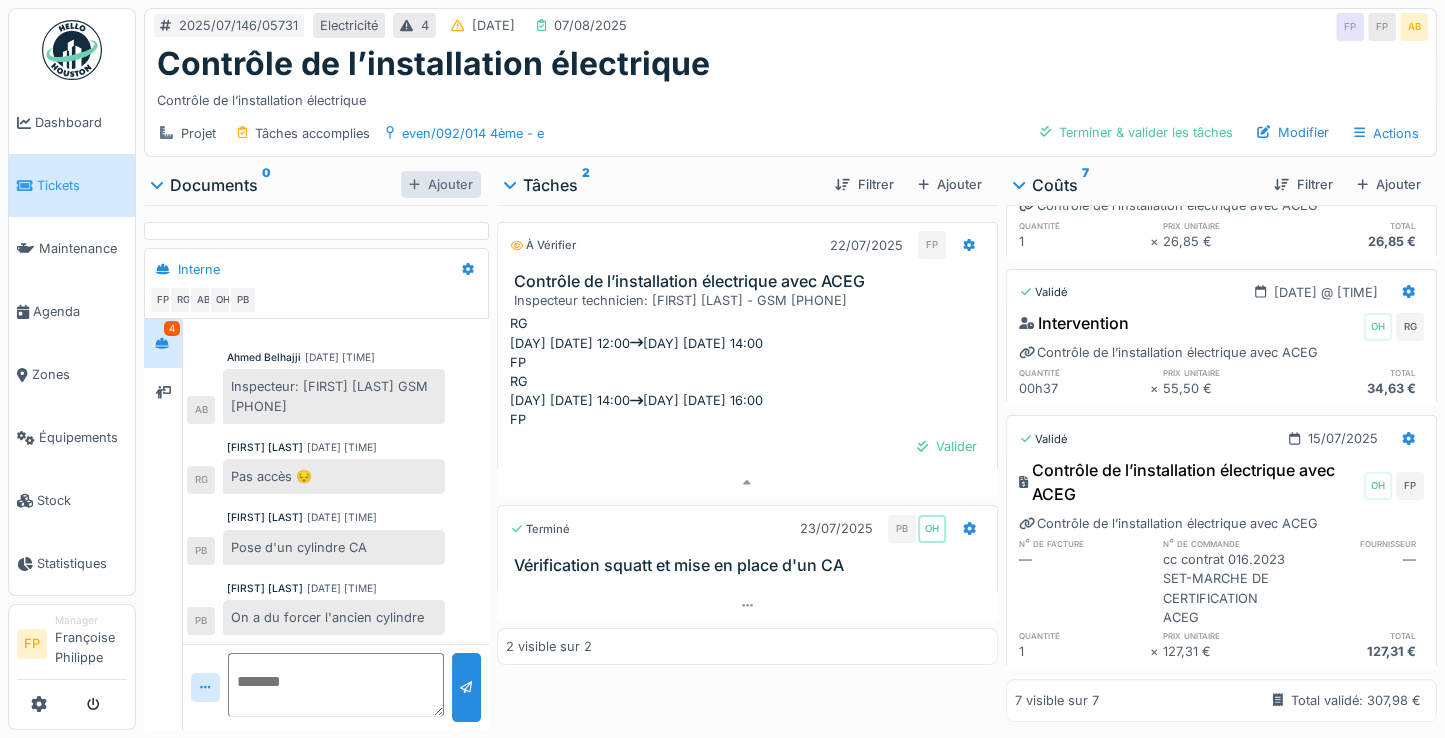 click on "Ajouter" at bounding box center (441, 184) 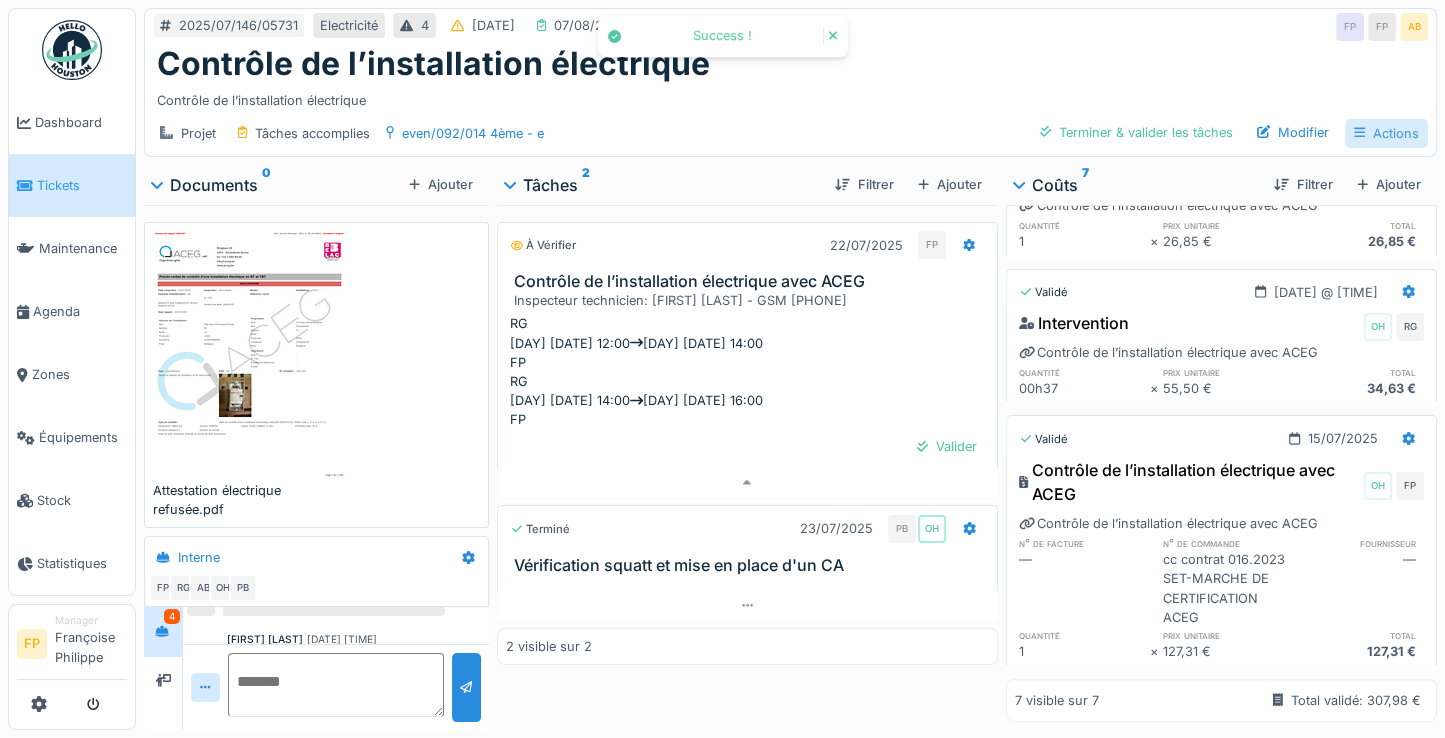 click on "Actions" at bounding box center [1386, 133] 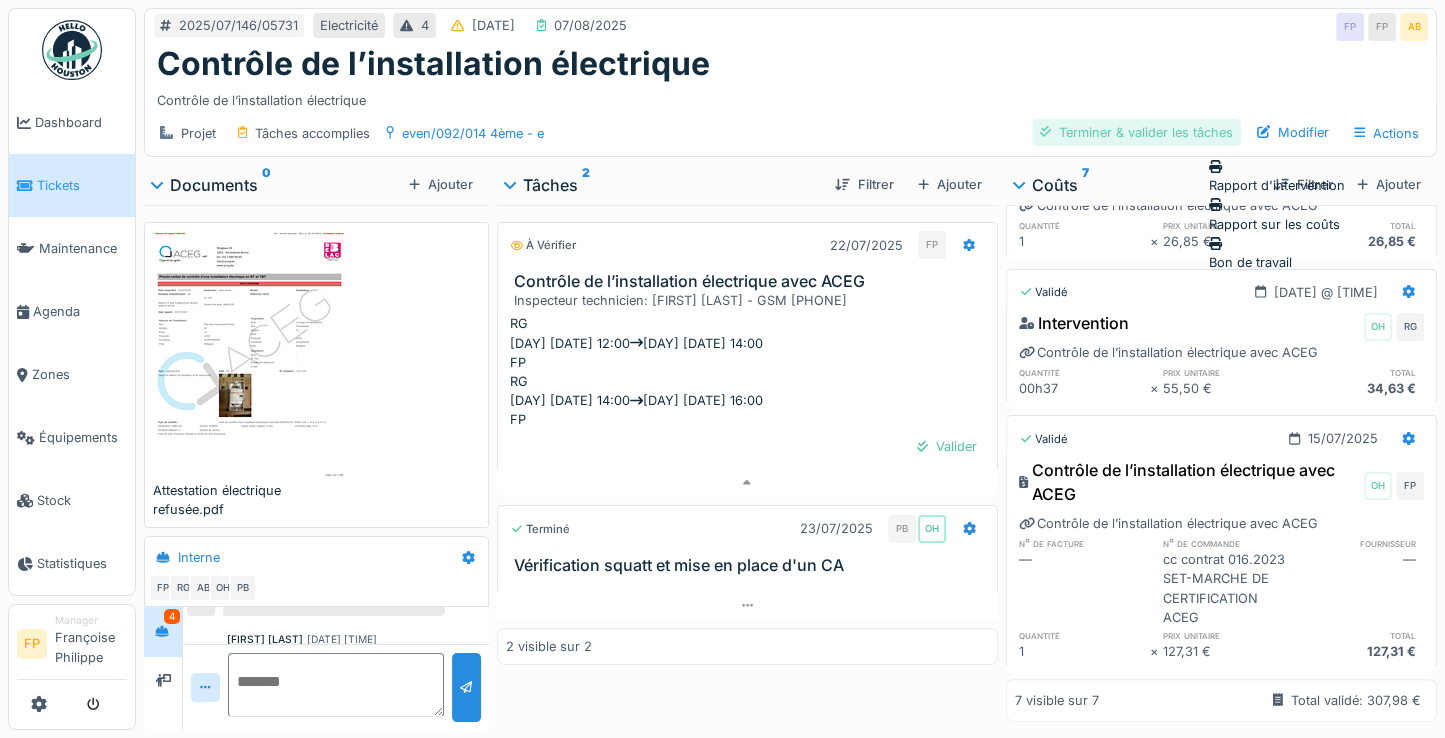 click on "Terminer & valider les tâches" at bounding box center (1136, 132) 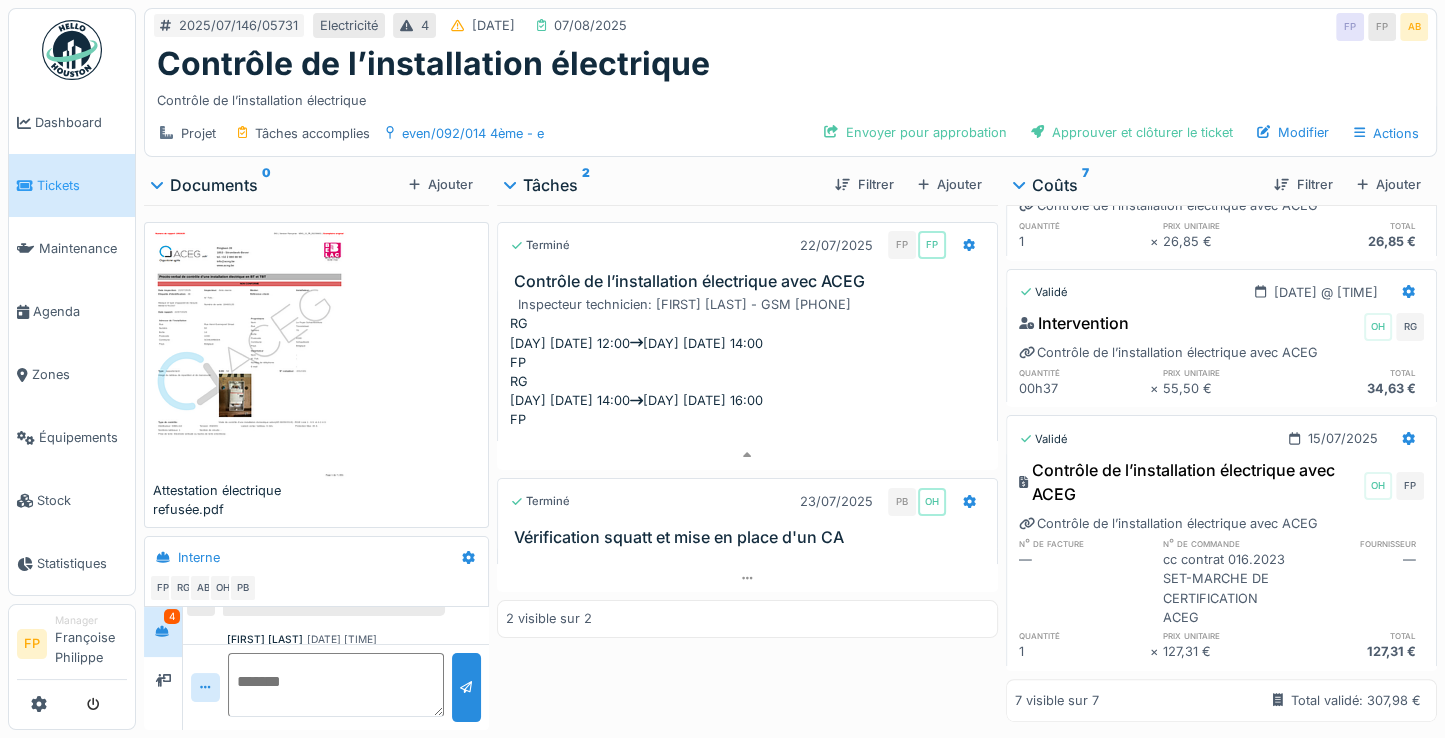 click on "Approuver et clôturer le ticket" at bounding box center (1132, 132) 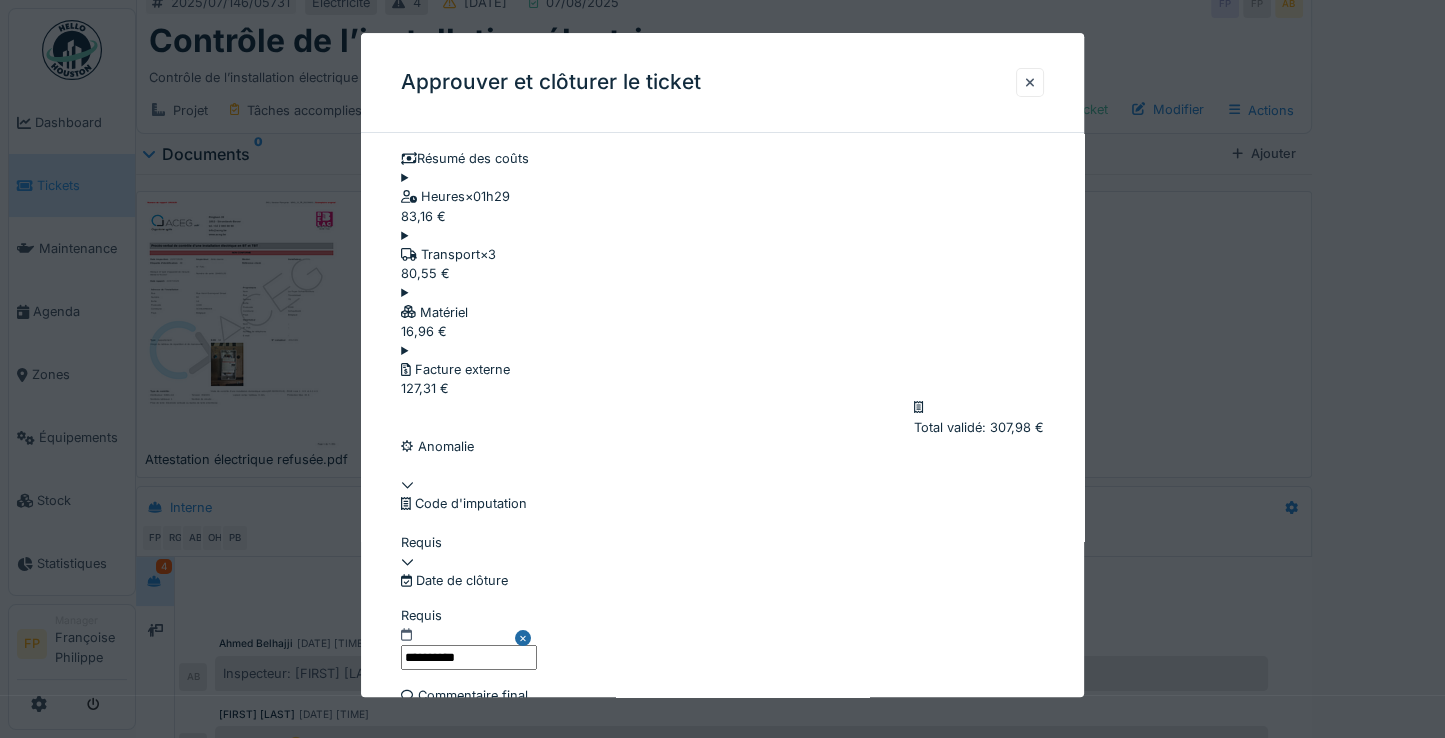 click at bounding box center [722, 552] 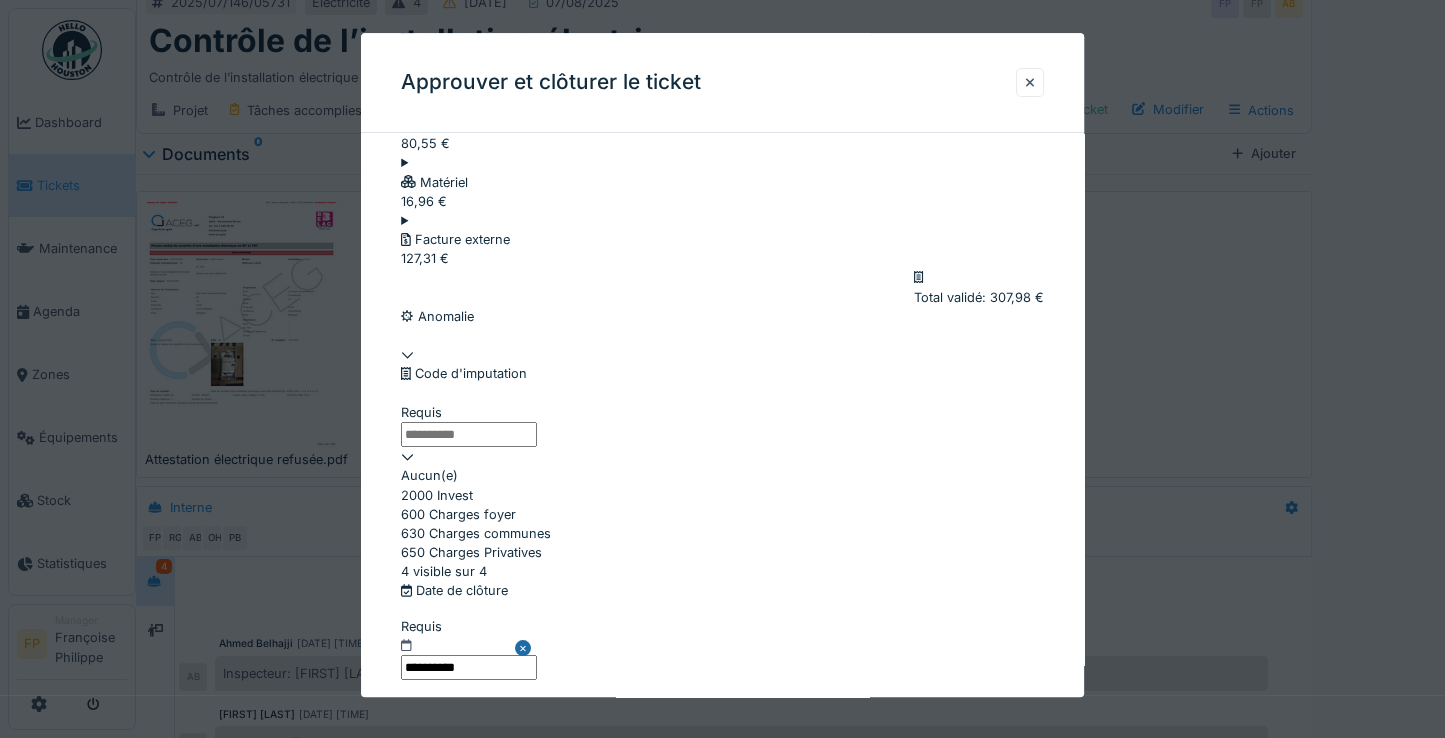 scroll, scrollTop: 347, scrollLeft: 0, axis: vertical 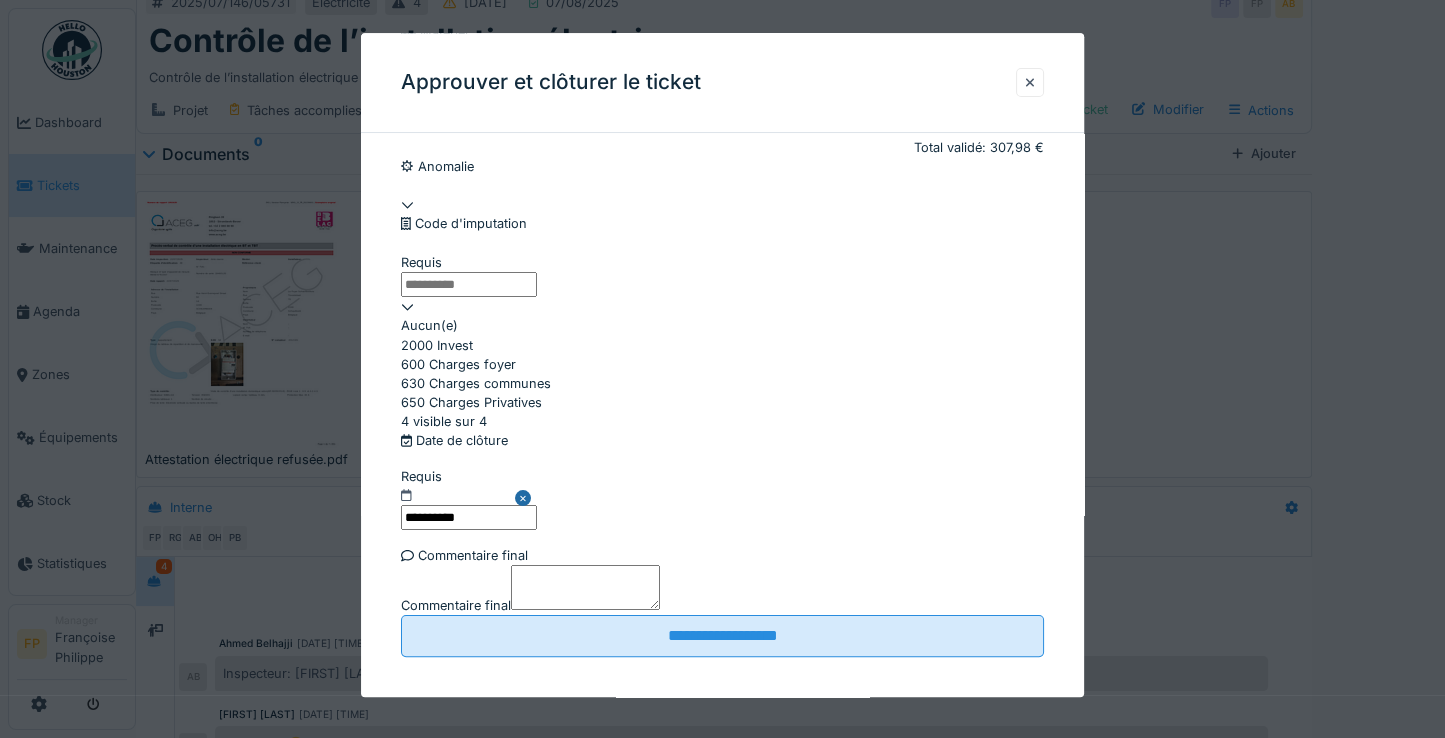 click on "2000   Invest" at bounding box center [722, 345] 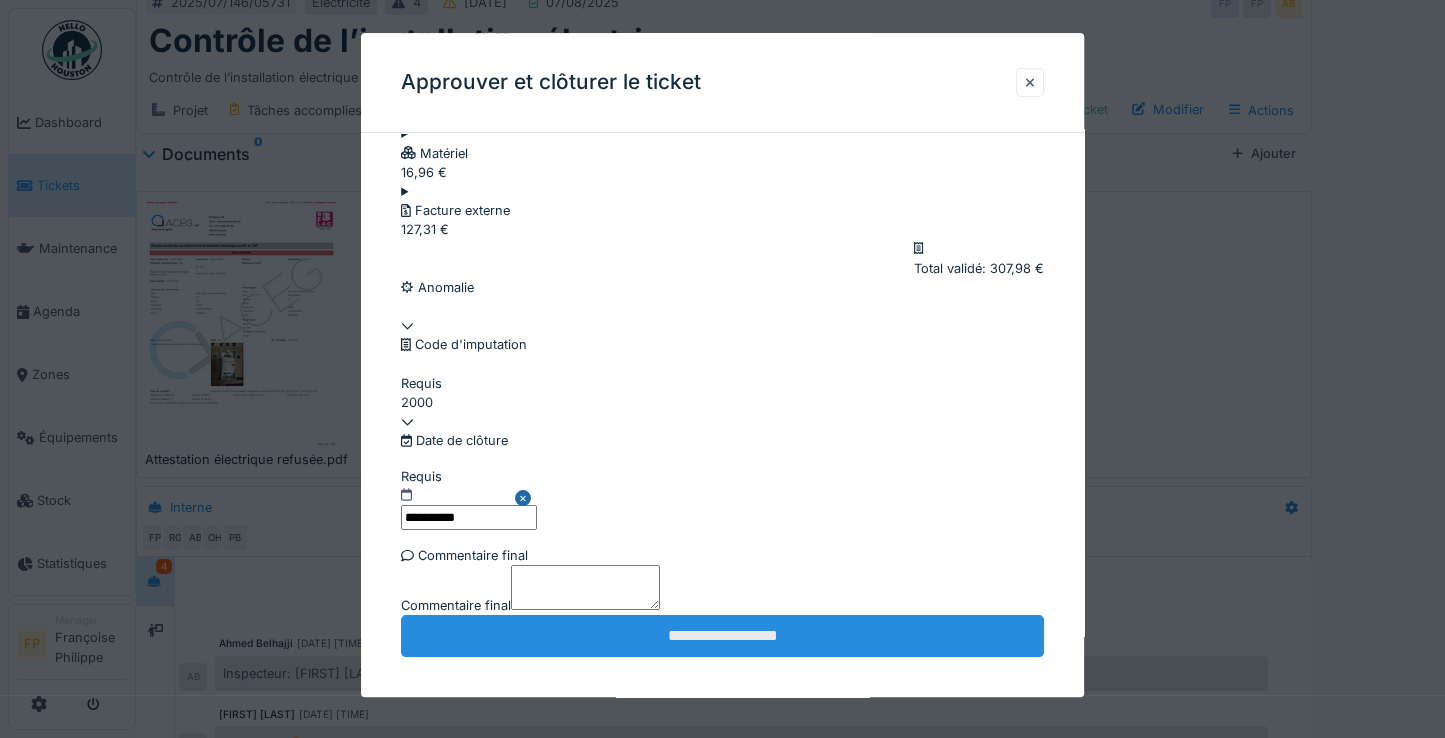 click on "**********" at bounding box center [722, 636] 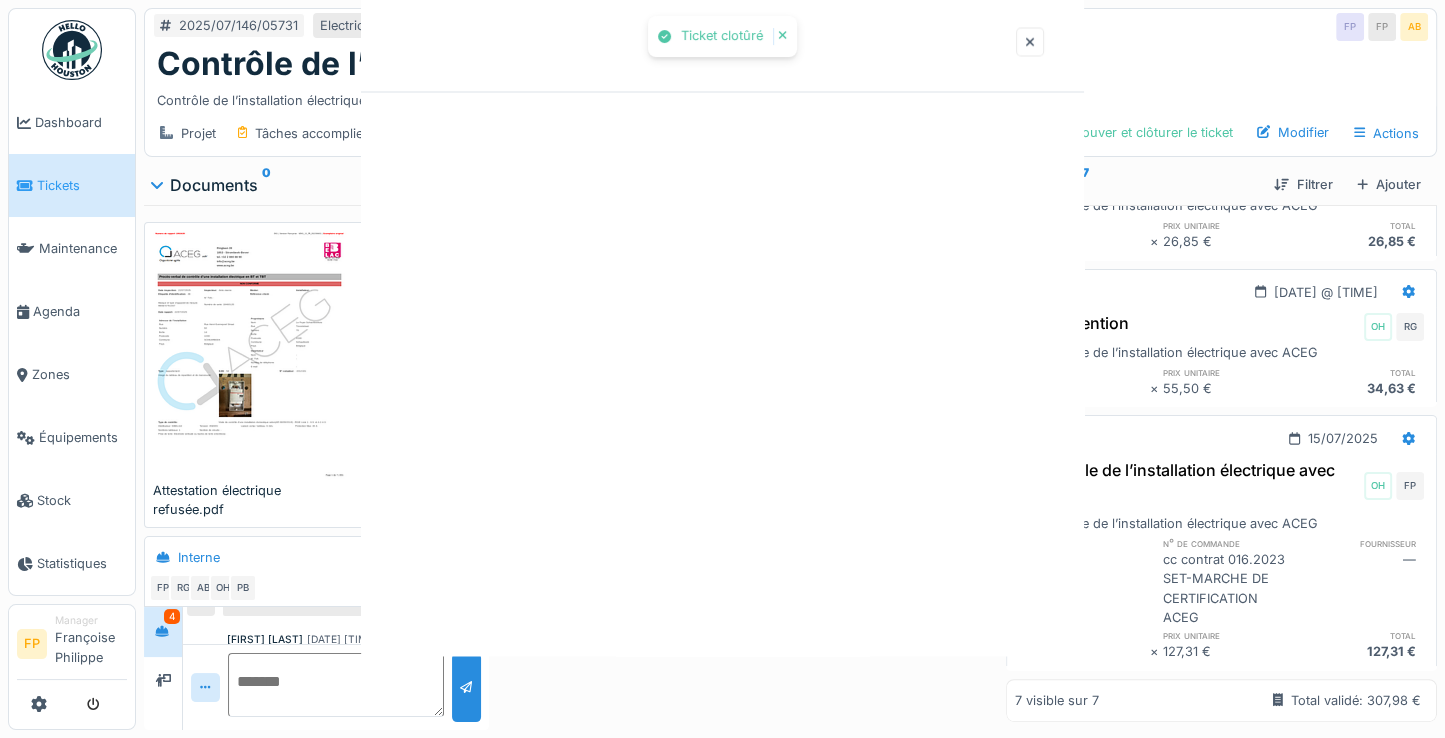 scroll, scrollTop: 0, scrollLeft: 0, axis: both 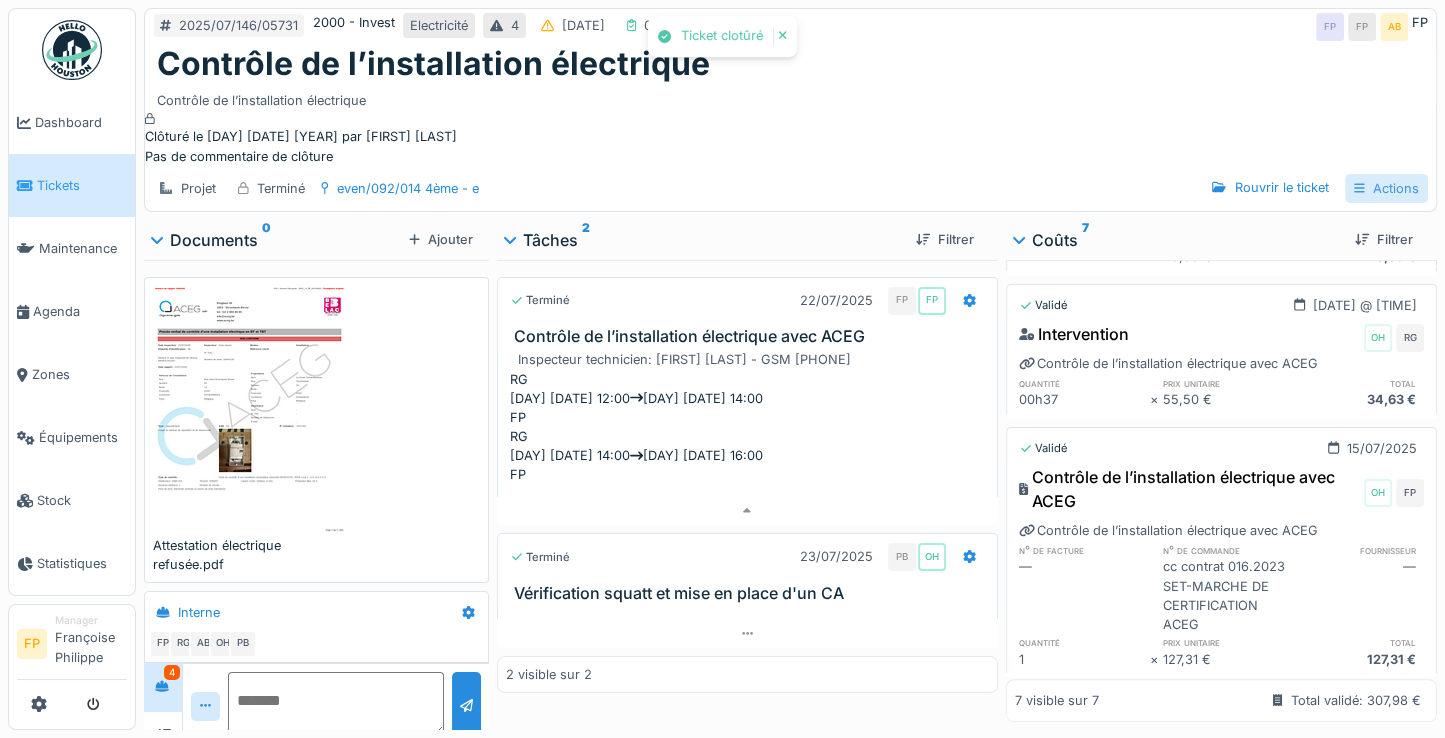 click on "Actions" at bounding box center (1386, 188) 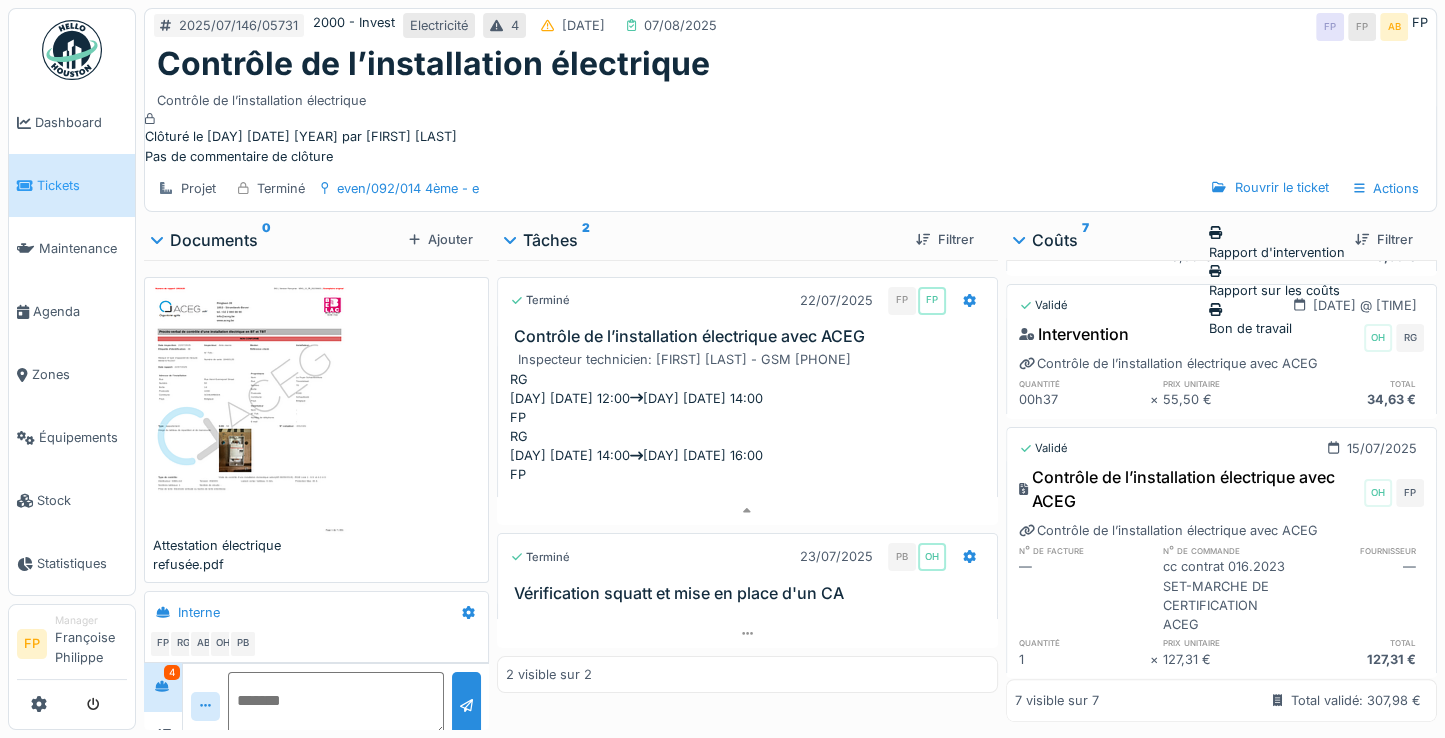 click on "Rapport sur les coûts" at bounding box center [1277, 281] 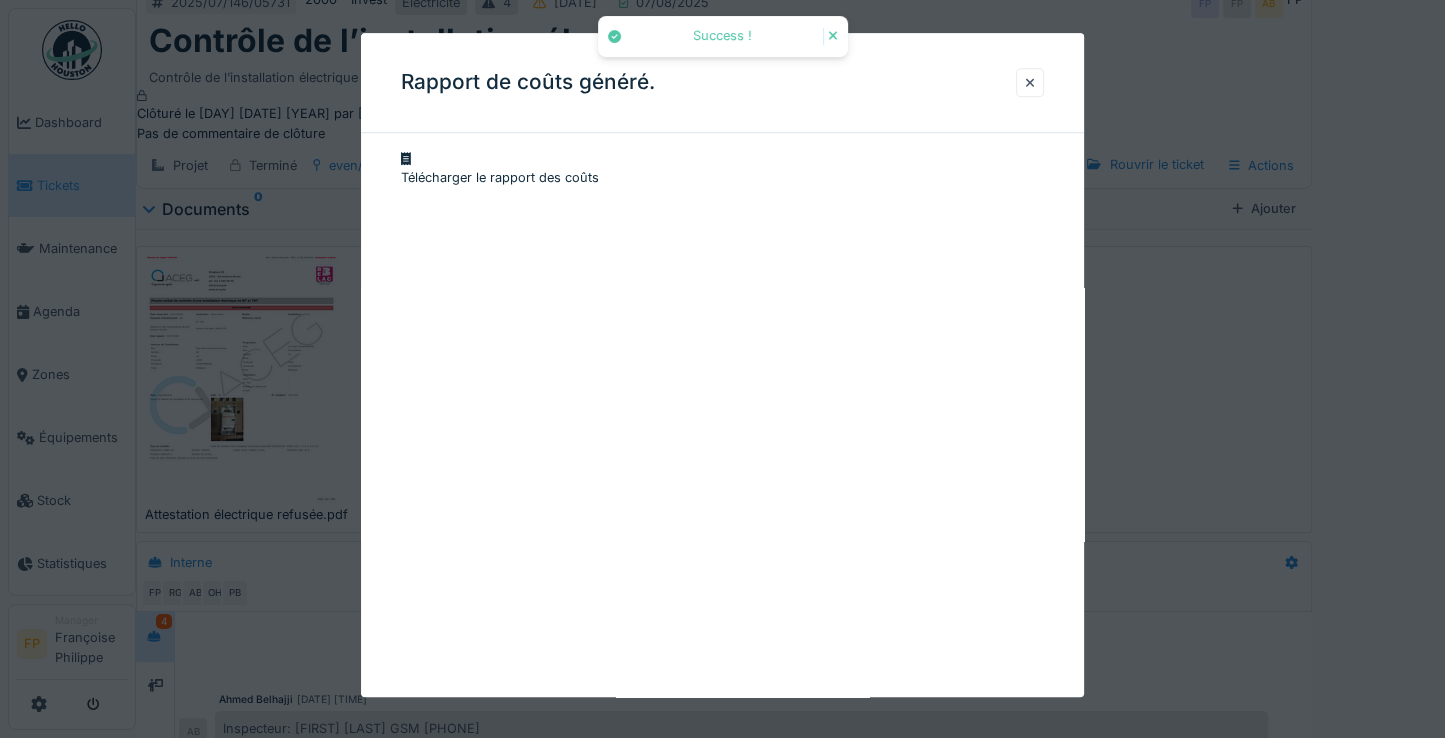 click on "Télécharger le rapport des coûts" at bounding box center (722, 168) 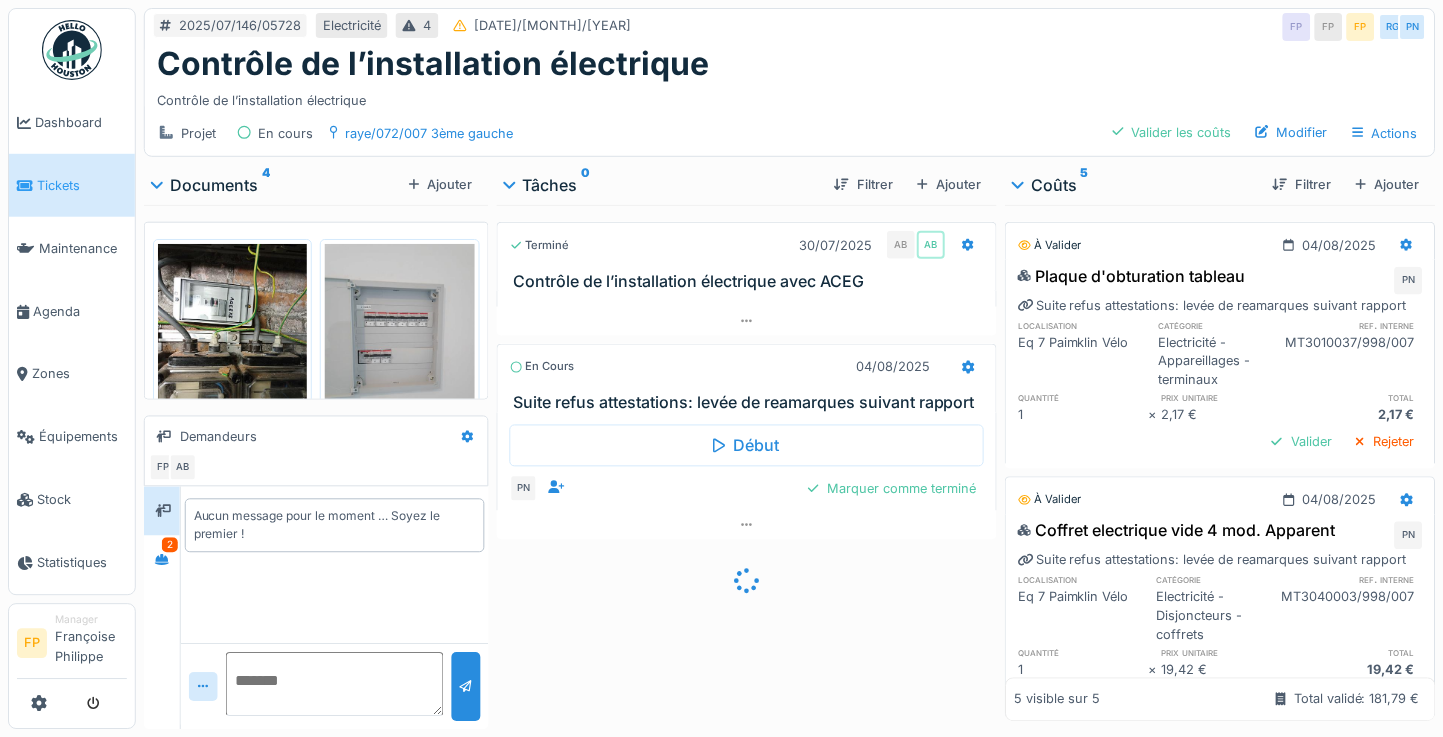 scroll, scrollTop: 0, scrollLeft: 0, axis: both 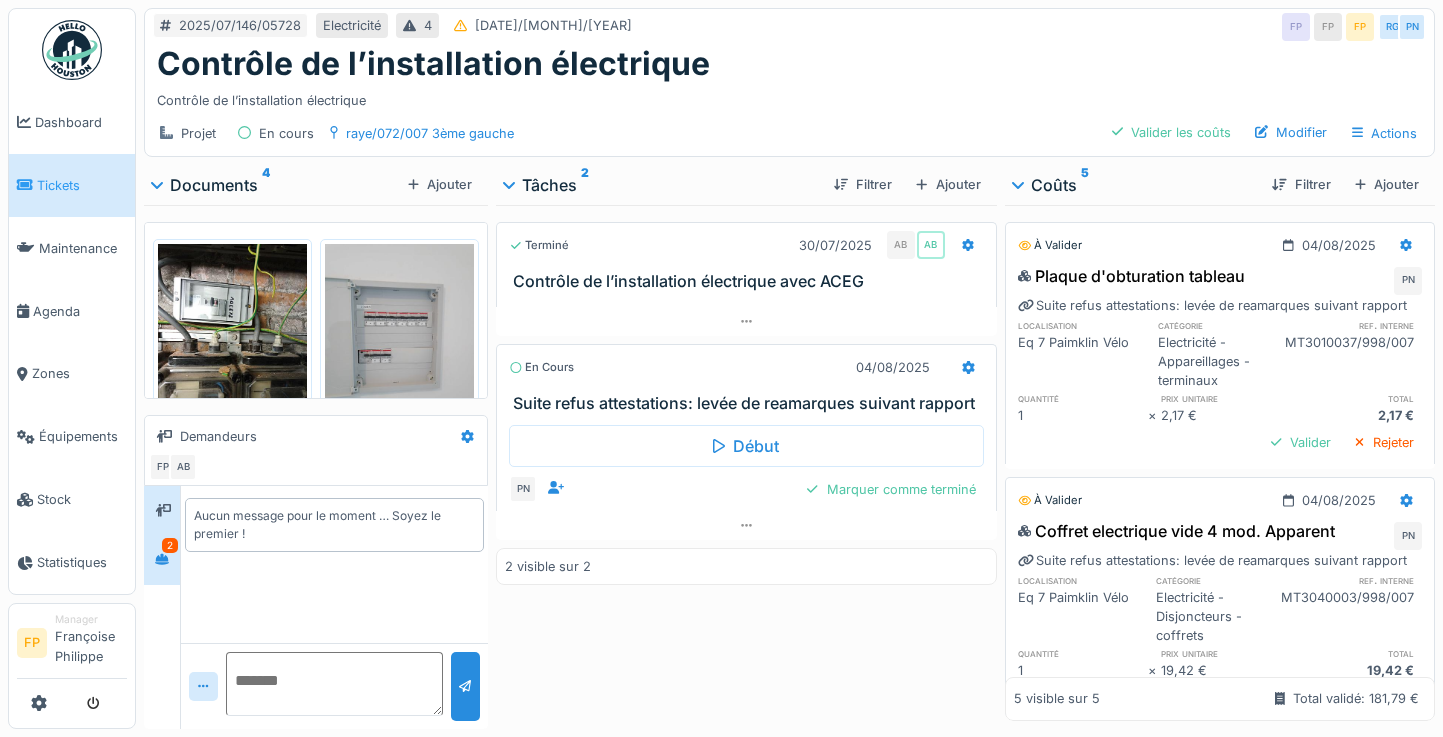 click on "2" at bounding box center [162, 560] 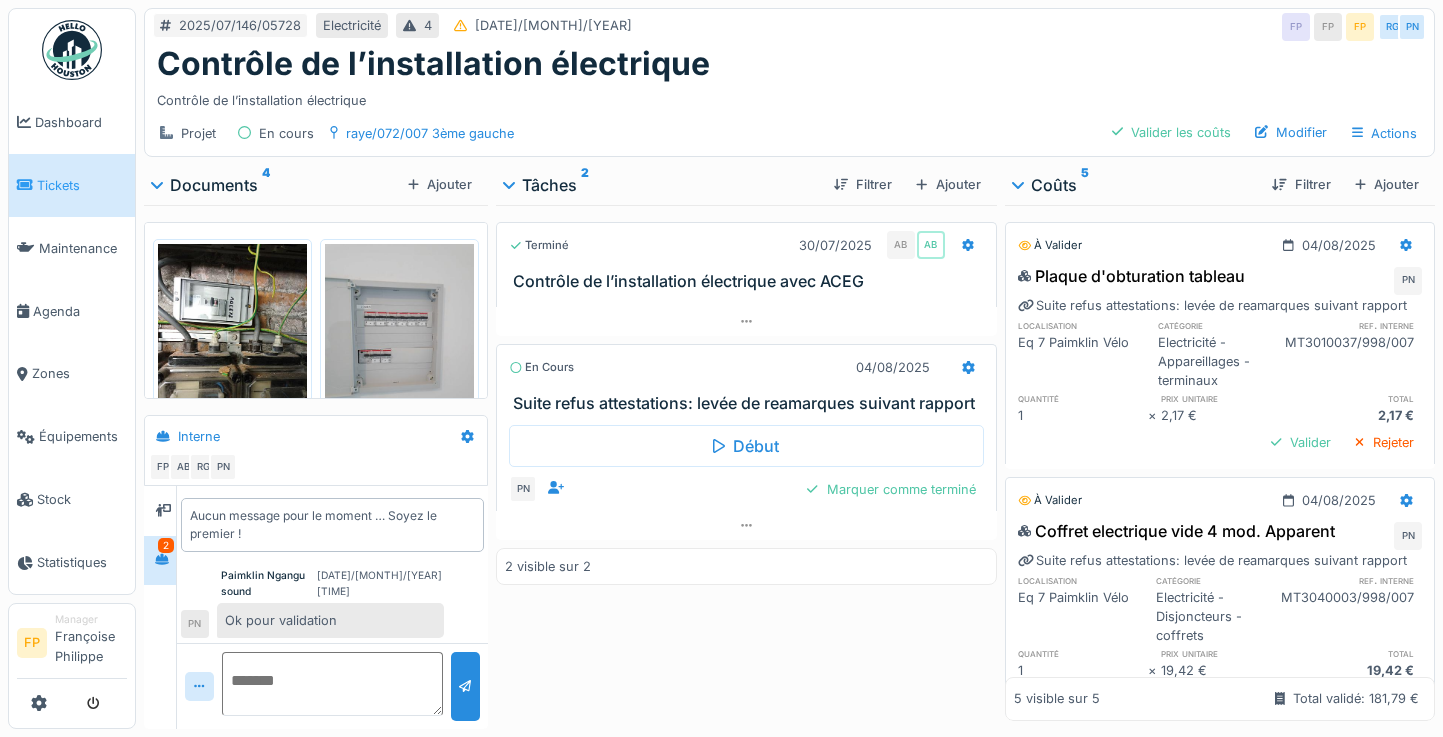 scroll, scrollTop: 97, scrollLeft: 0, axis: vertical 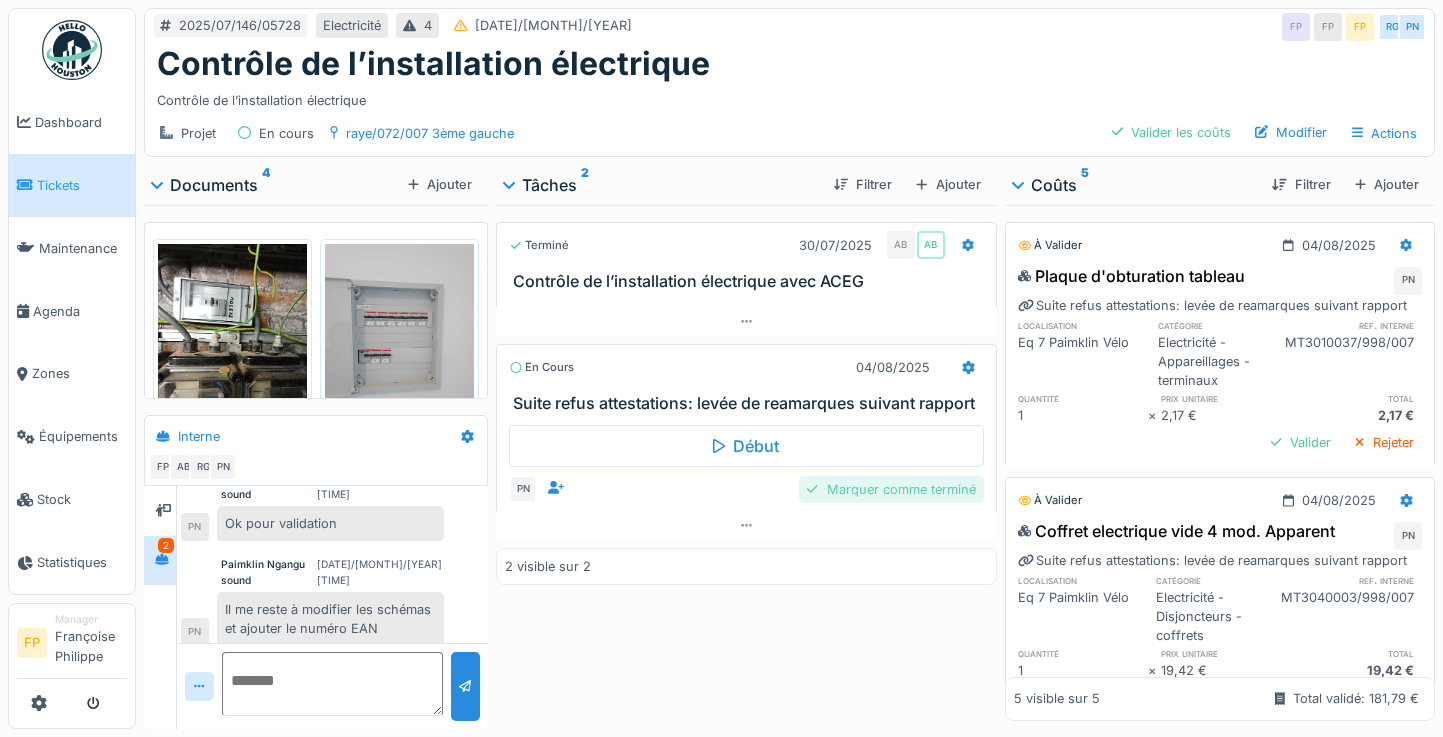 click on "Marquer comme terminé" at bounding box center [891, 489] 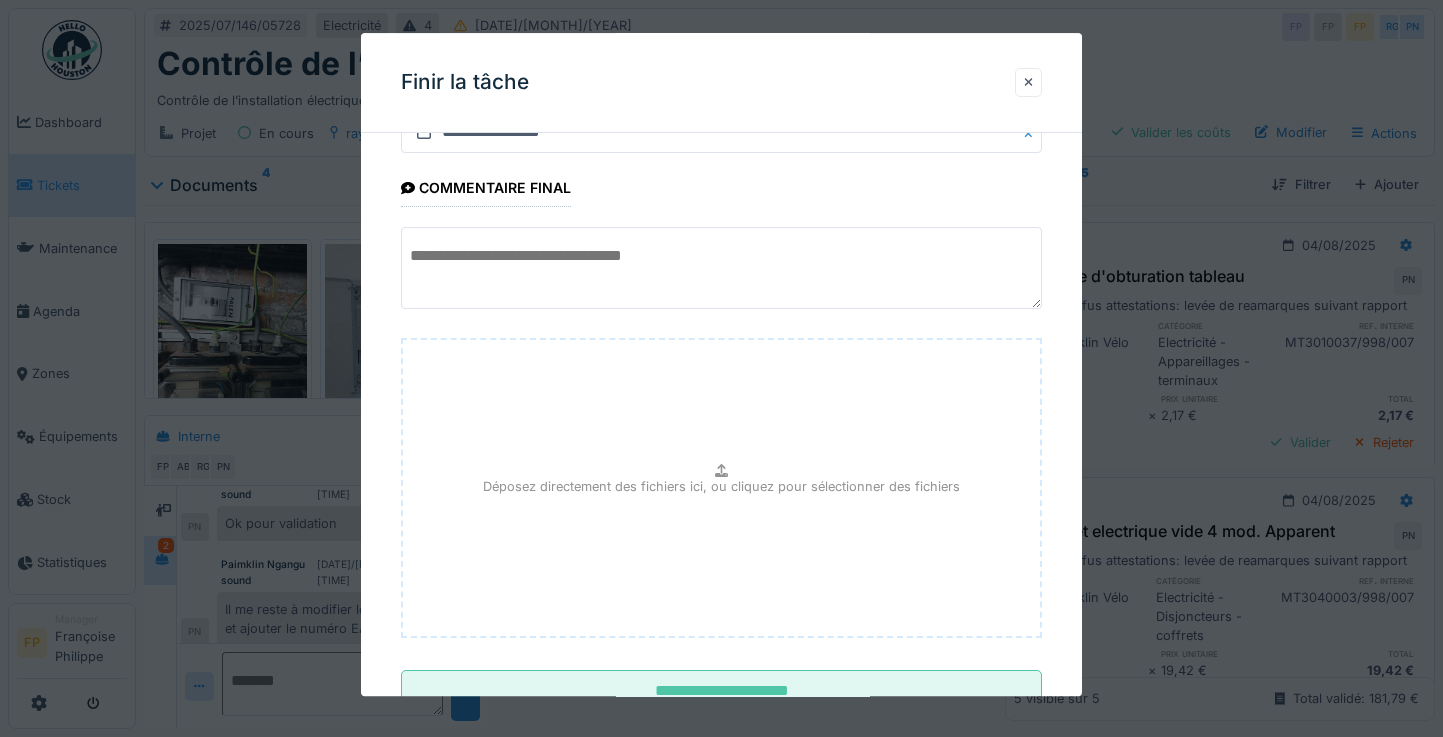 scroll, scrollTop: 152, scrollLeft: 0, axis: vertical 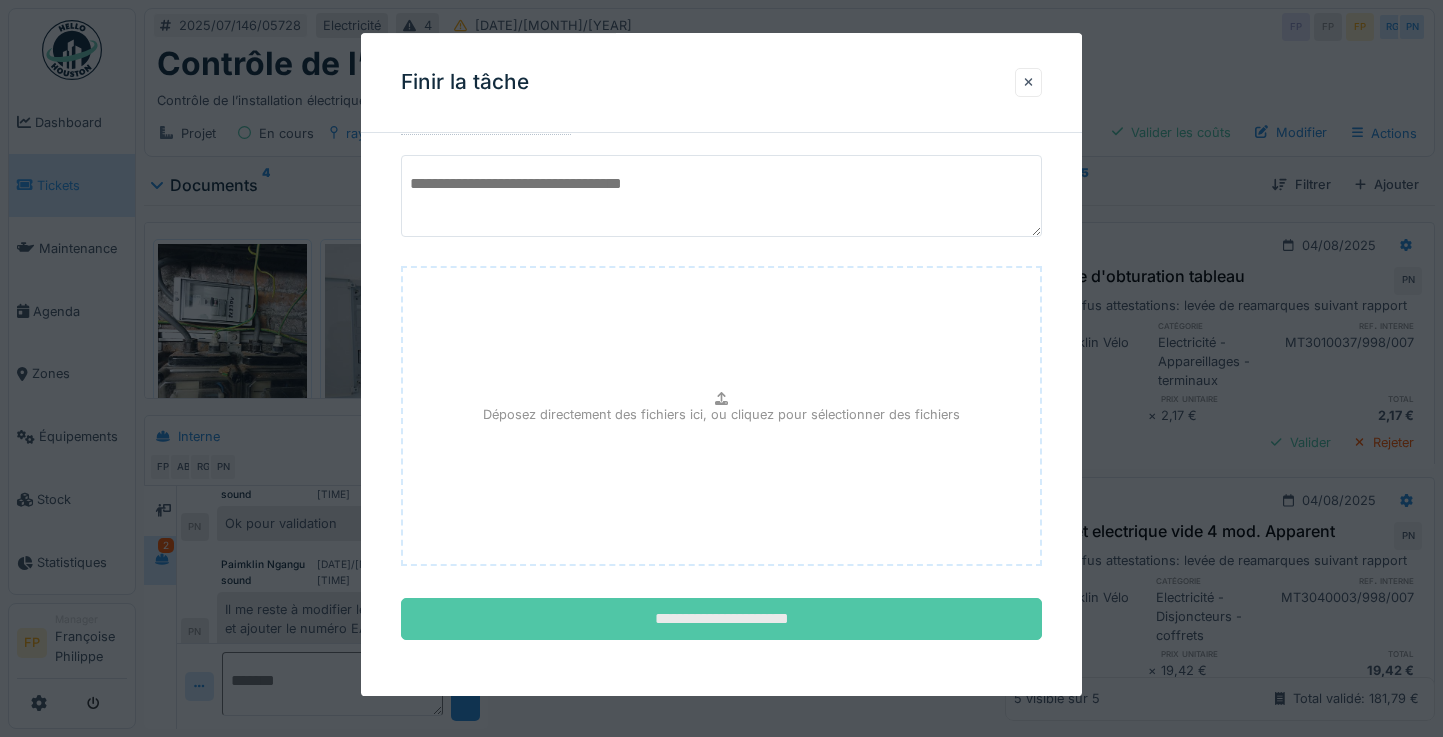 click on "**********" at bounding box center [722, 620] 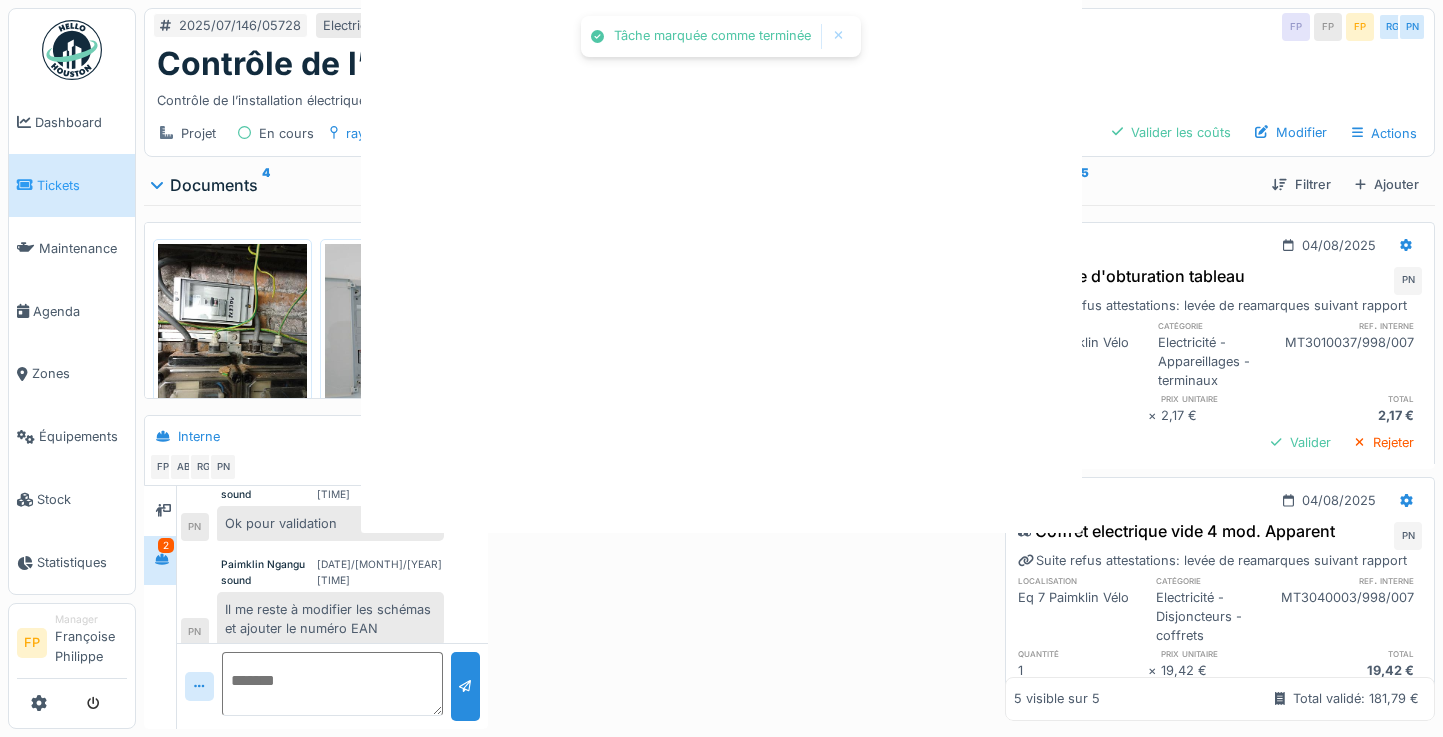 scroll, scrollTop: 0, scrollLeft: 0, axis: both 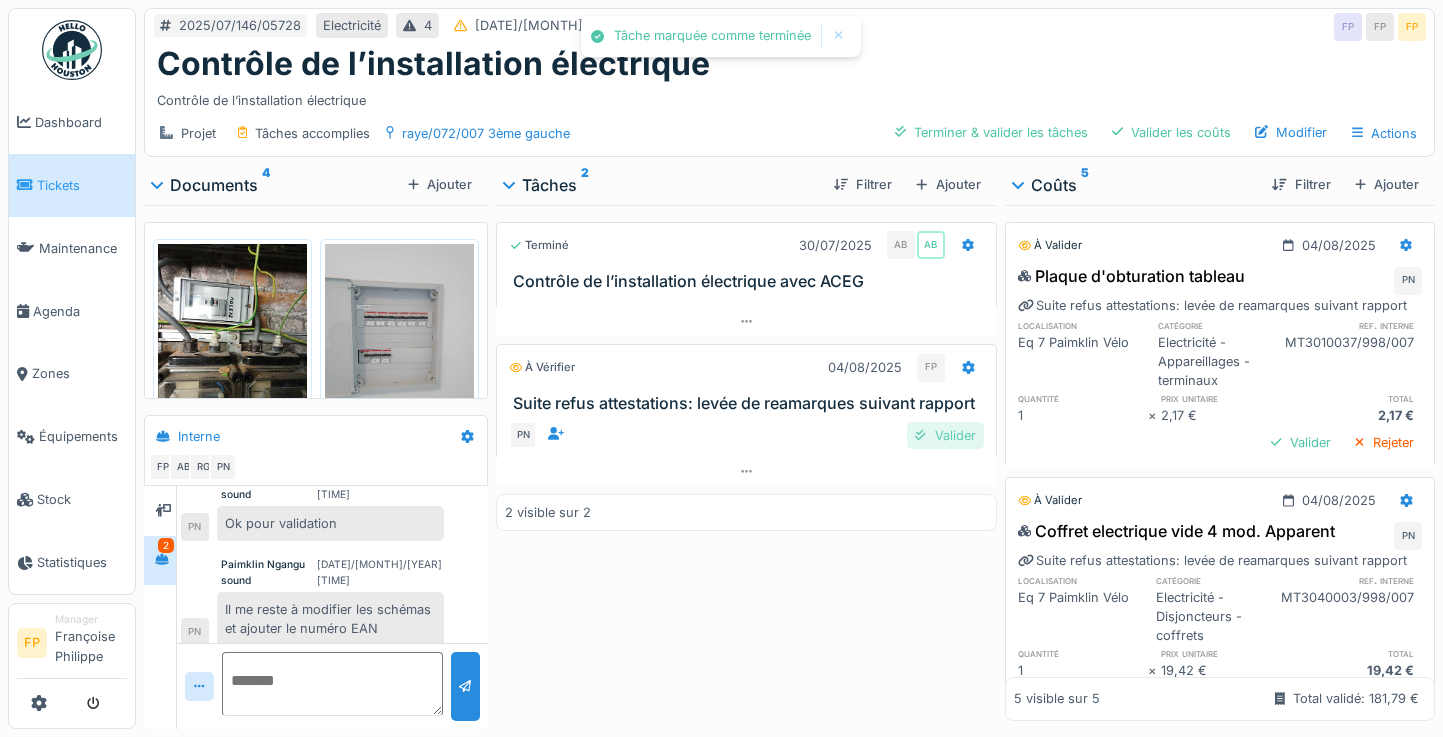 click on "Valider" at bounding box center (945, 435) 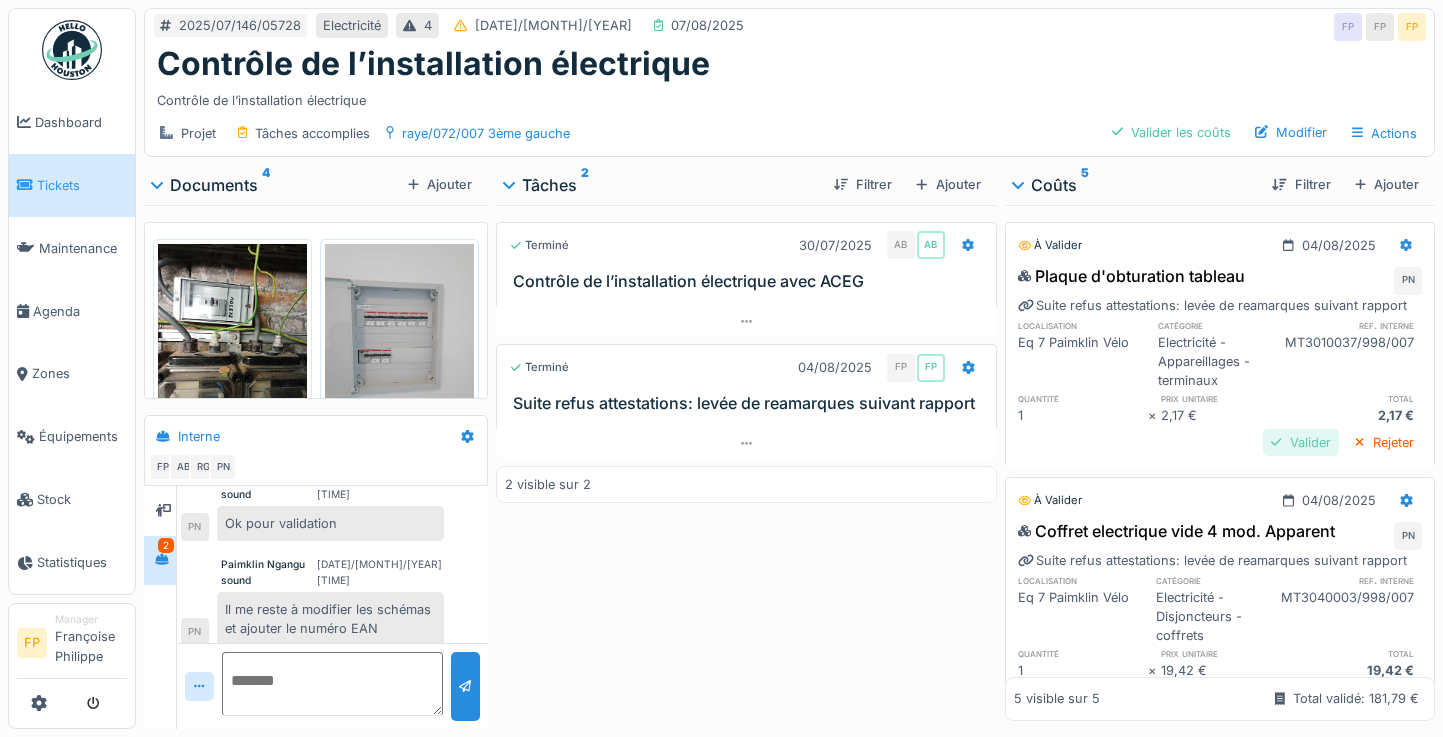 click on "Valider" at bounding box center [1301, 442] 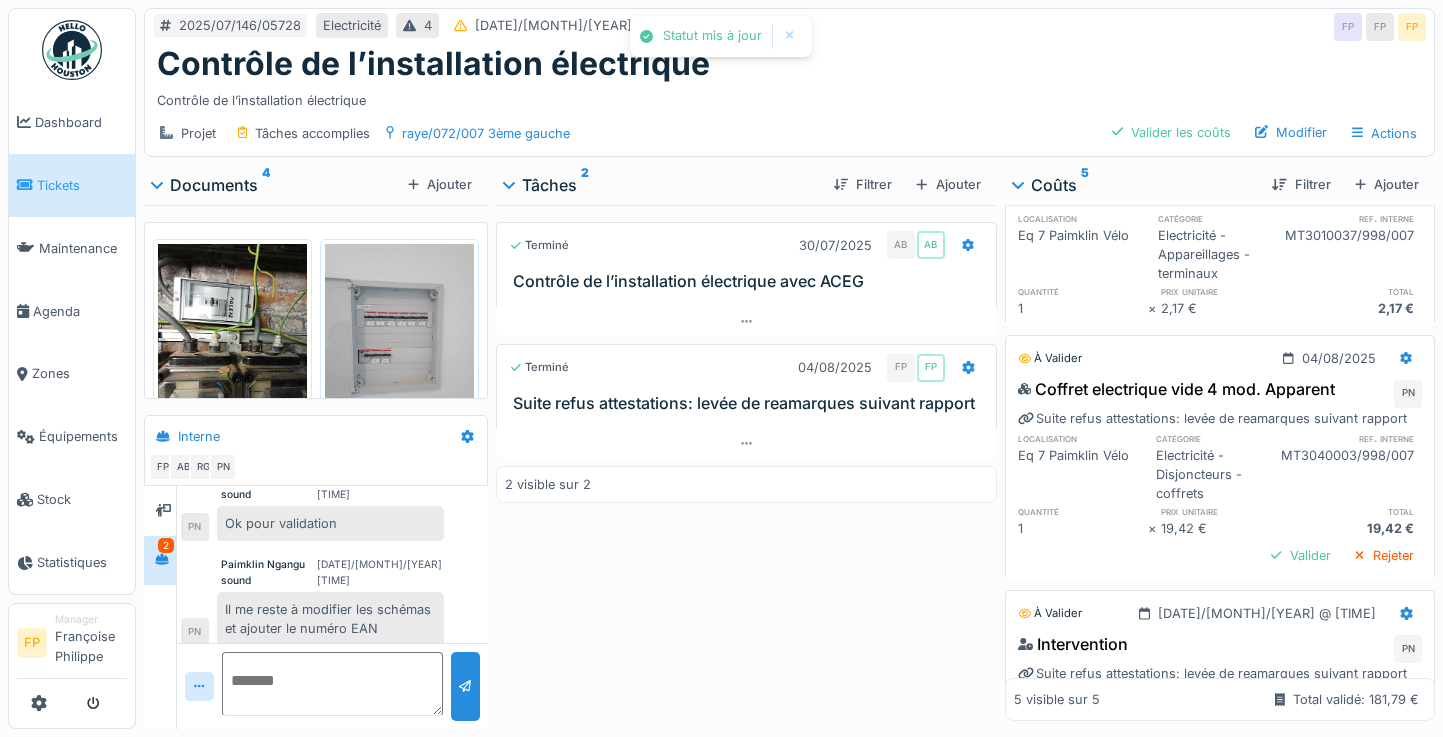 scroll, scrollTop: 300, scrollLeft: 0, axis: vertical 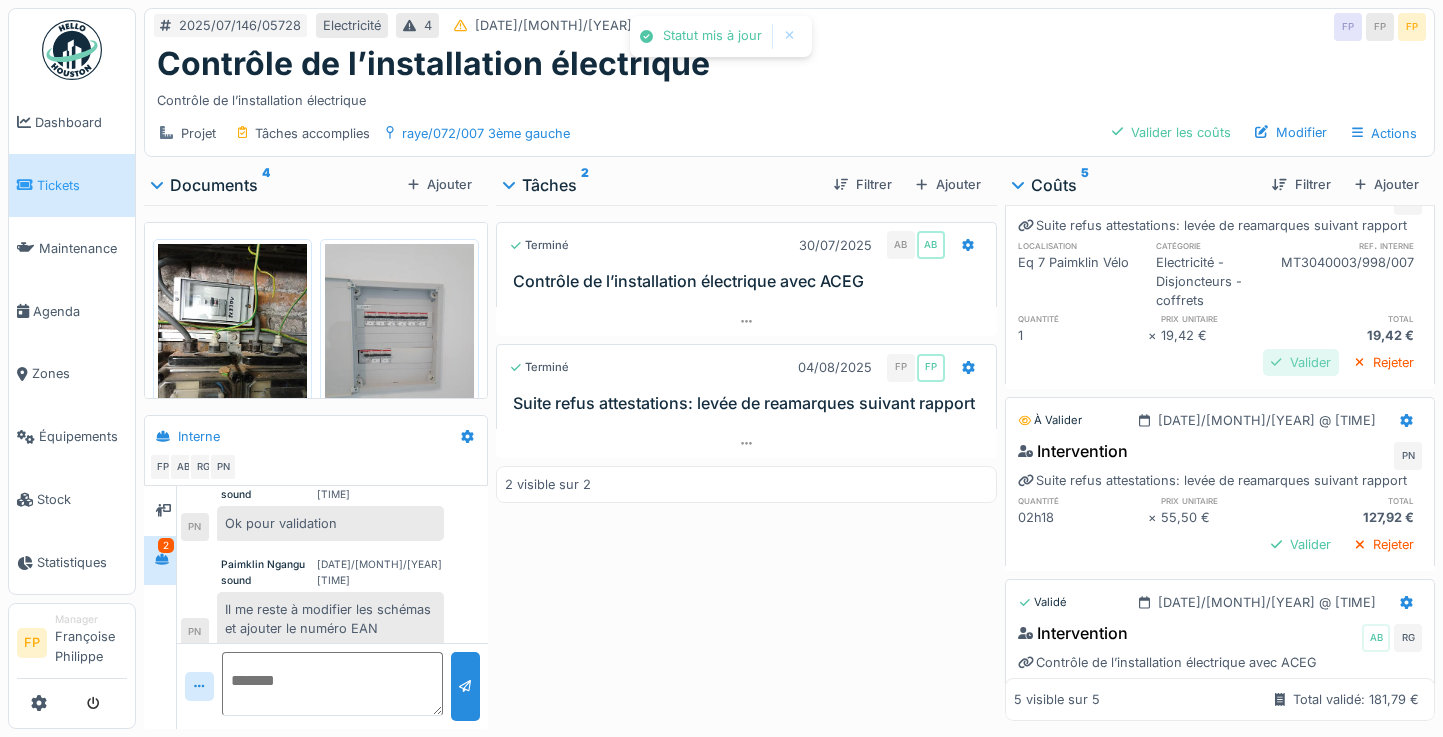 click on "Valider" at bounding box center [1301, 362] 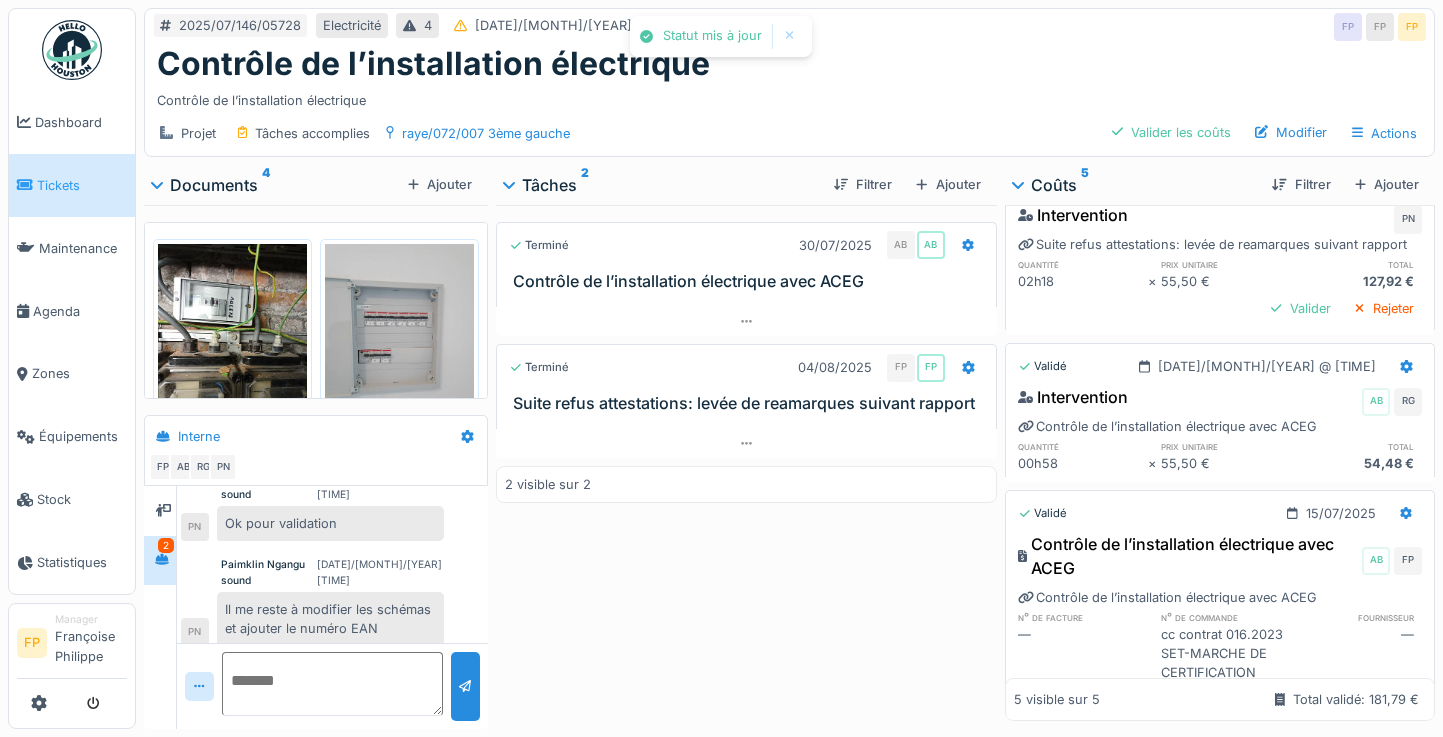 scroll, scrollTop: 512, scrollLeft: 0, axis: vertical 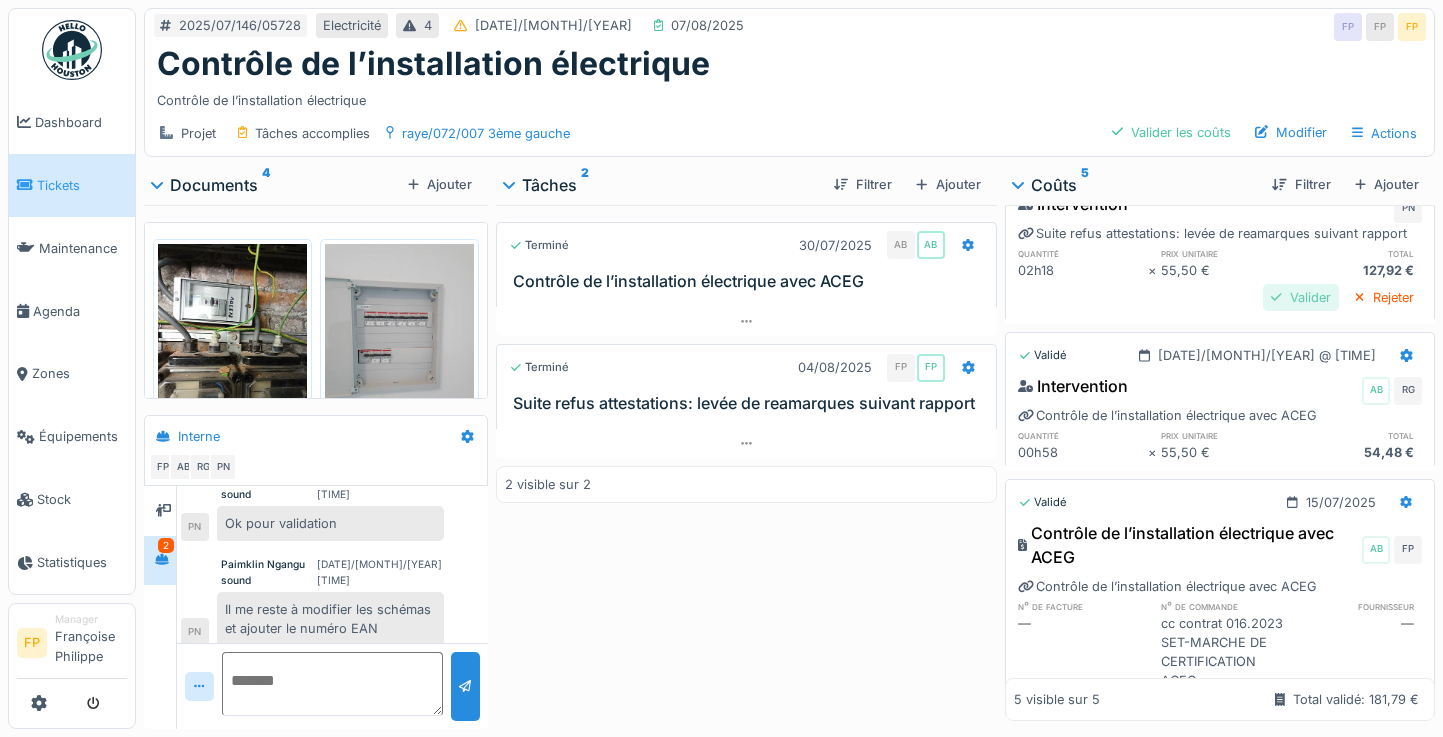 click on "Valider" at bounding box center [1301, 297] 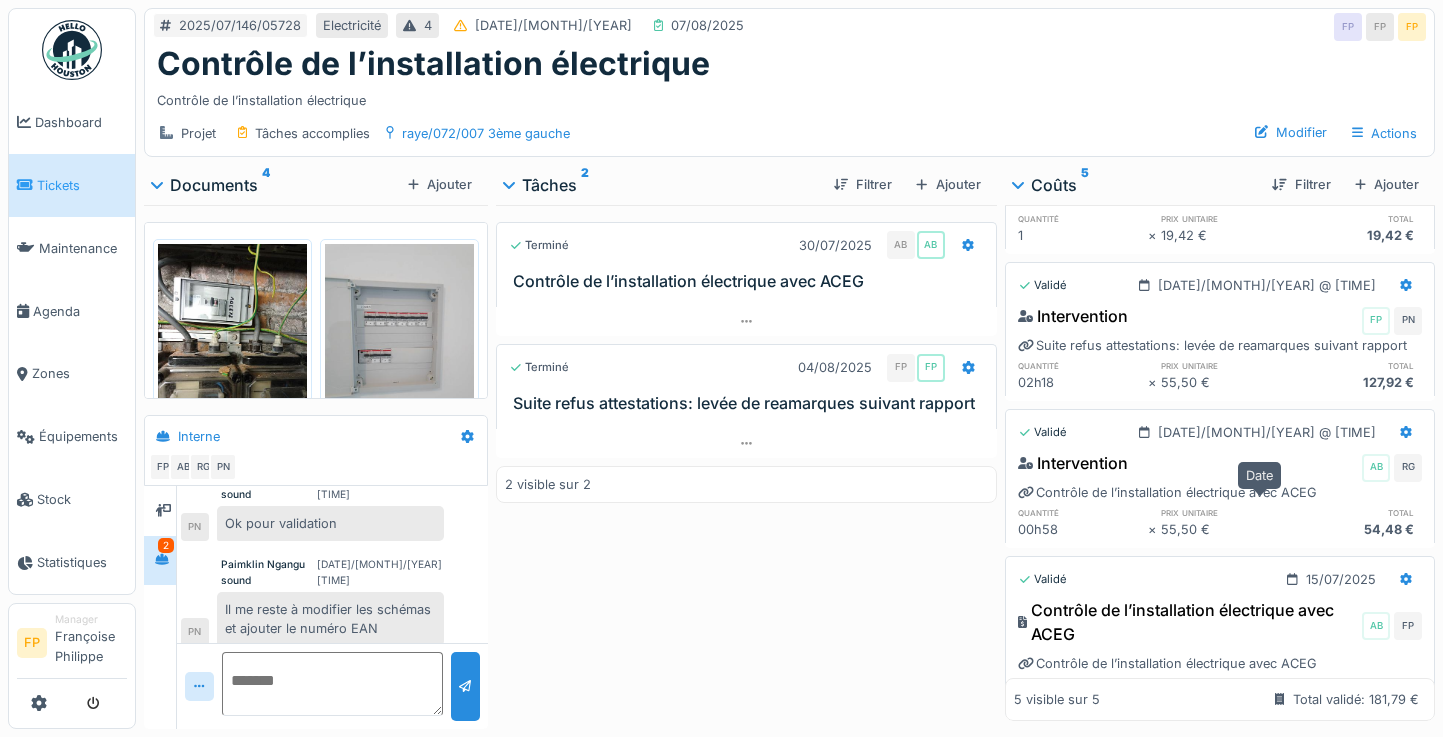 scroll, scrollTop: 0, scrollLeft: 0, axis: both 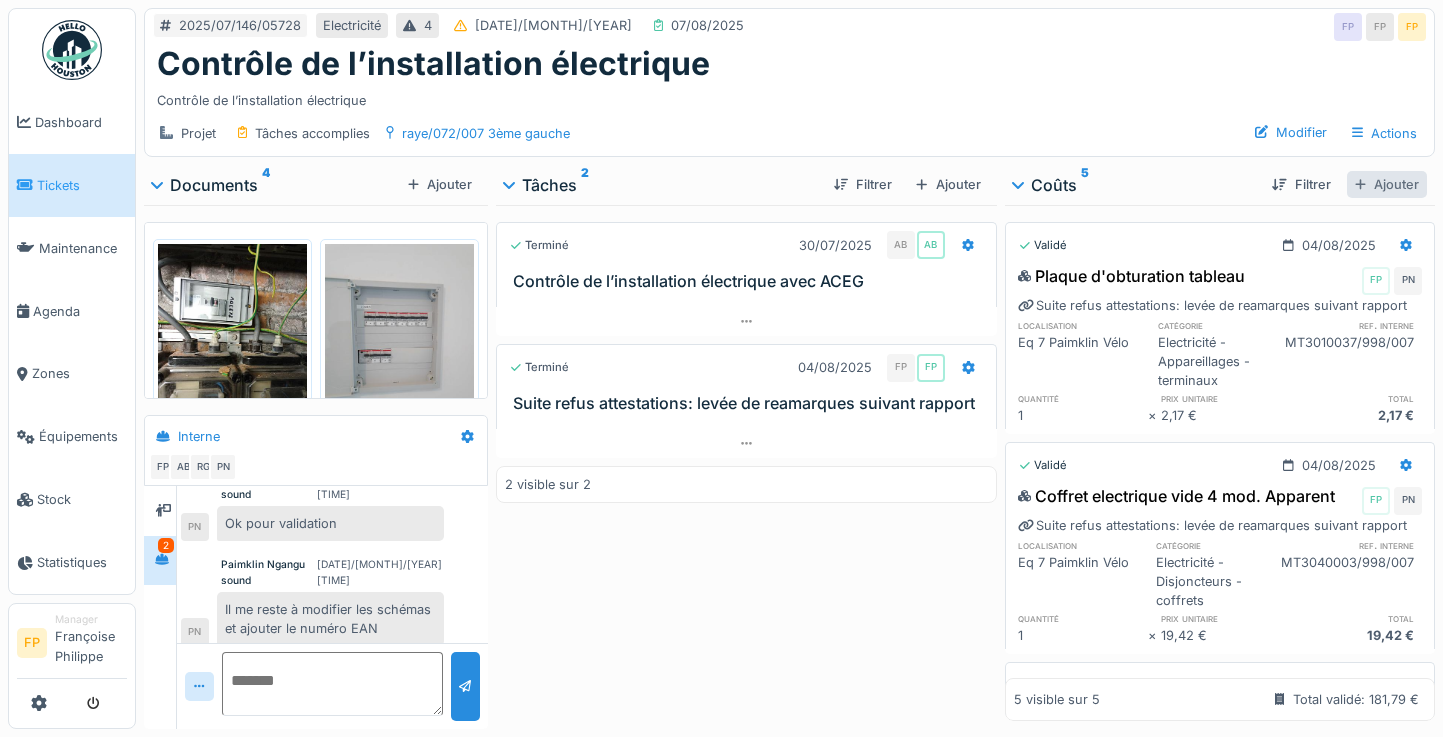 click on "Ajouter" at bounding box center (1387, 184) 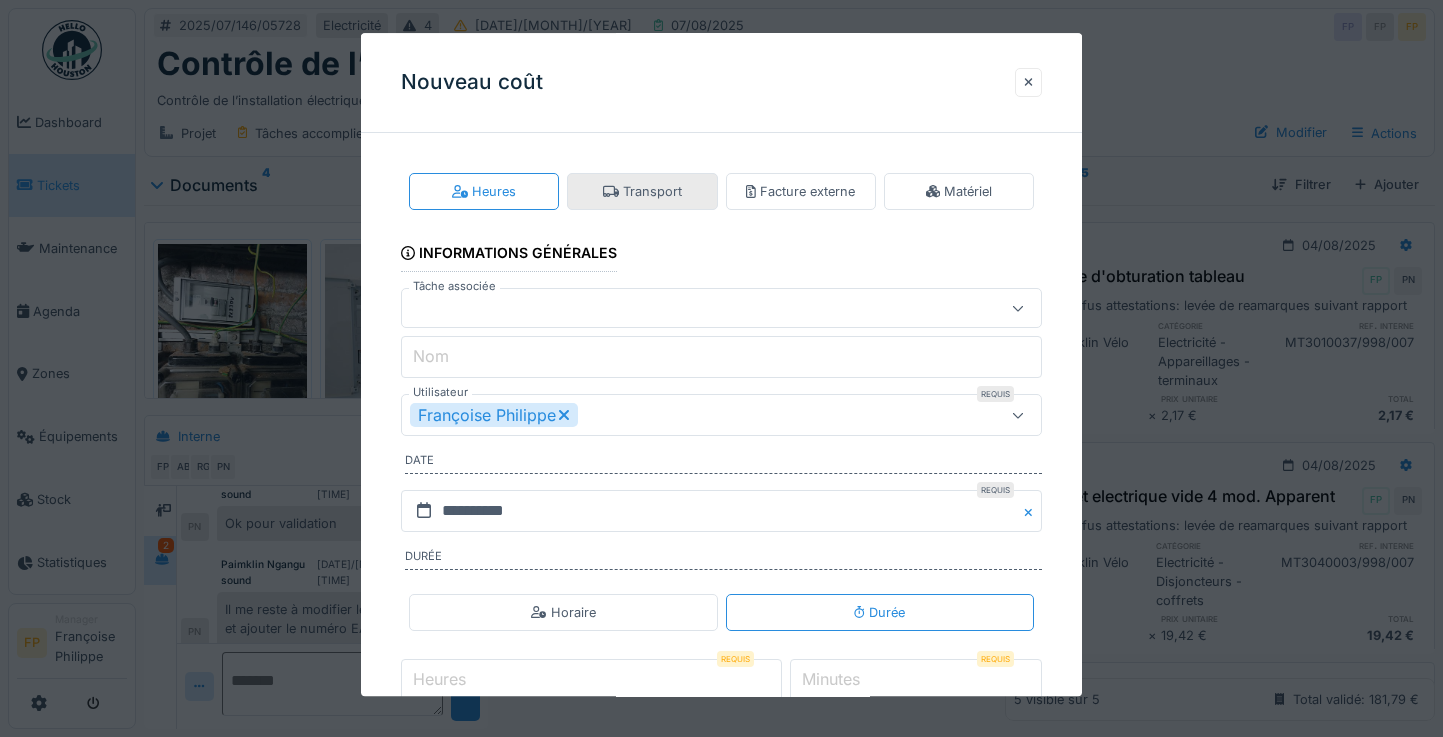 click on "Transport" at bounding box center [642, 191] 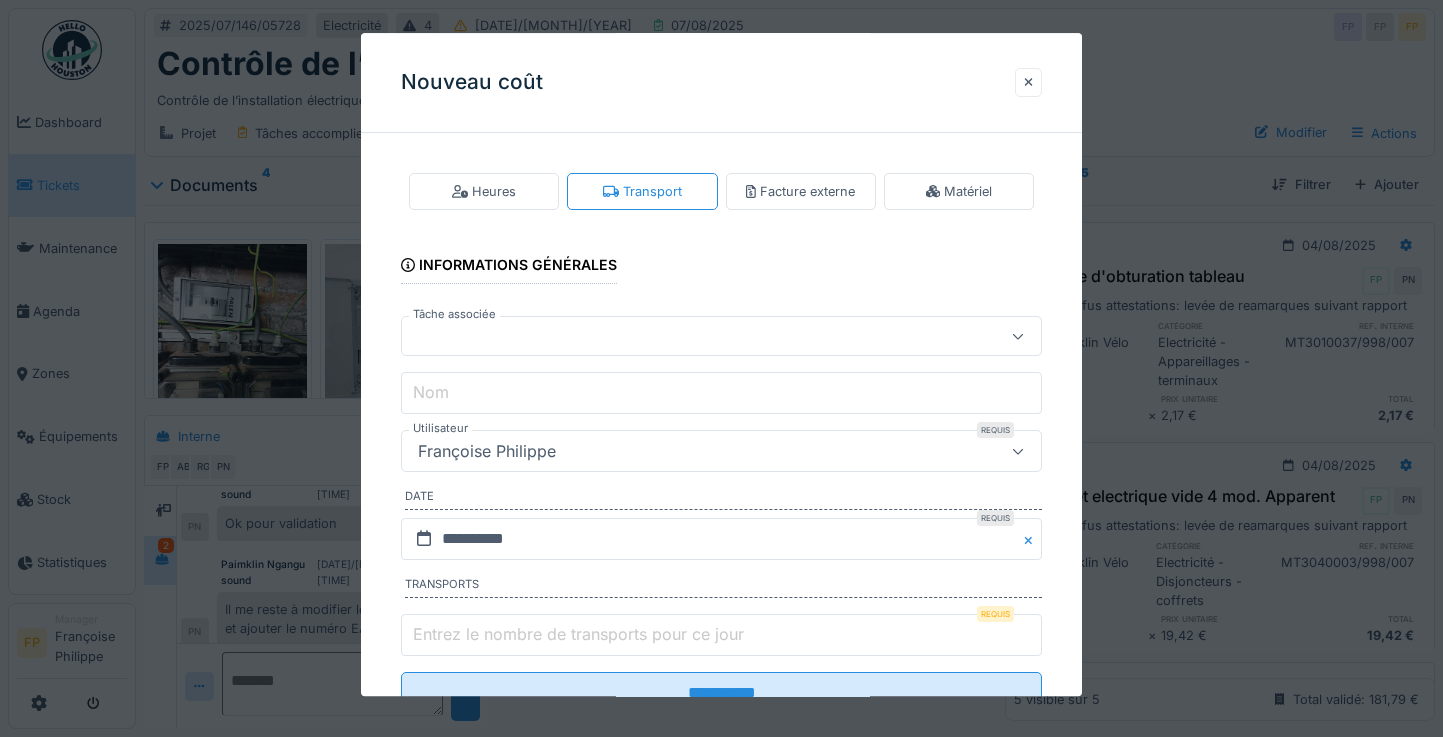 click at bounding box center [690, 336] 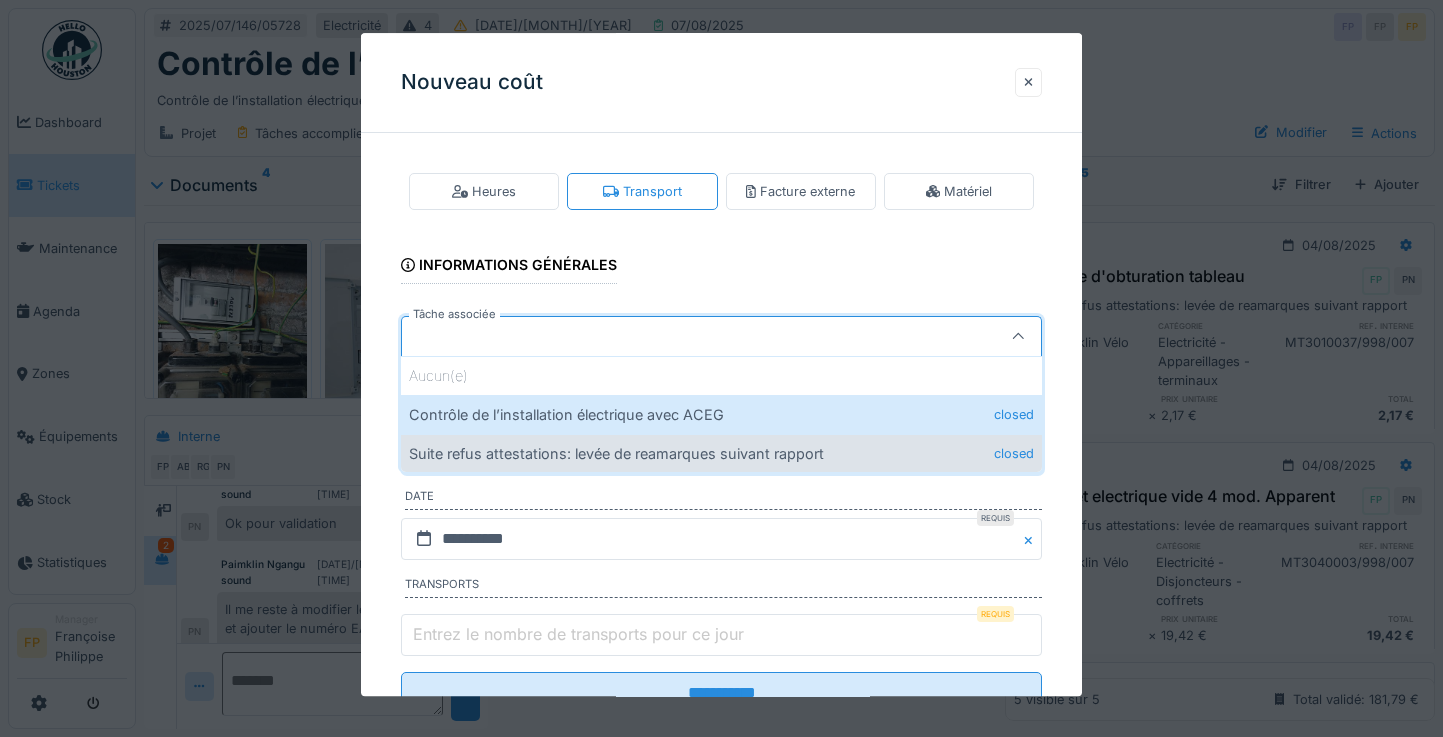 click on "Suite refus attestations: levée de reamarques suivant rapport   closed" at bounding box center (722, 453) 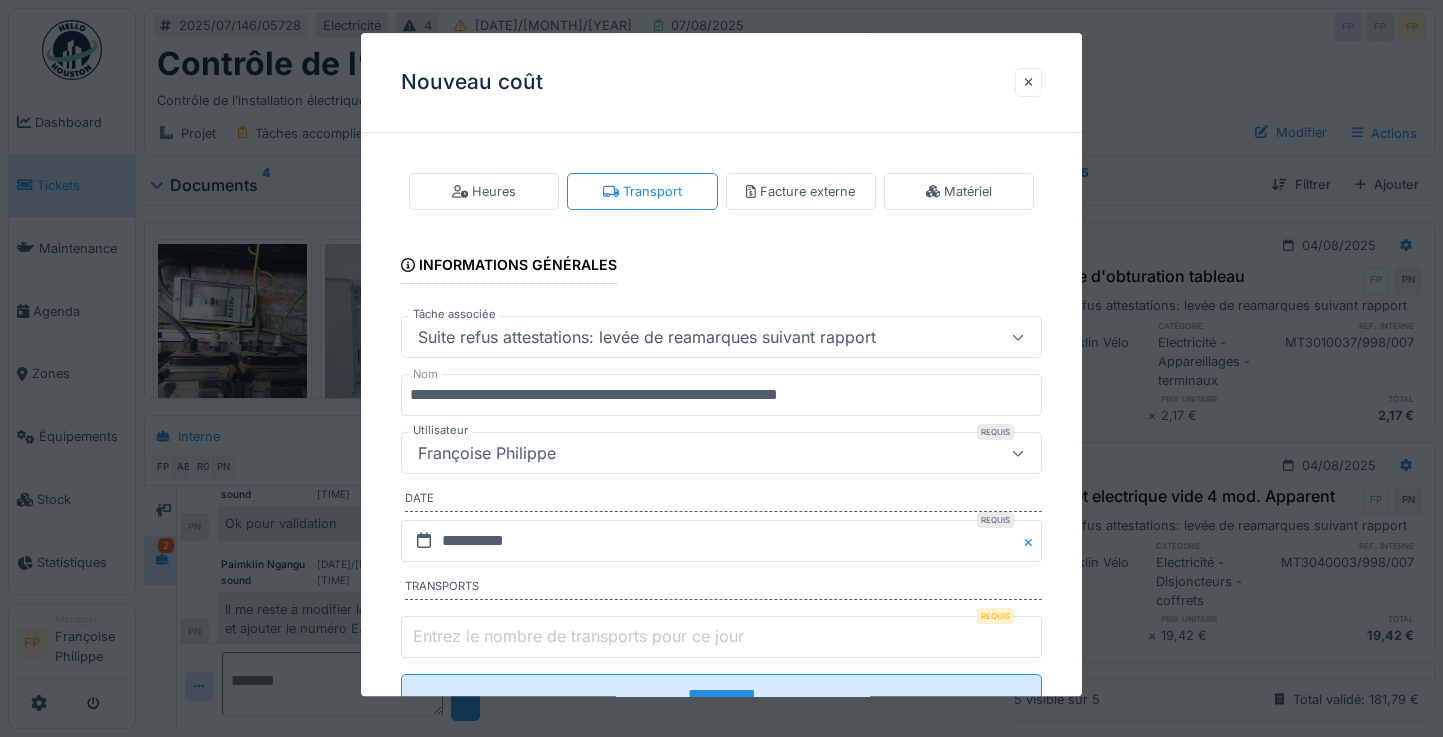 click on "[FIRST] [LAST]" at bounding box center [487, 453] 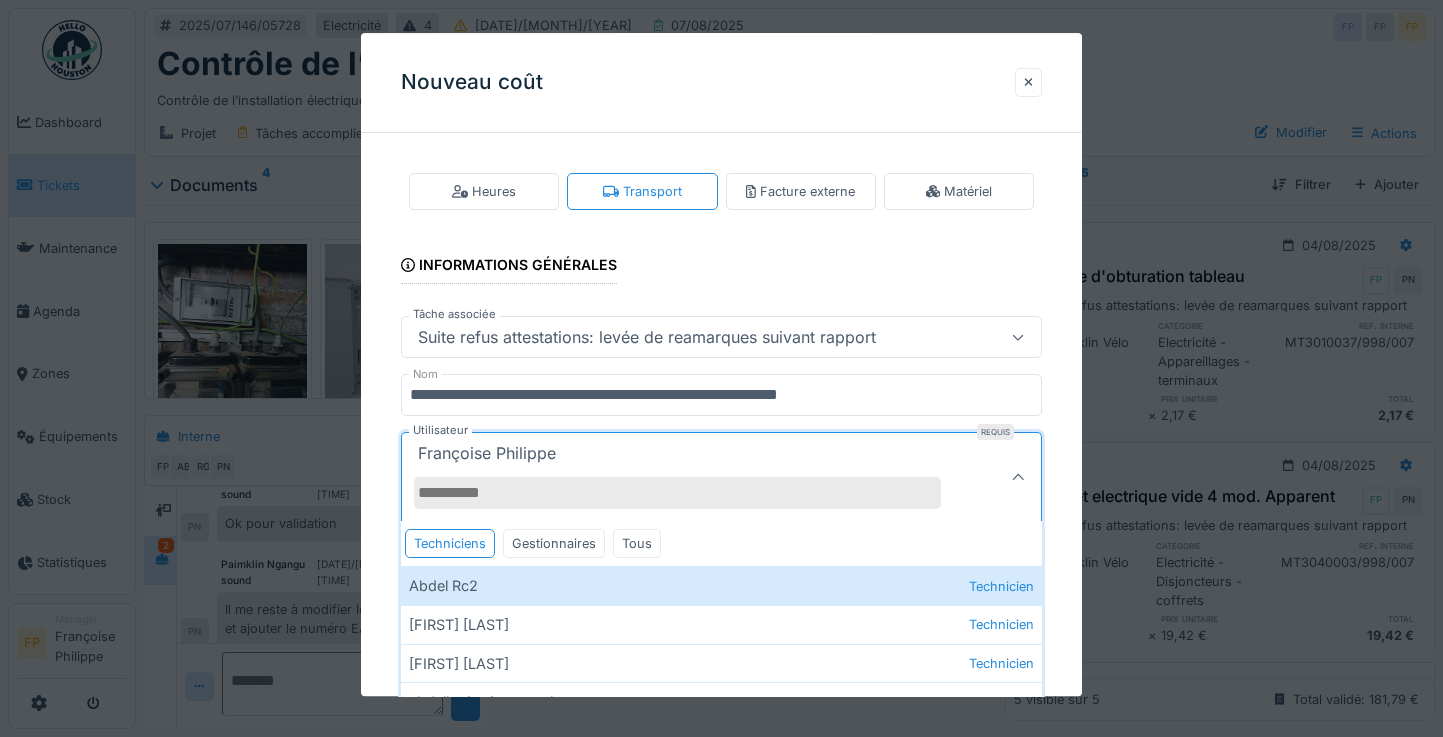 click on "Utilisateur" at bounding box center [678, 493] 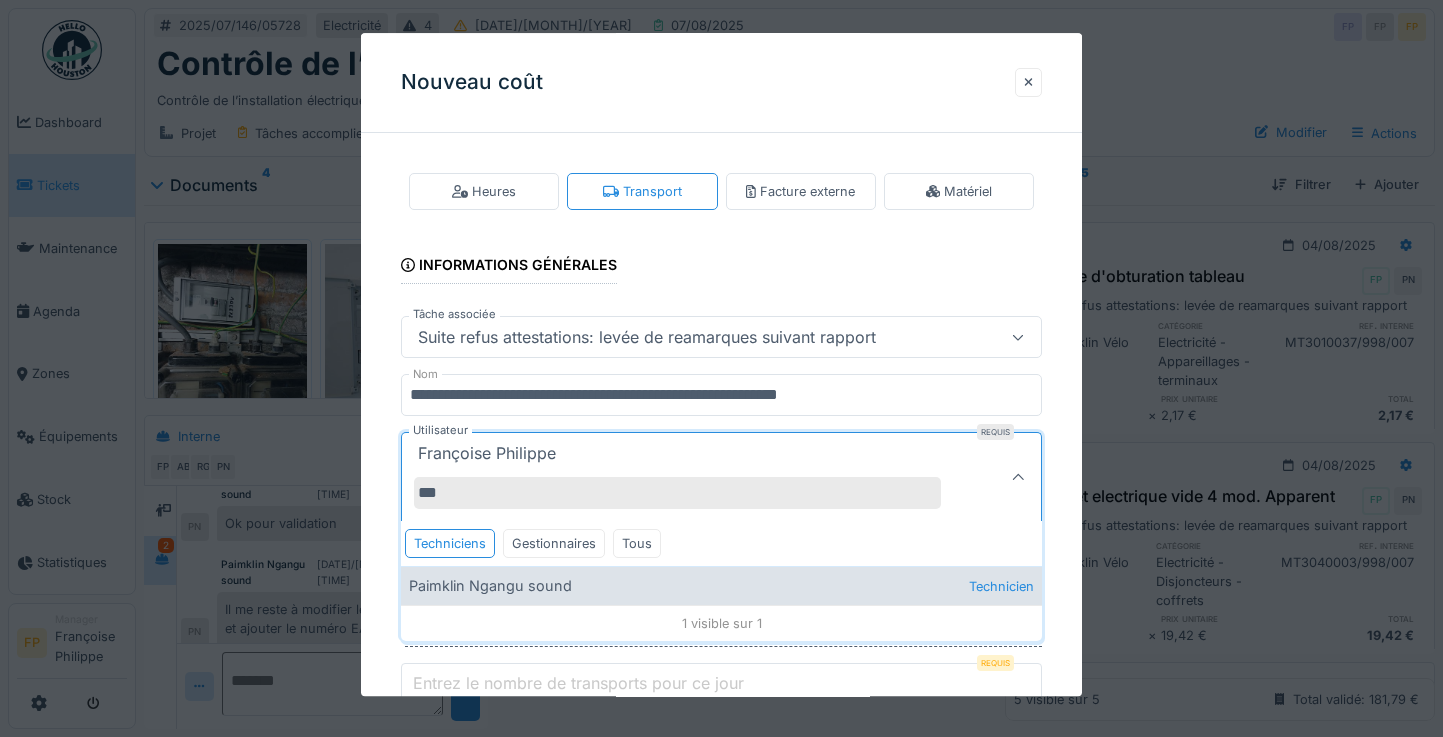 type on "***" 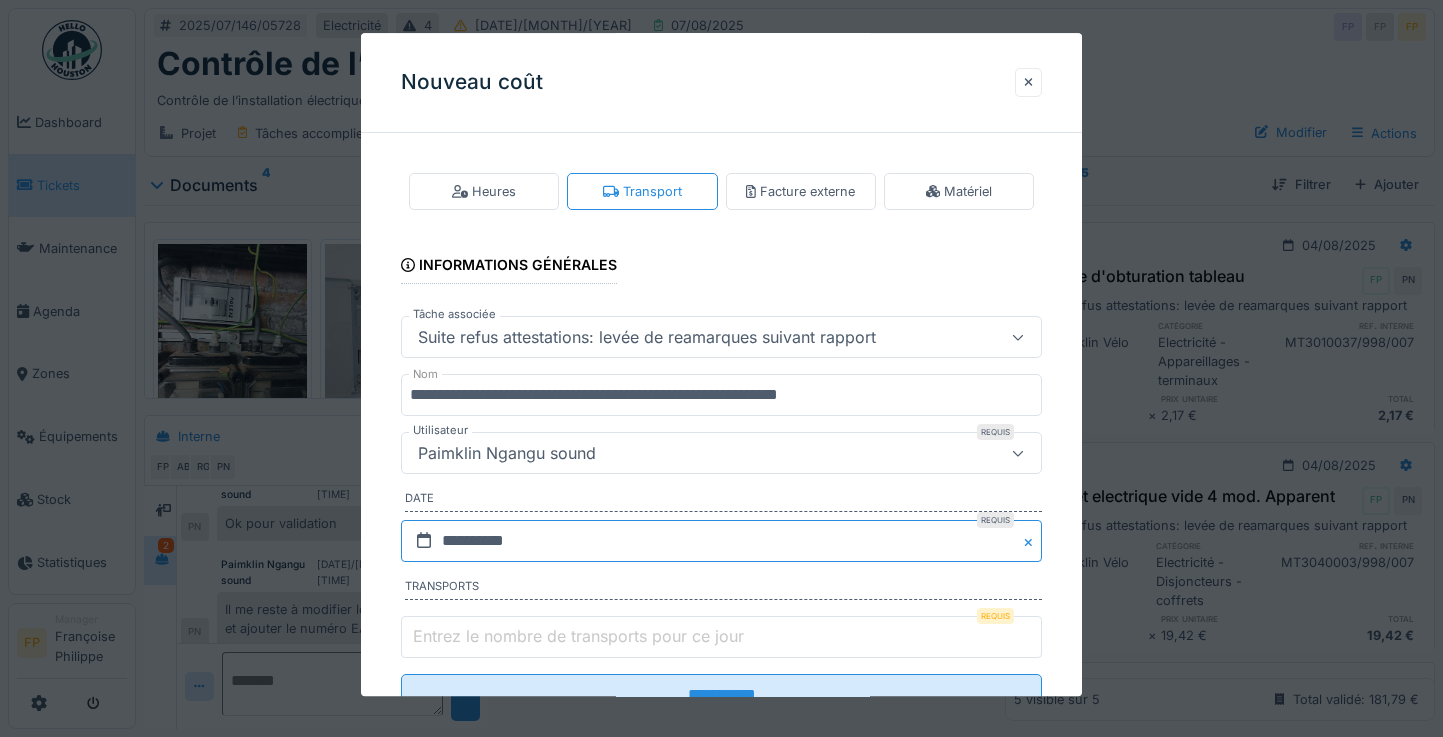 click on "**********" at bounding box center (722, 541) 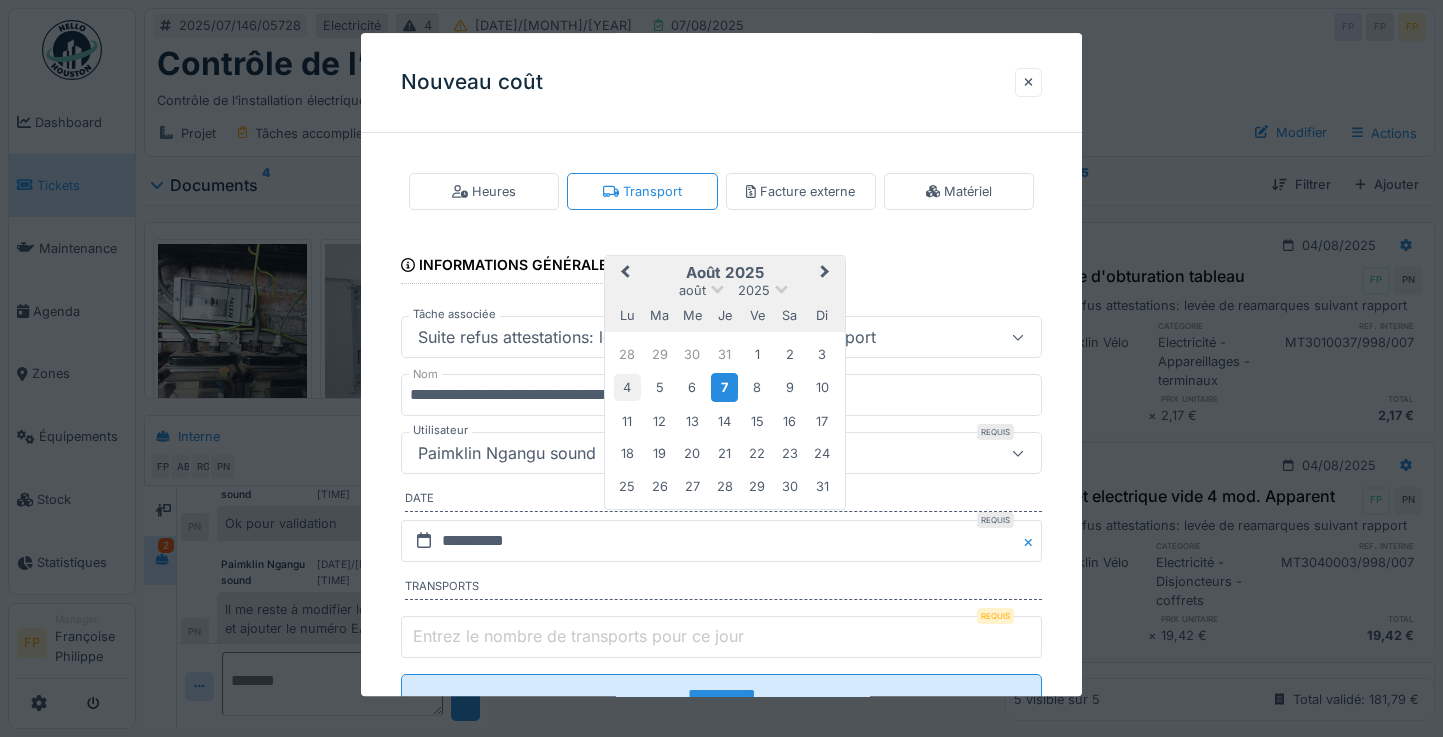 click on "4" at bounding box center [627, 387] 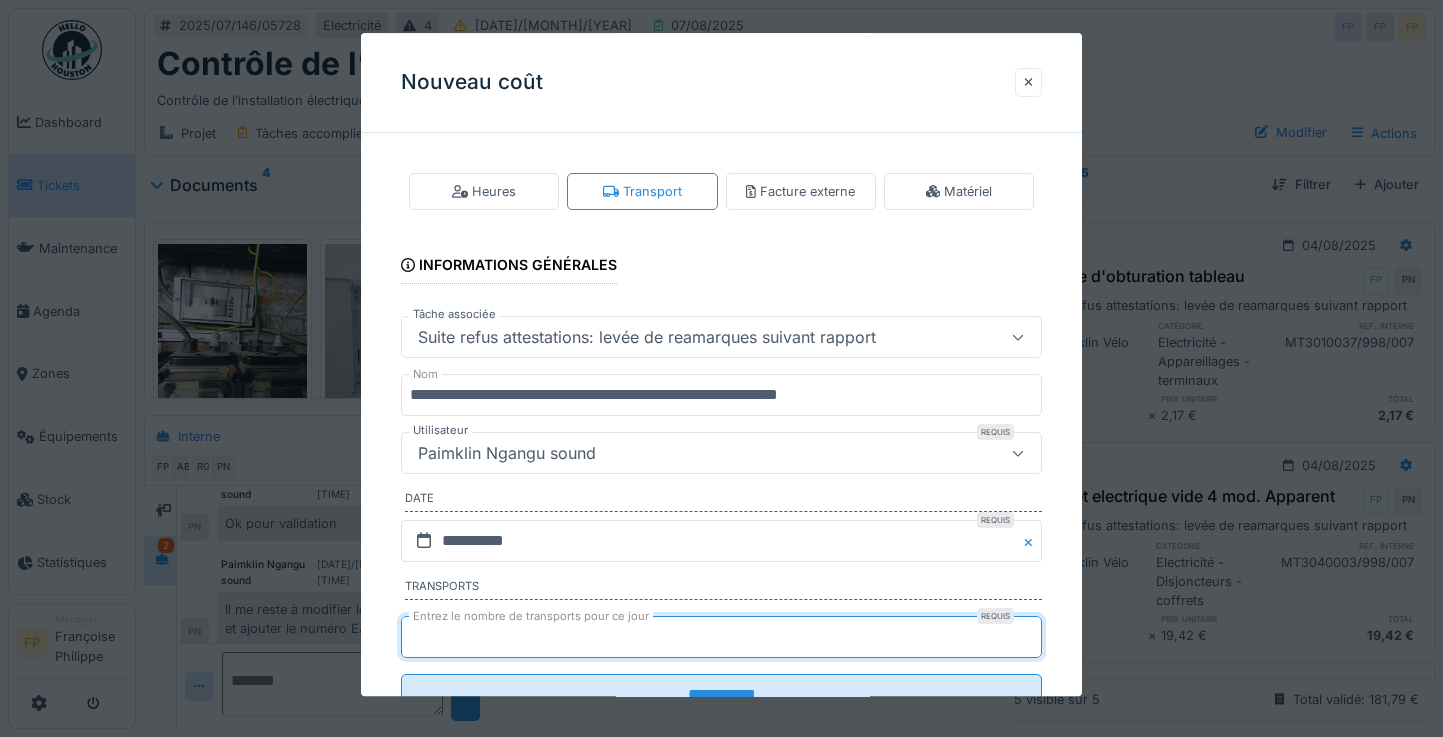 type on "*" 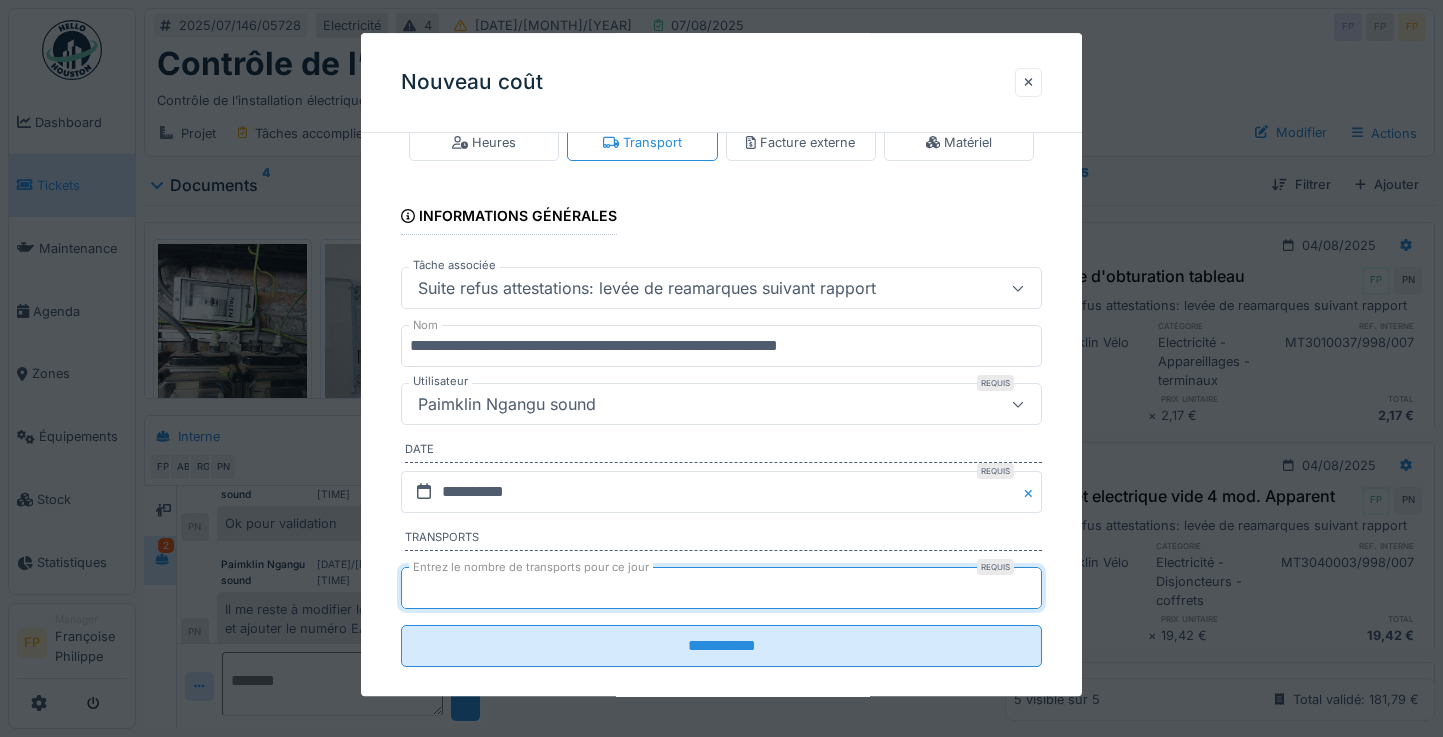 scroll, scrollTop: 76, scrollLeft: 0, axis: vertical 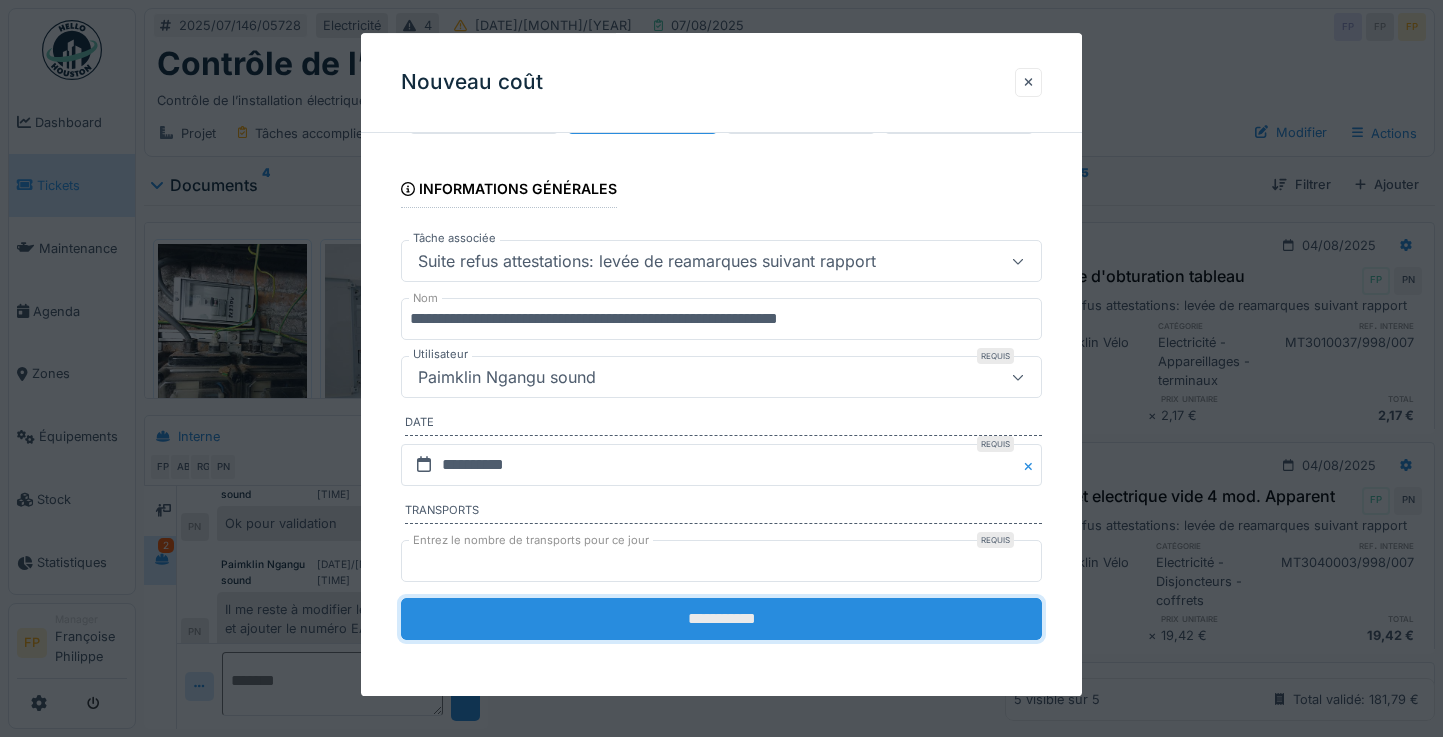 click on "**********" at bounding box center [722, 619] 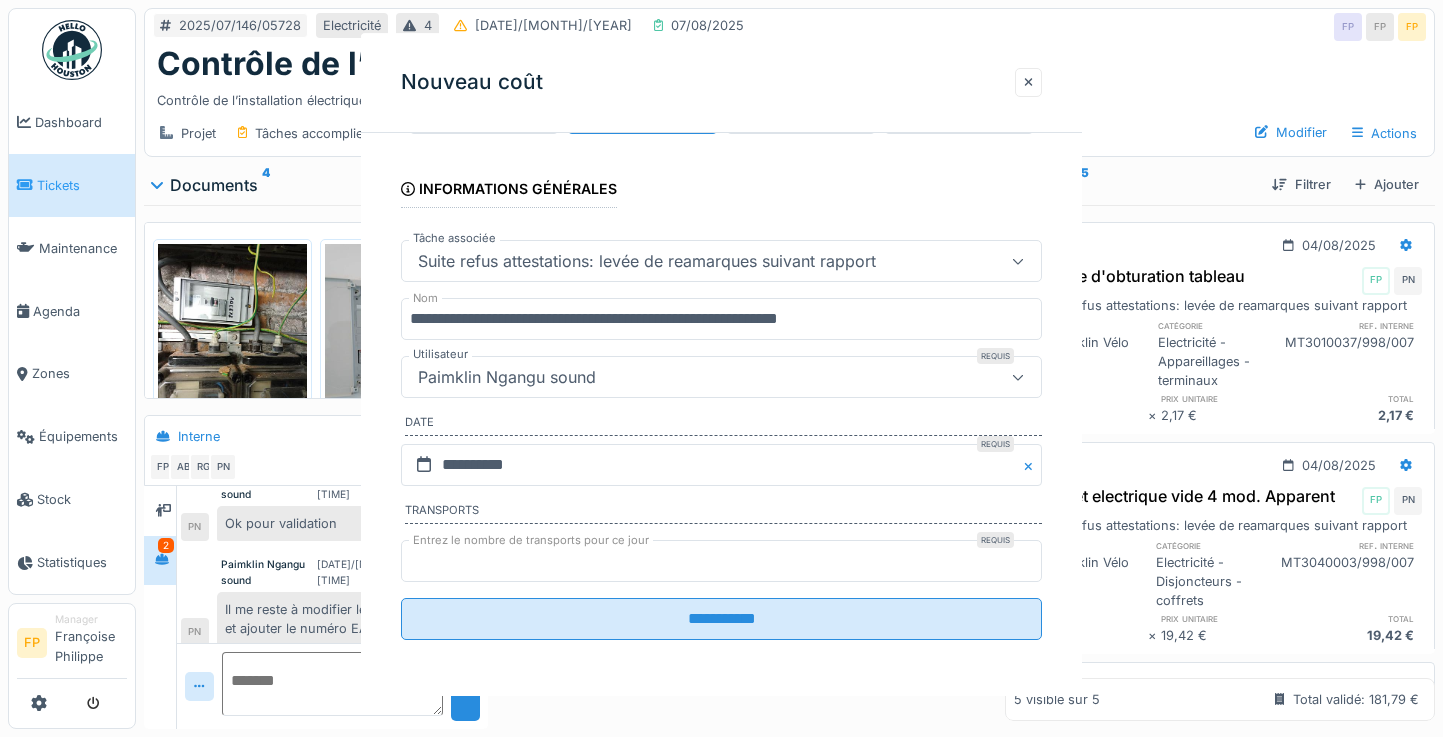 scroll, scrollTop: 0, scrollLeft: 0, axis: both 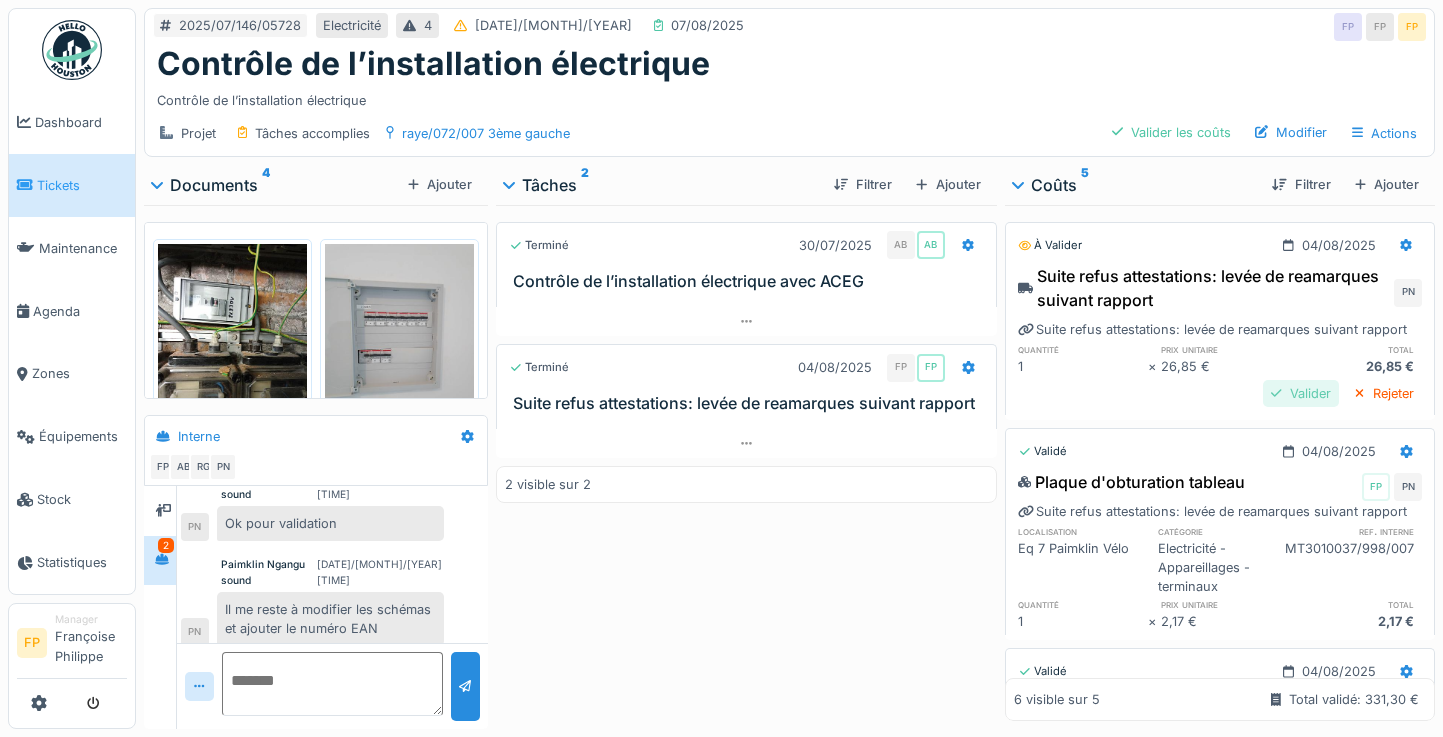 click on "Valider" at bounding box center (1301, 393) 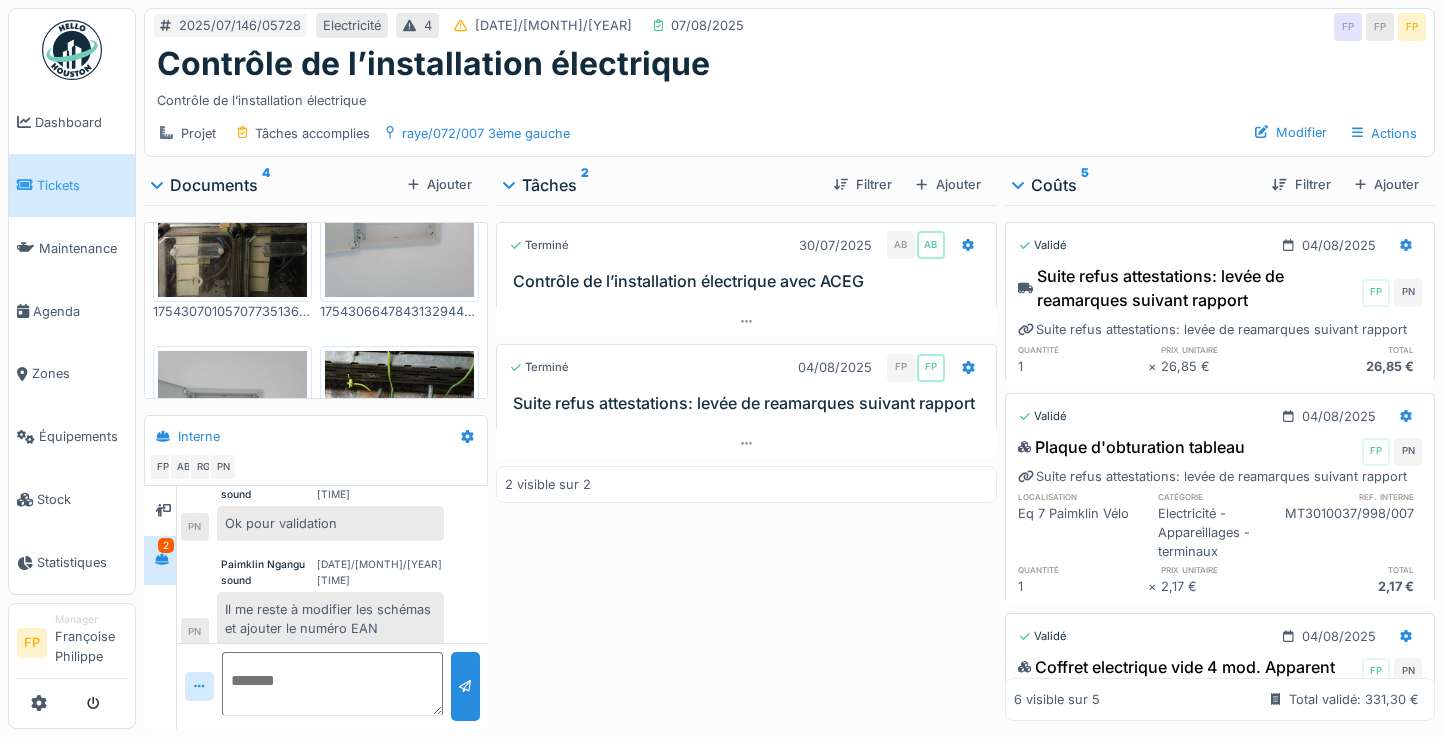 scroll, scrollTop: 0, scrollLeft: 0, axis: both 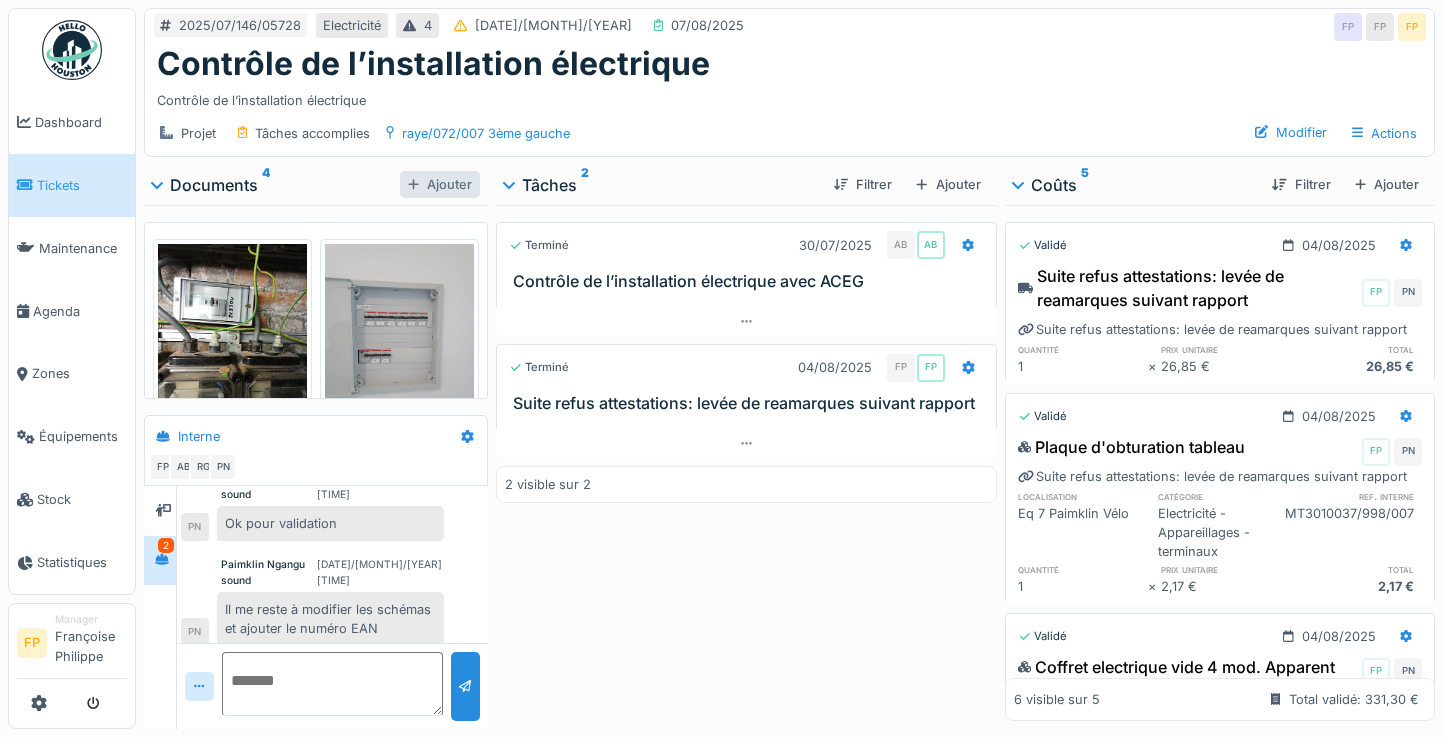 click on "Ajouter" at bounding box center [440, 184] 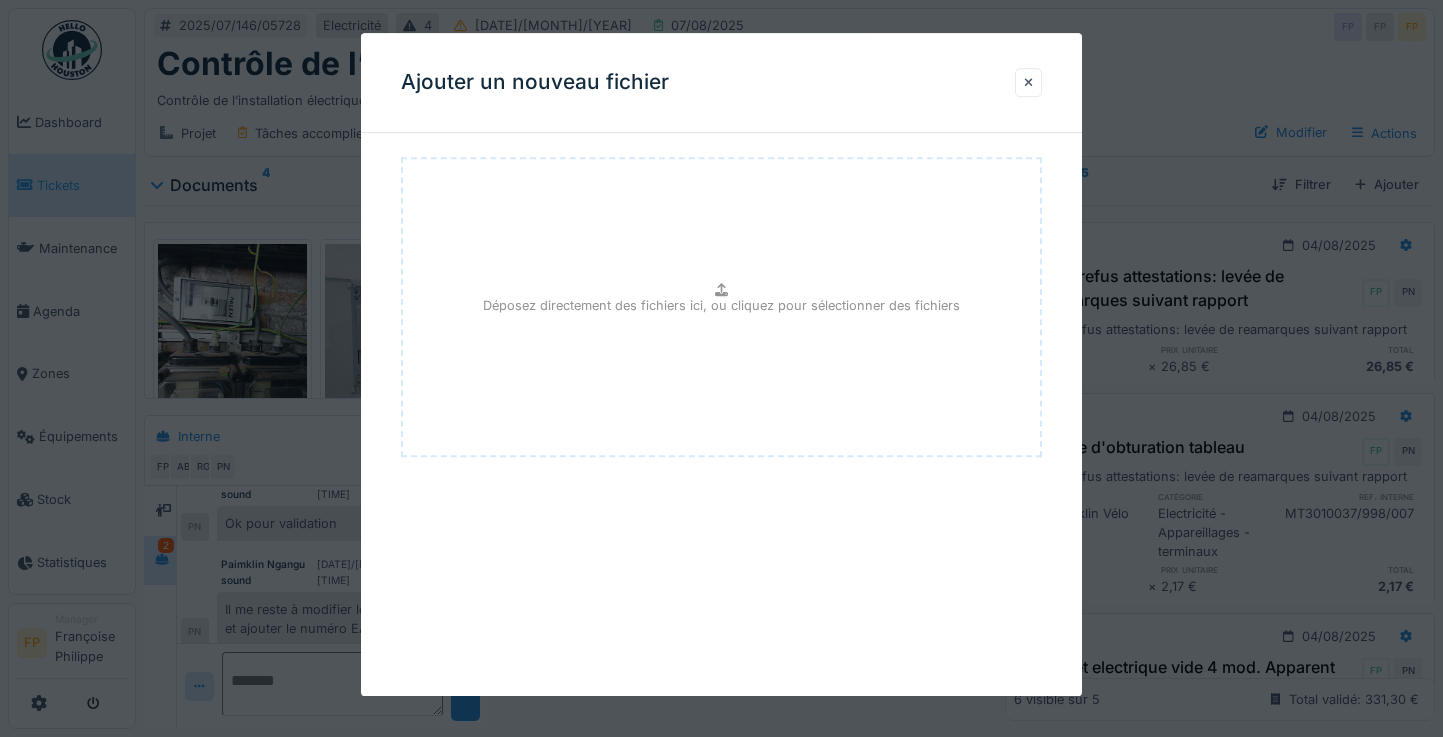 click at bounding box center [1029, 82] 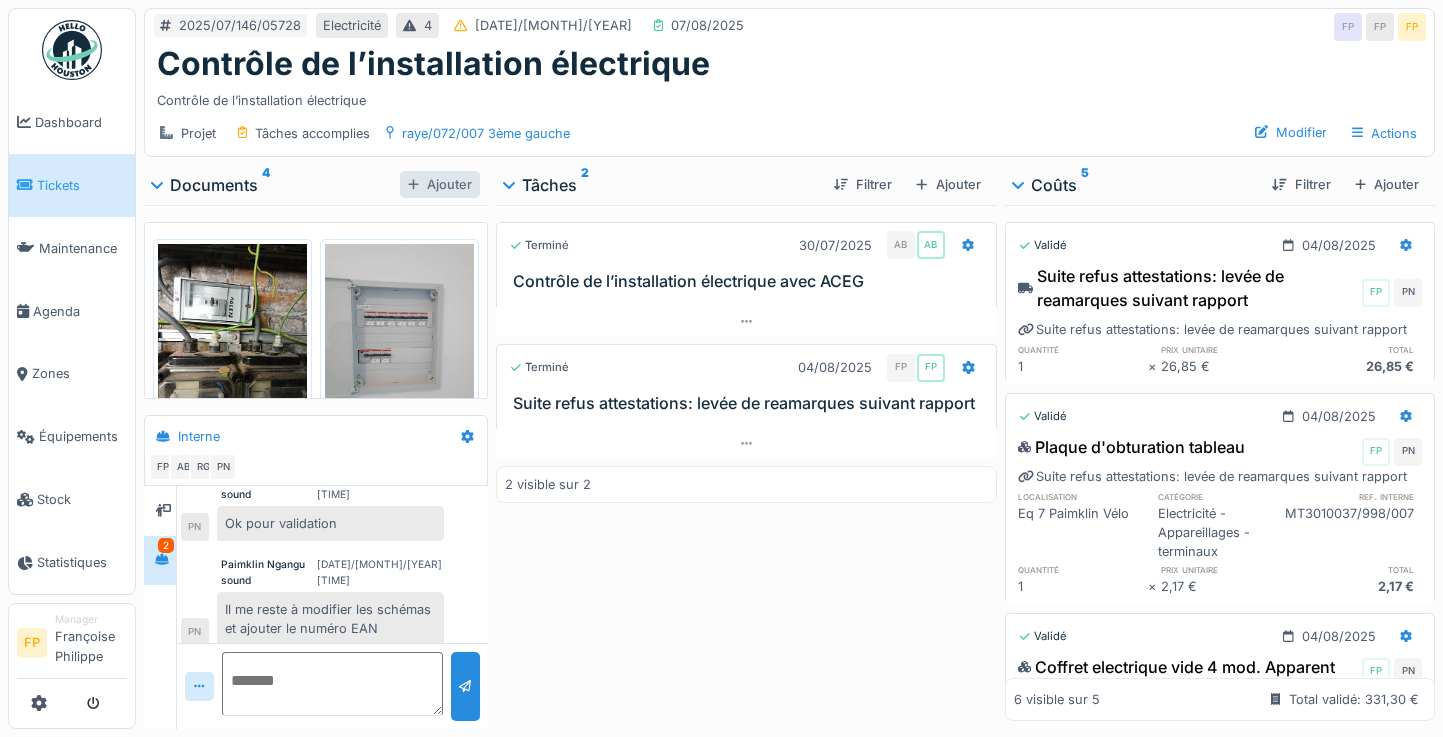 click on "Ajouter" at bounding box center [440, 184] 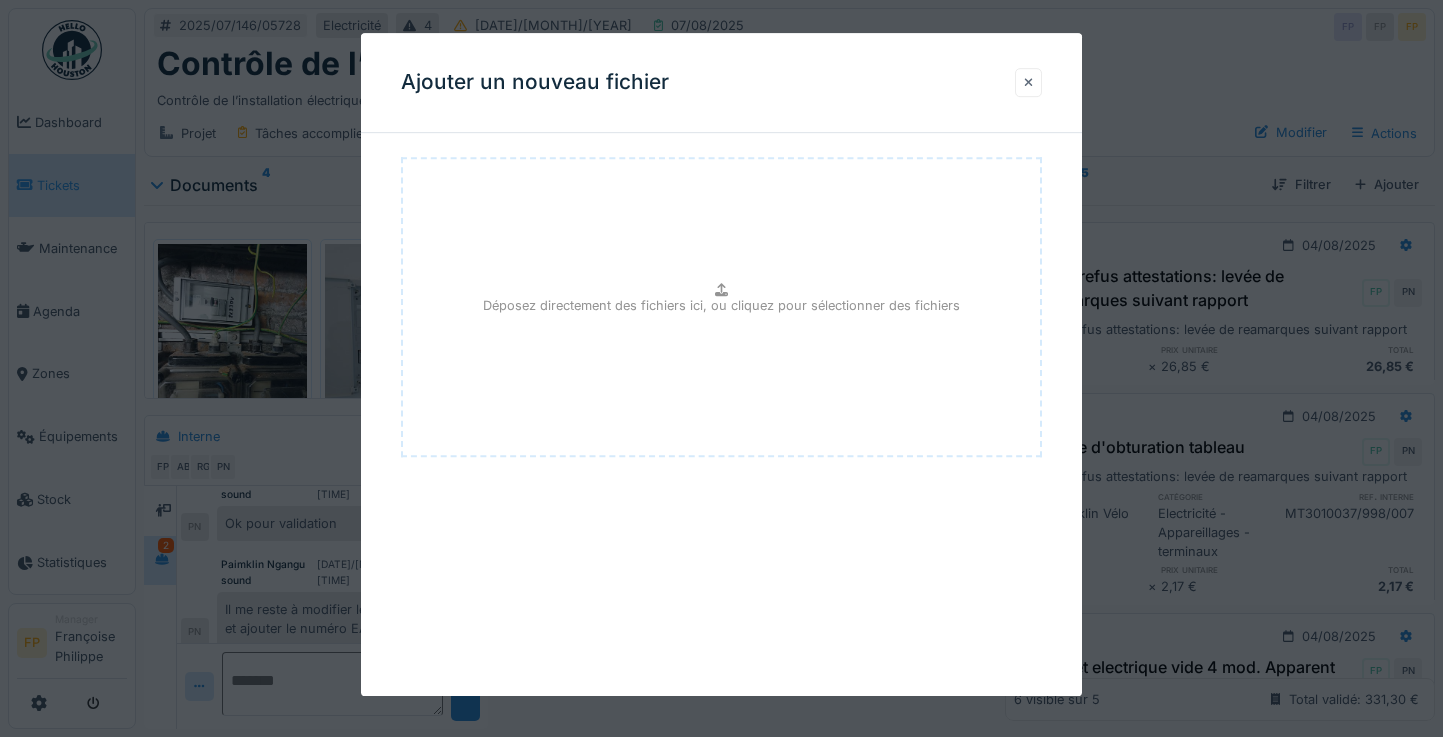 click at bounding box center (1029, 82) 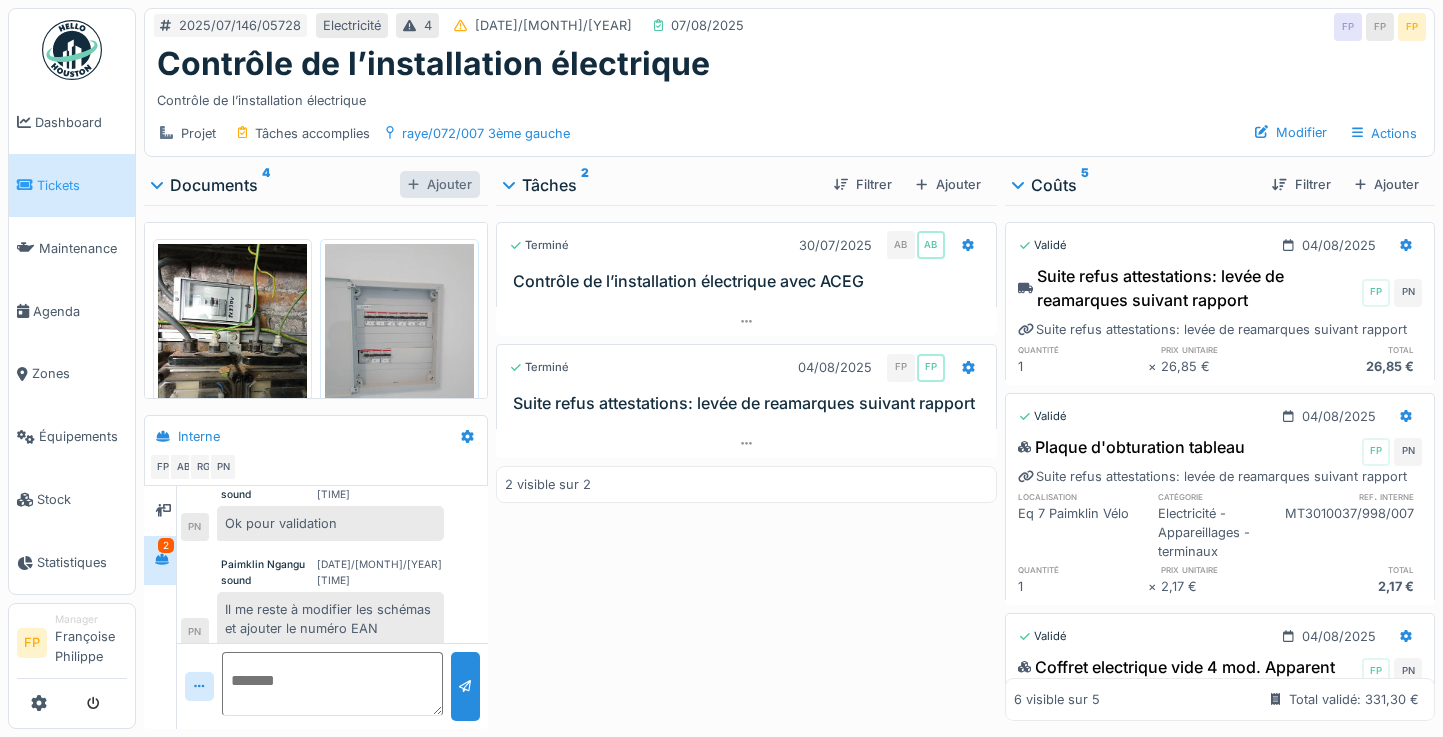 click on "Ajouter" at bounding box center [440, 184] 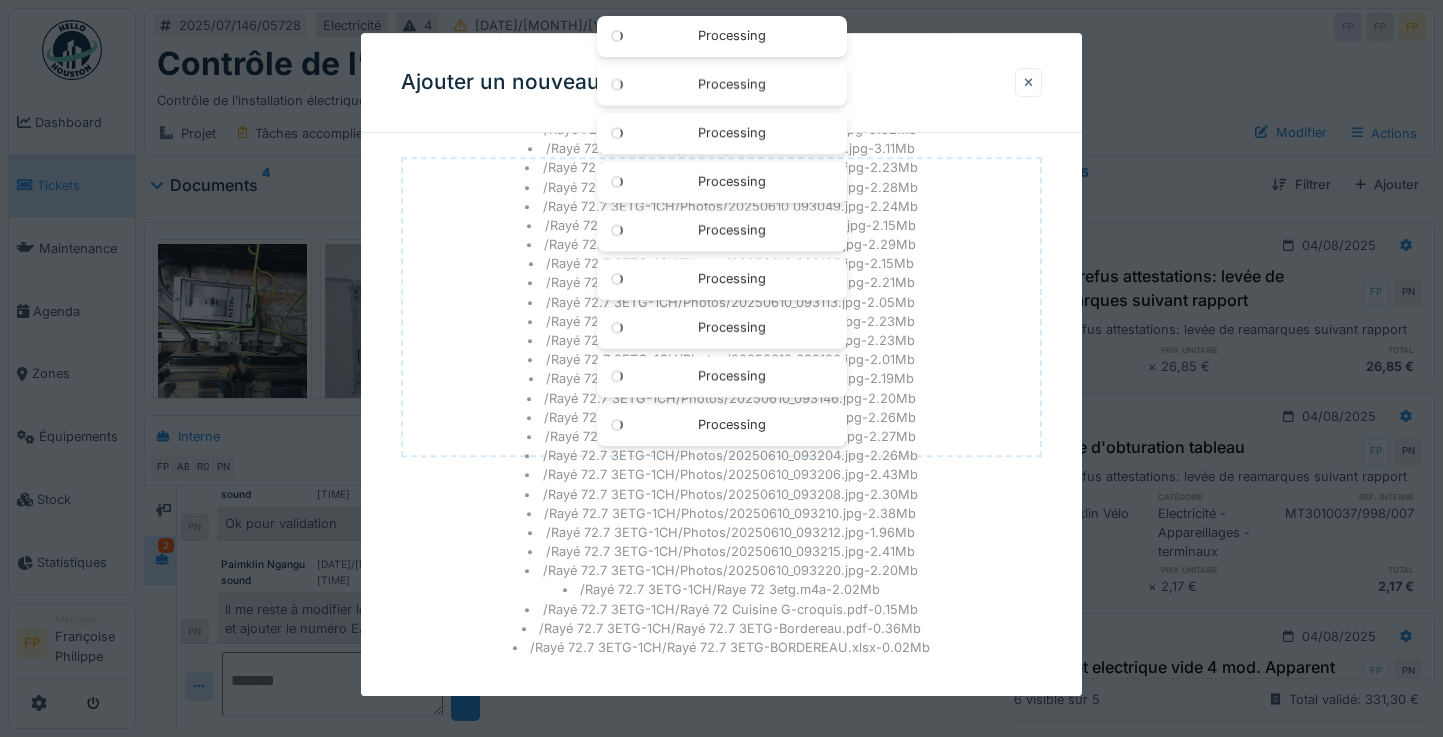 click at bounding box center (1029, 82) 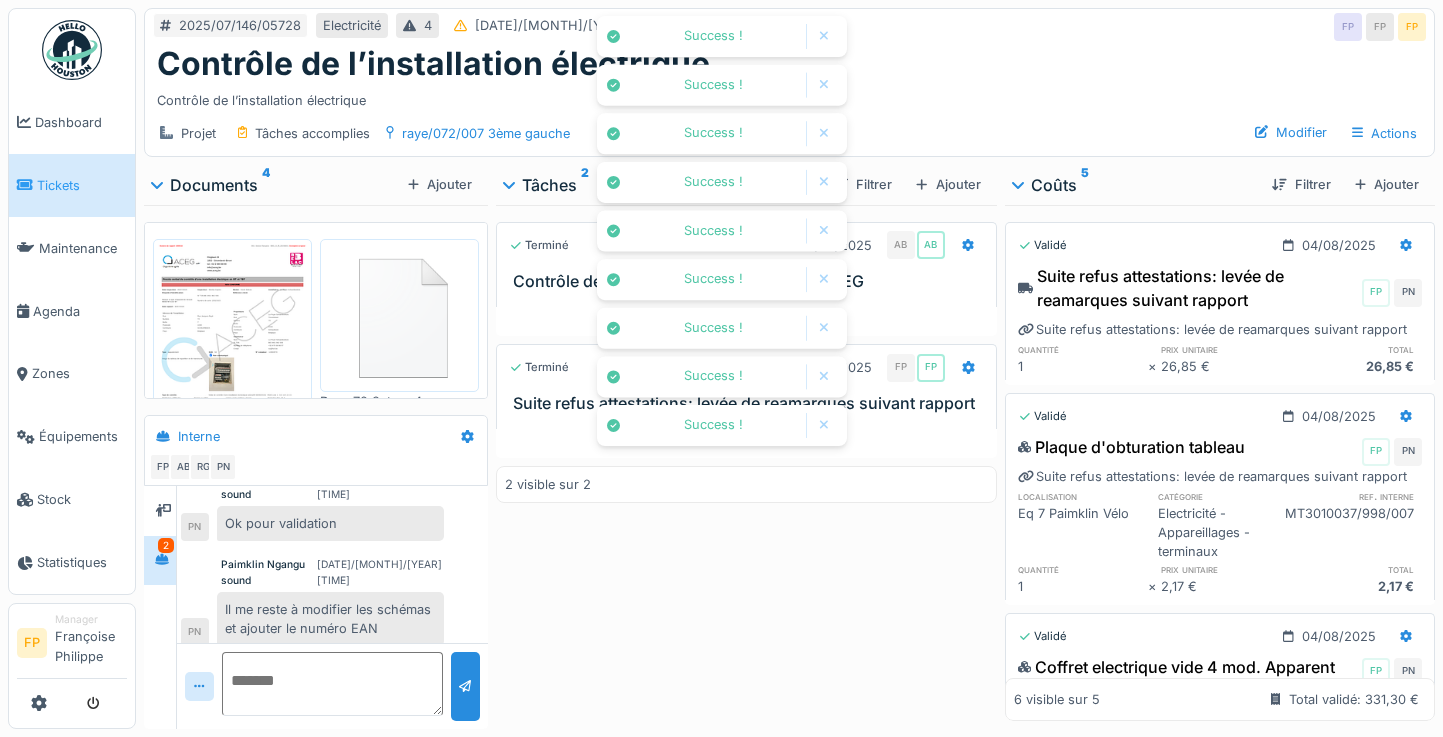 click at bounding box center [399, 315] 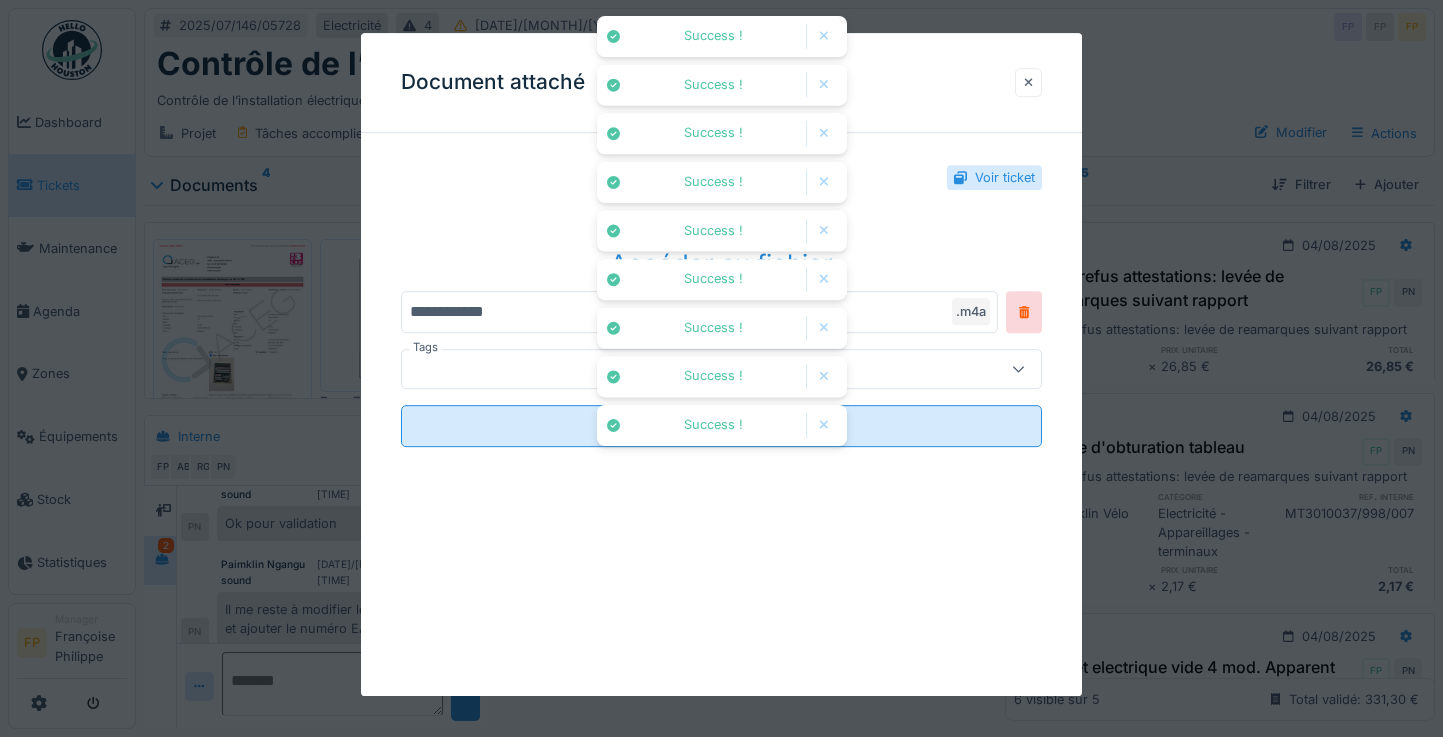 click at bounding box center [1029, 82] 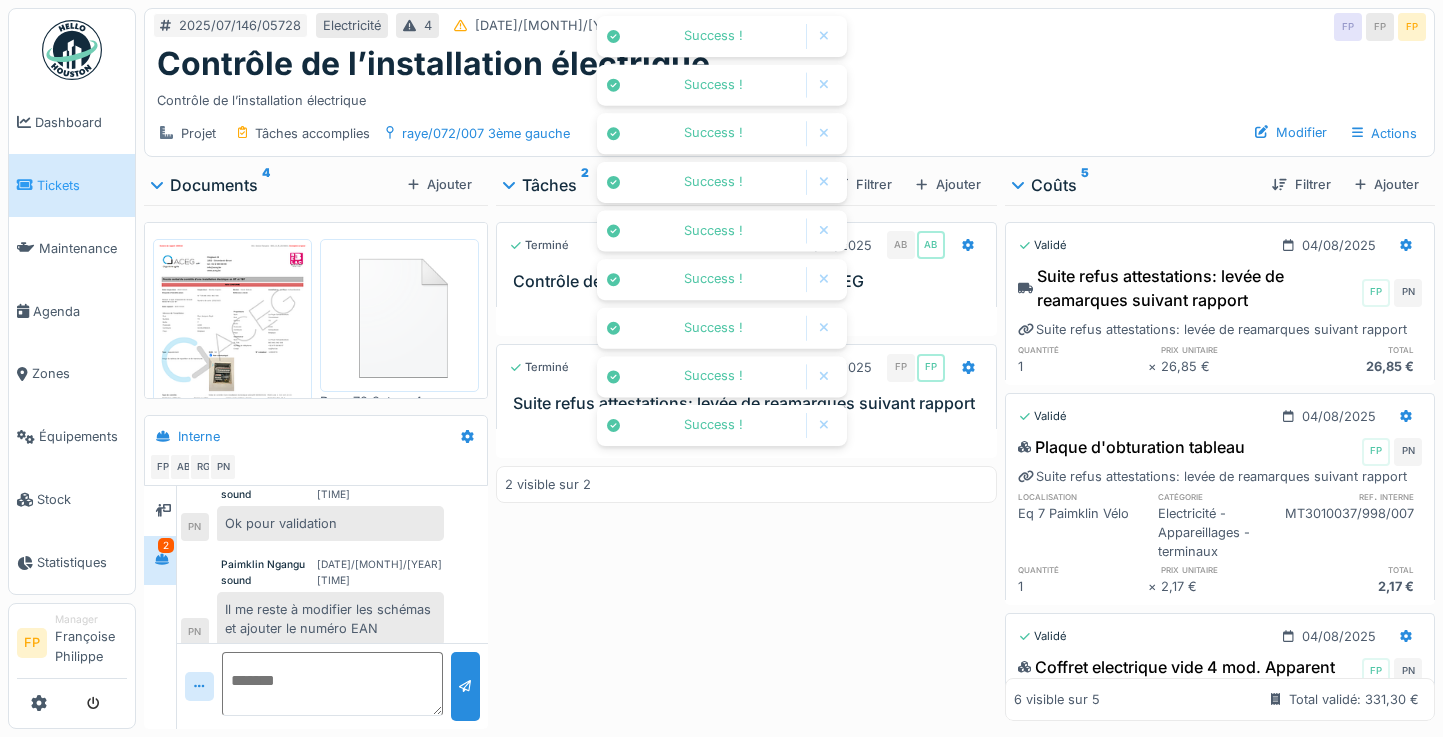 click at bounding box center [399, 315] 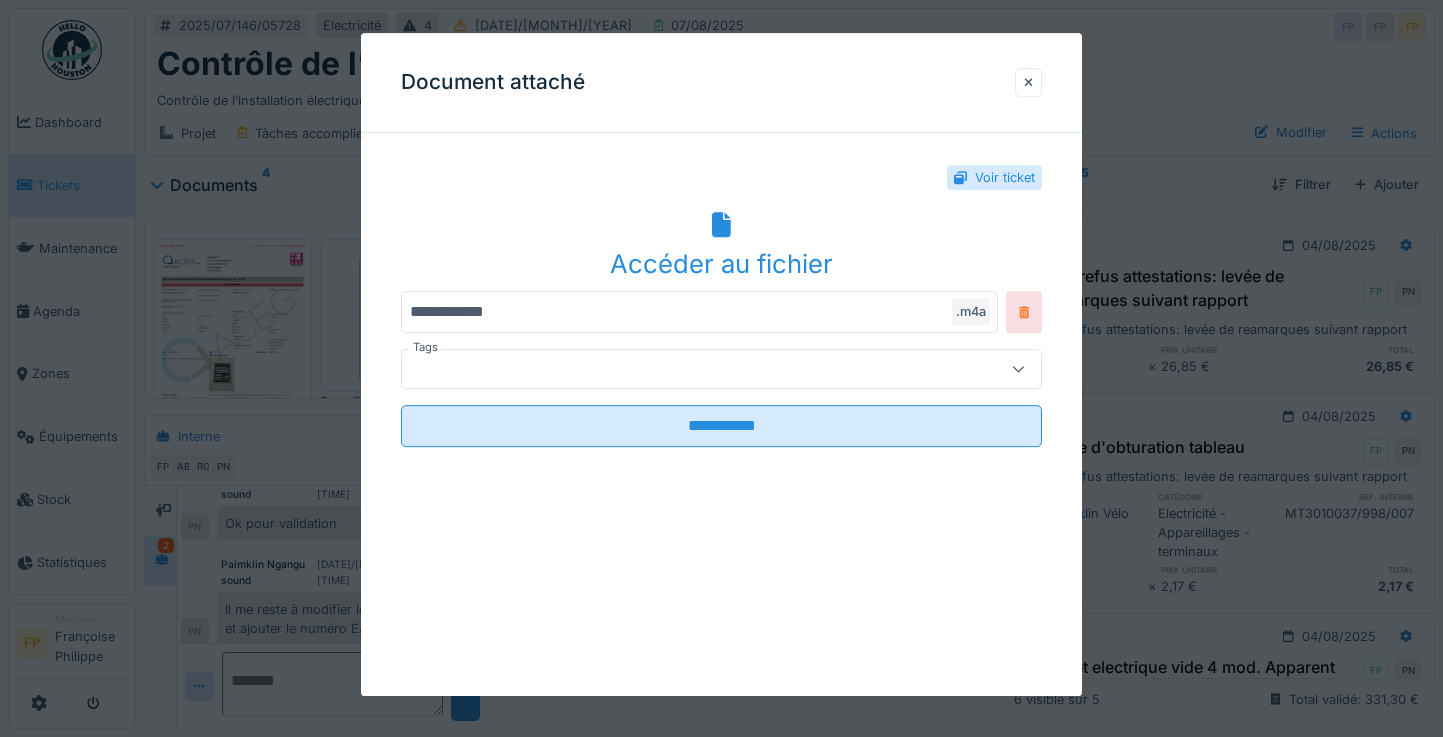 click 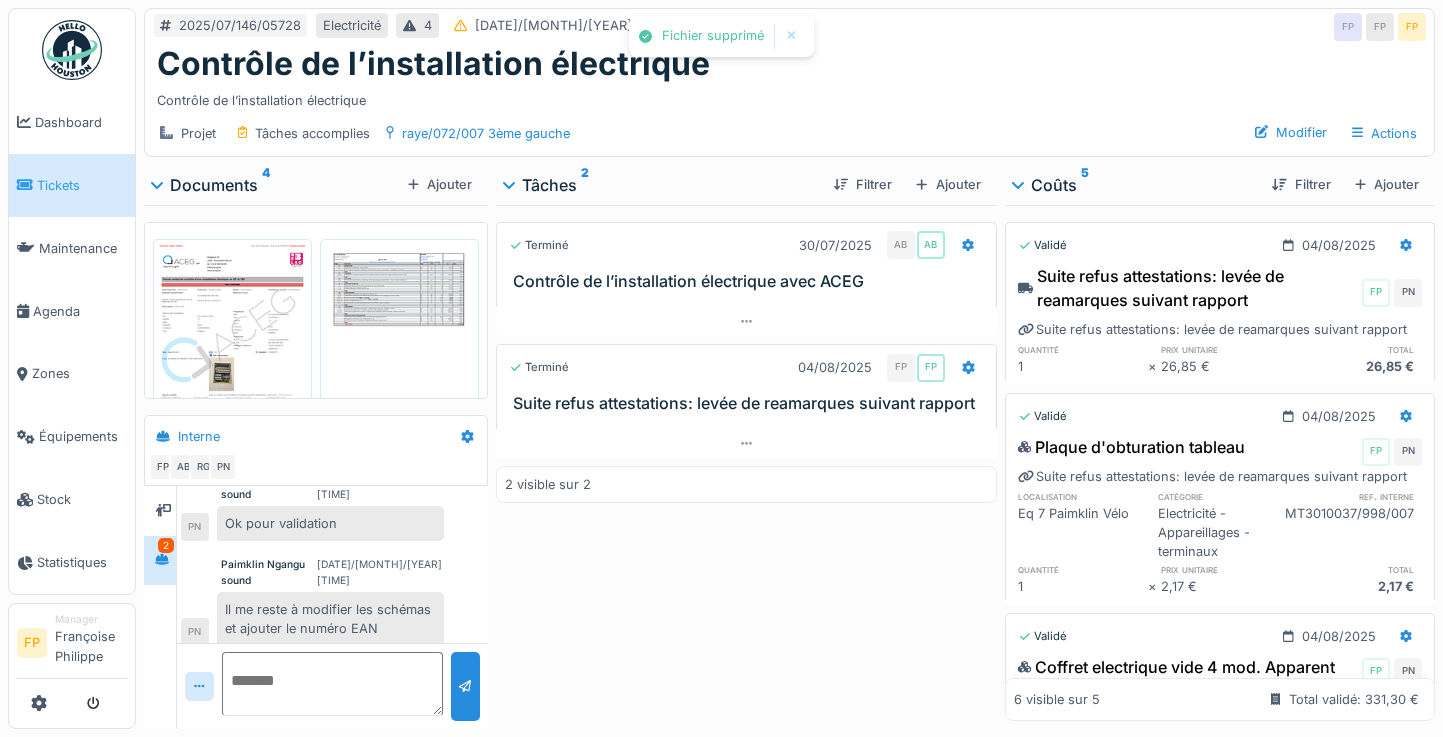 click at bounding box center (399, 349) 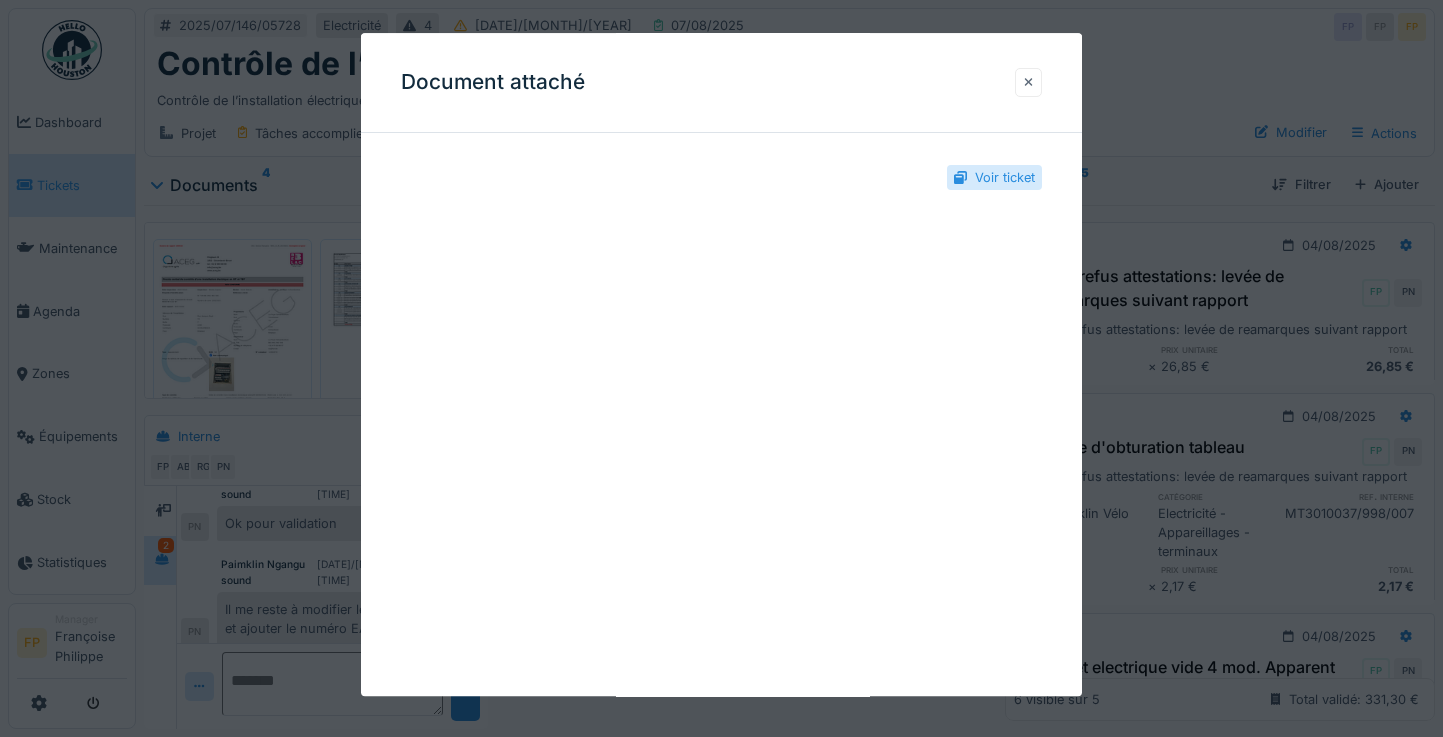 click at bounding box center (1029, 82) 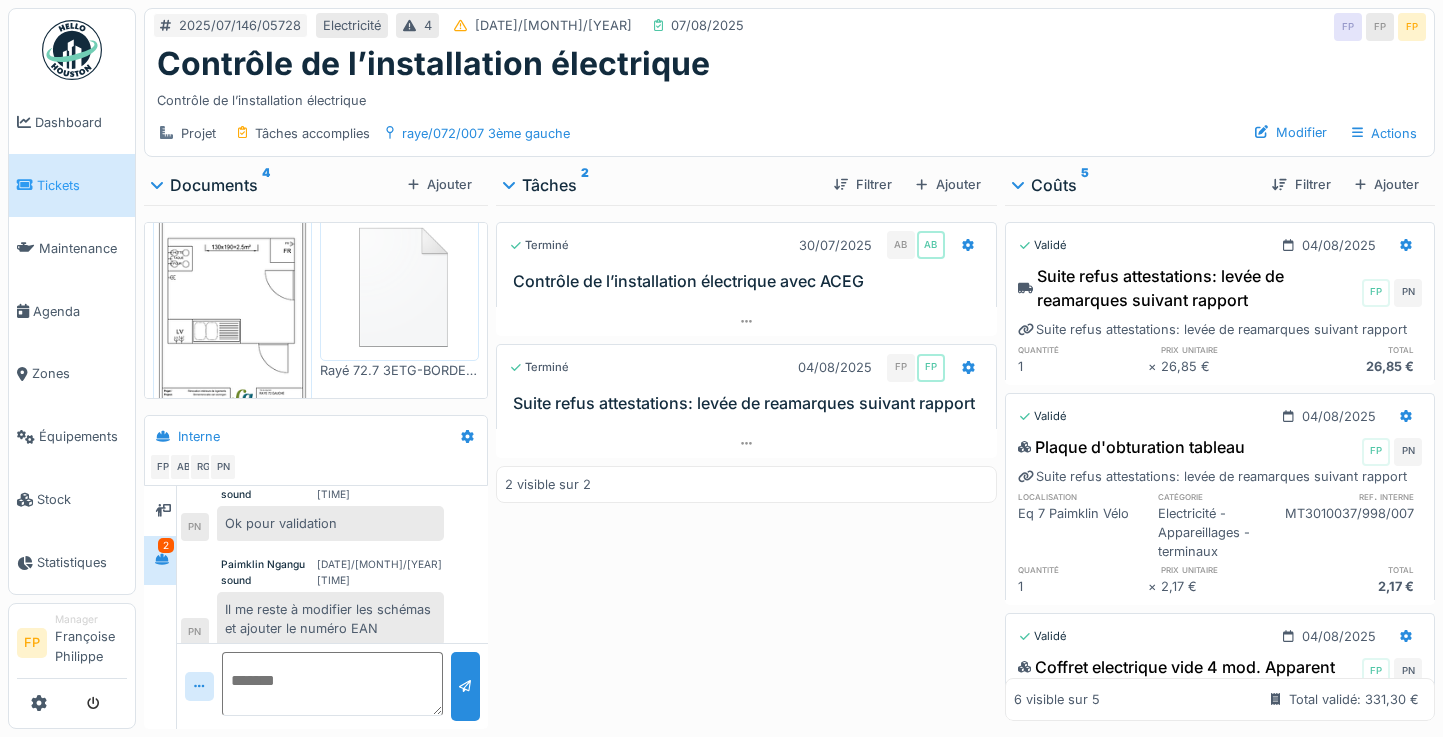 scroll, scrollTop: 814, scrollLeft: 0, axis: vertical 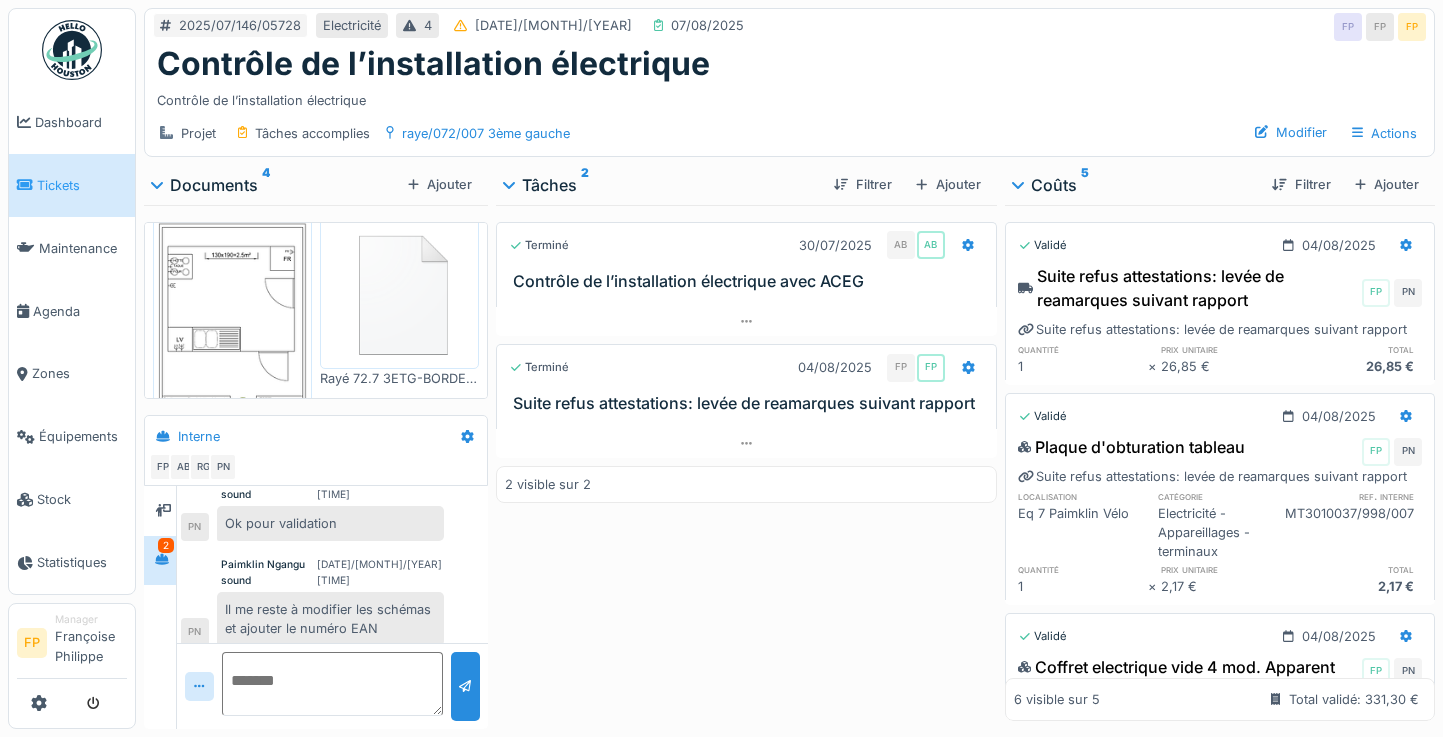 click at bounding box center (399, 292) 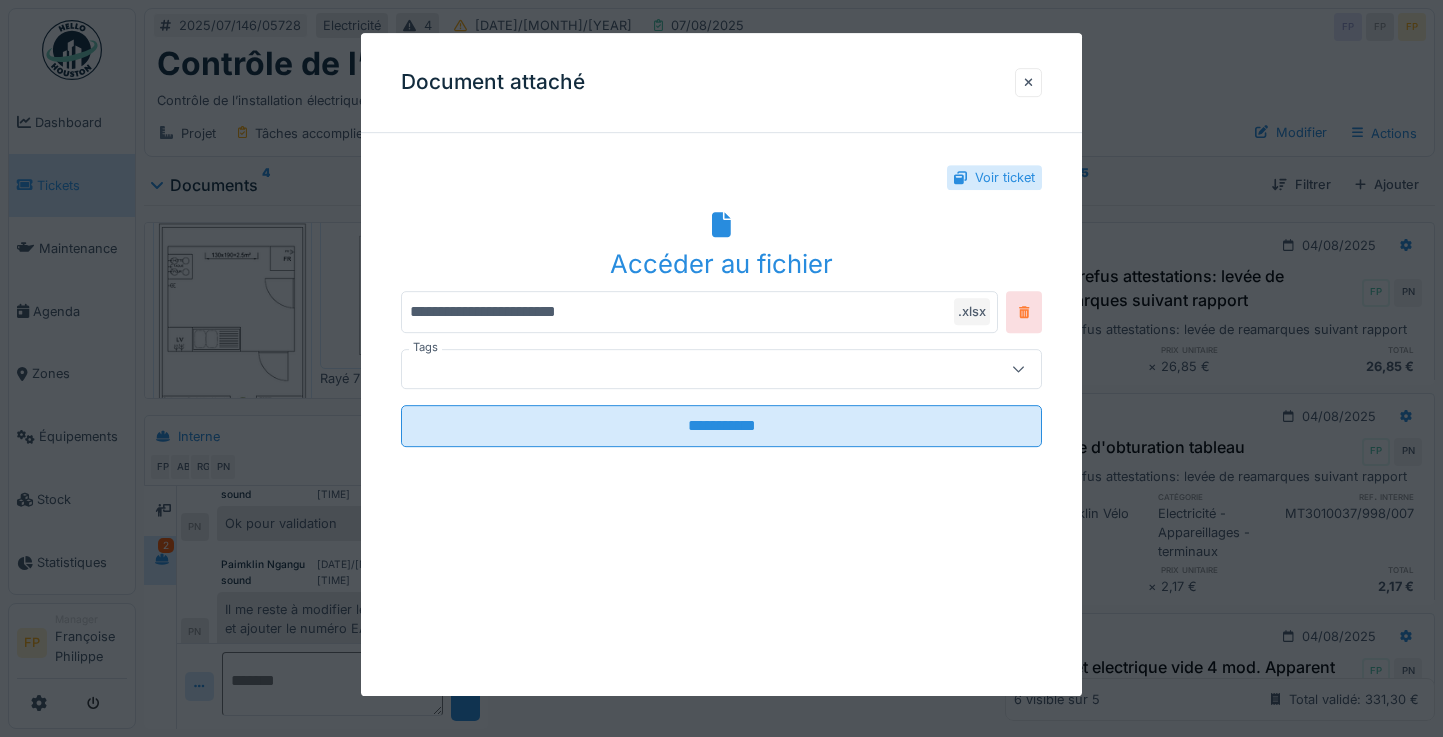 click 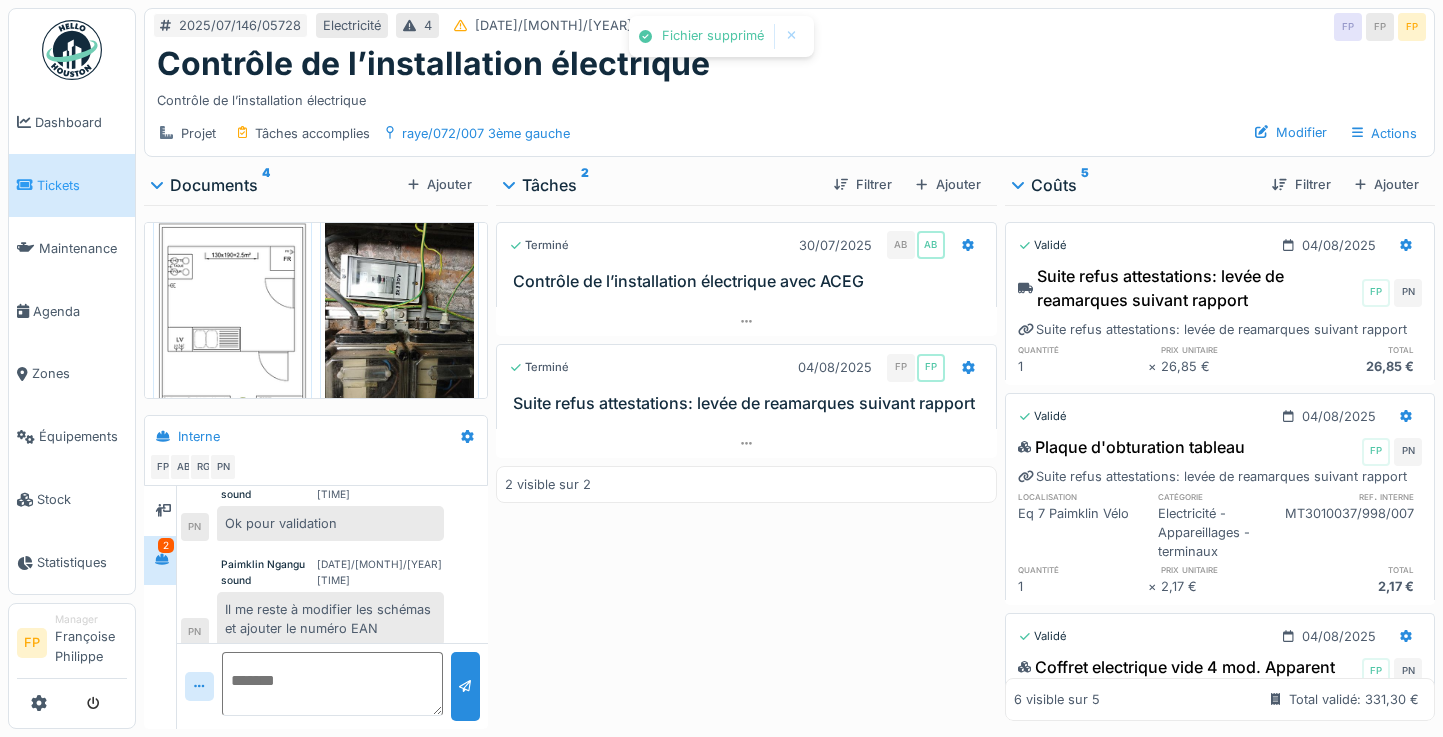 click at bounding box center [232, 327] 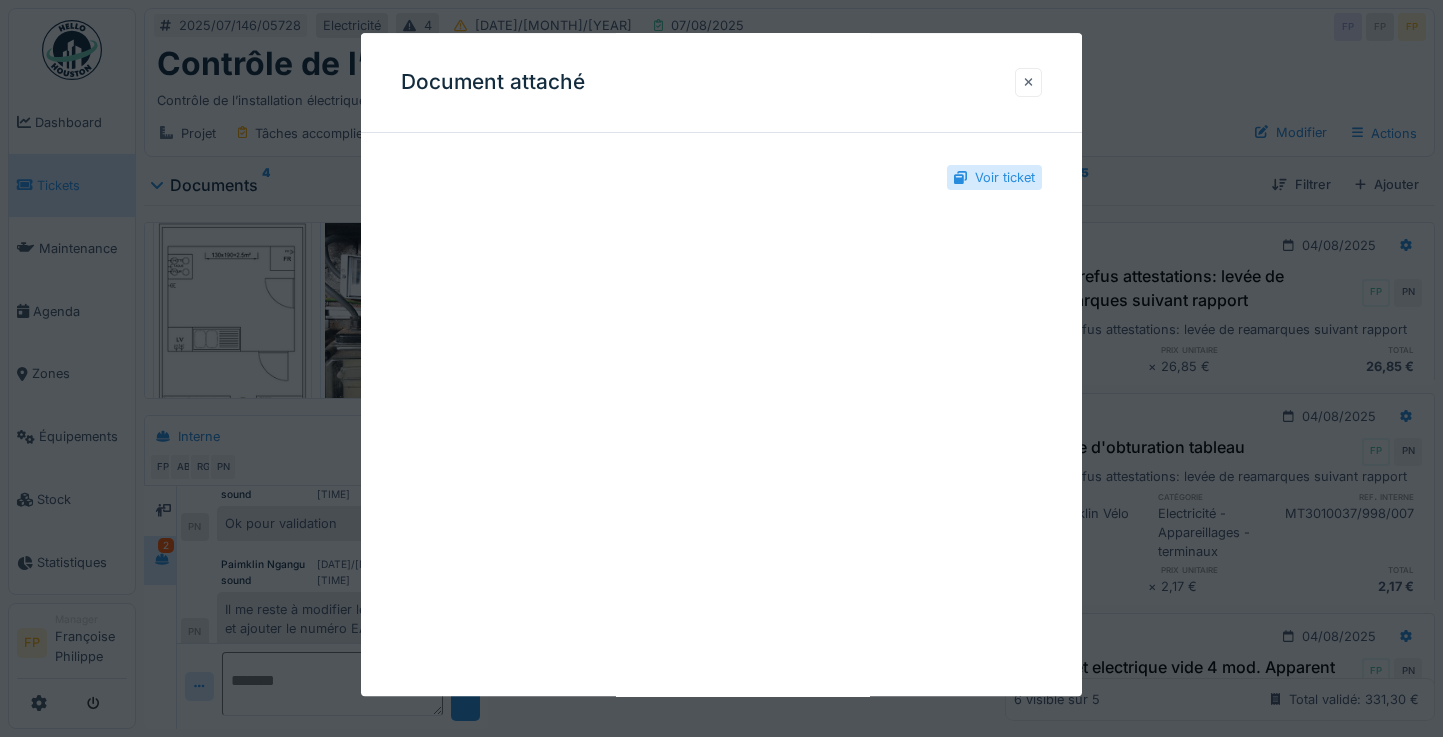 click at bounding box center [1029, 82] 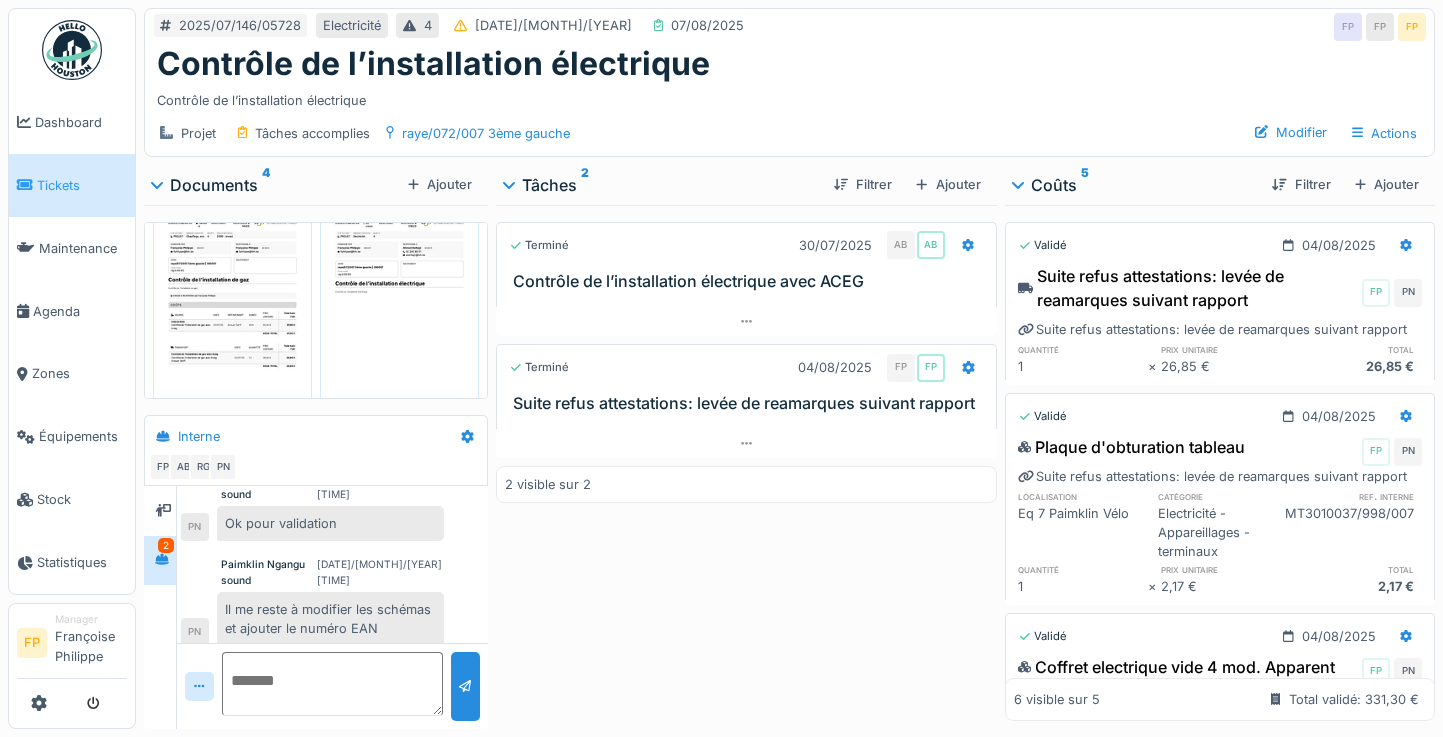 scroll, scrollTop: 0, scrollLeft: 0, axis: both 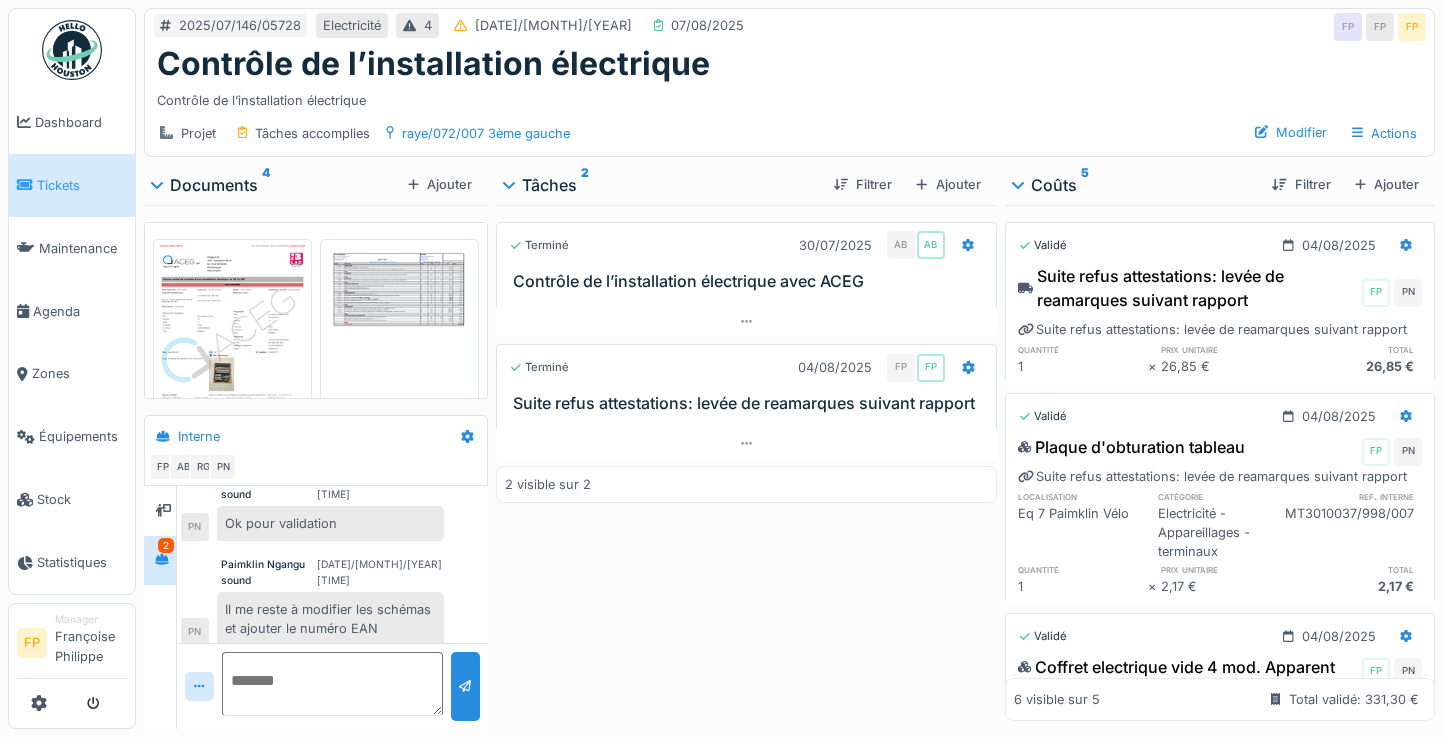 click at bounding box center [399, 349] 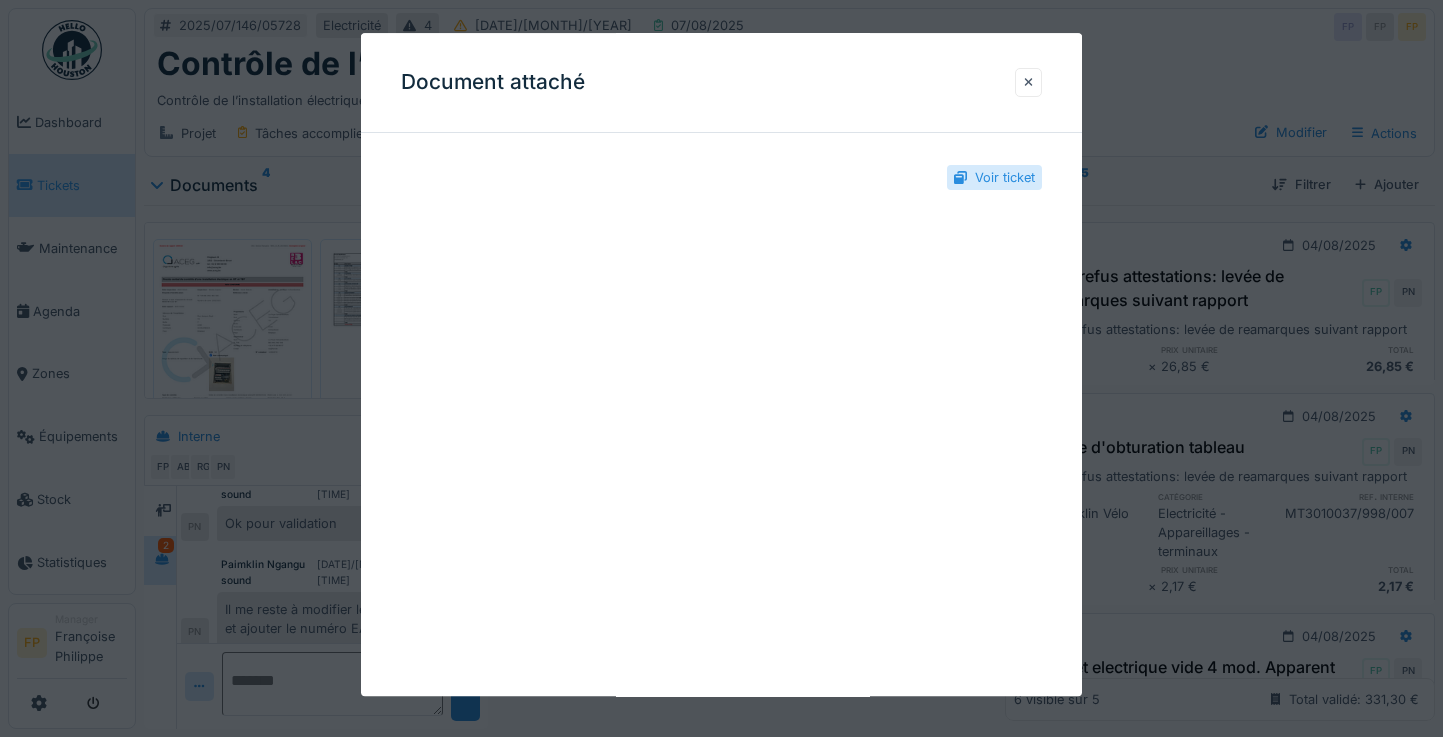 drag, startPoint x: 1011, startPoint y: 206, endPoint x: 821, endPoint y: 178, distance: 192.05208 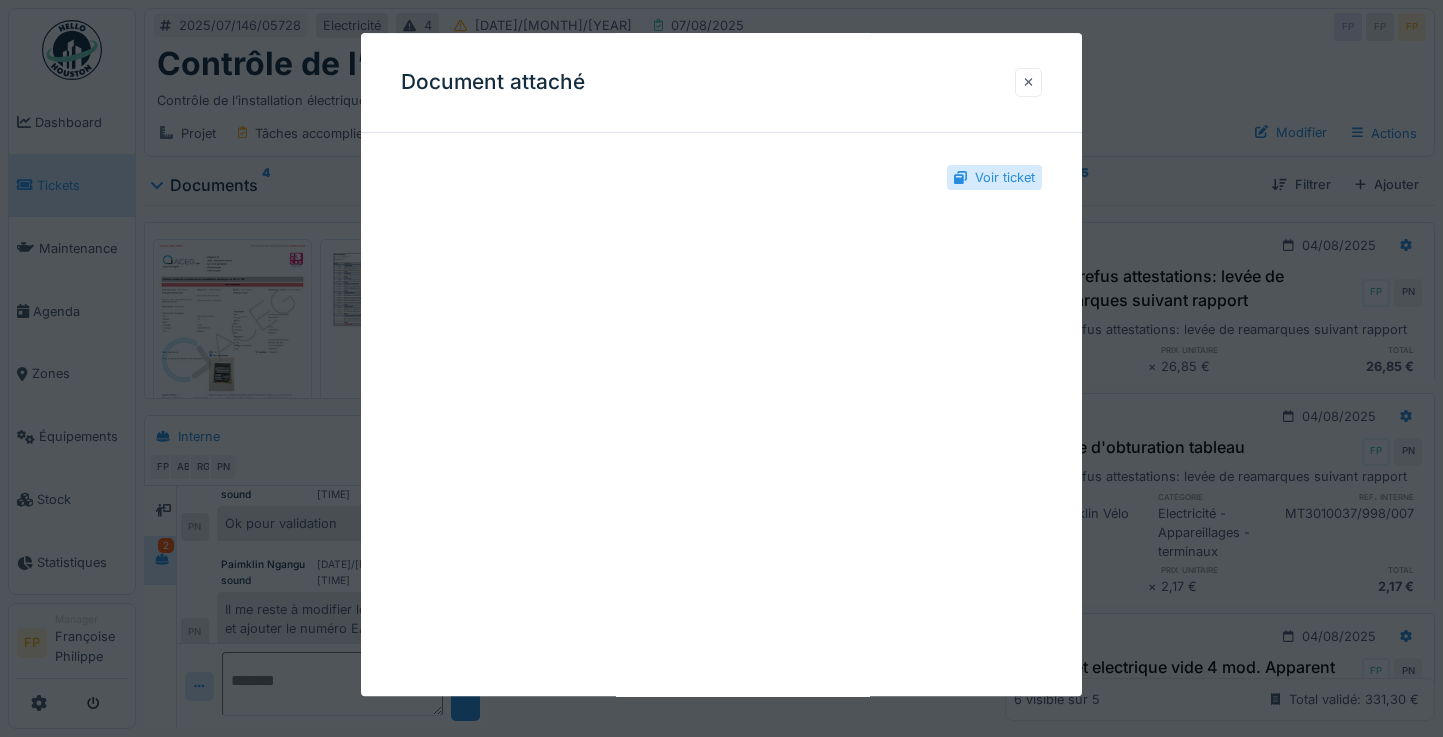 click at bounding box center [1029, 82] 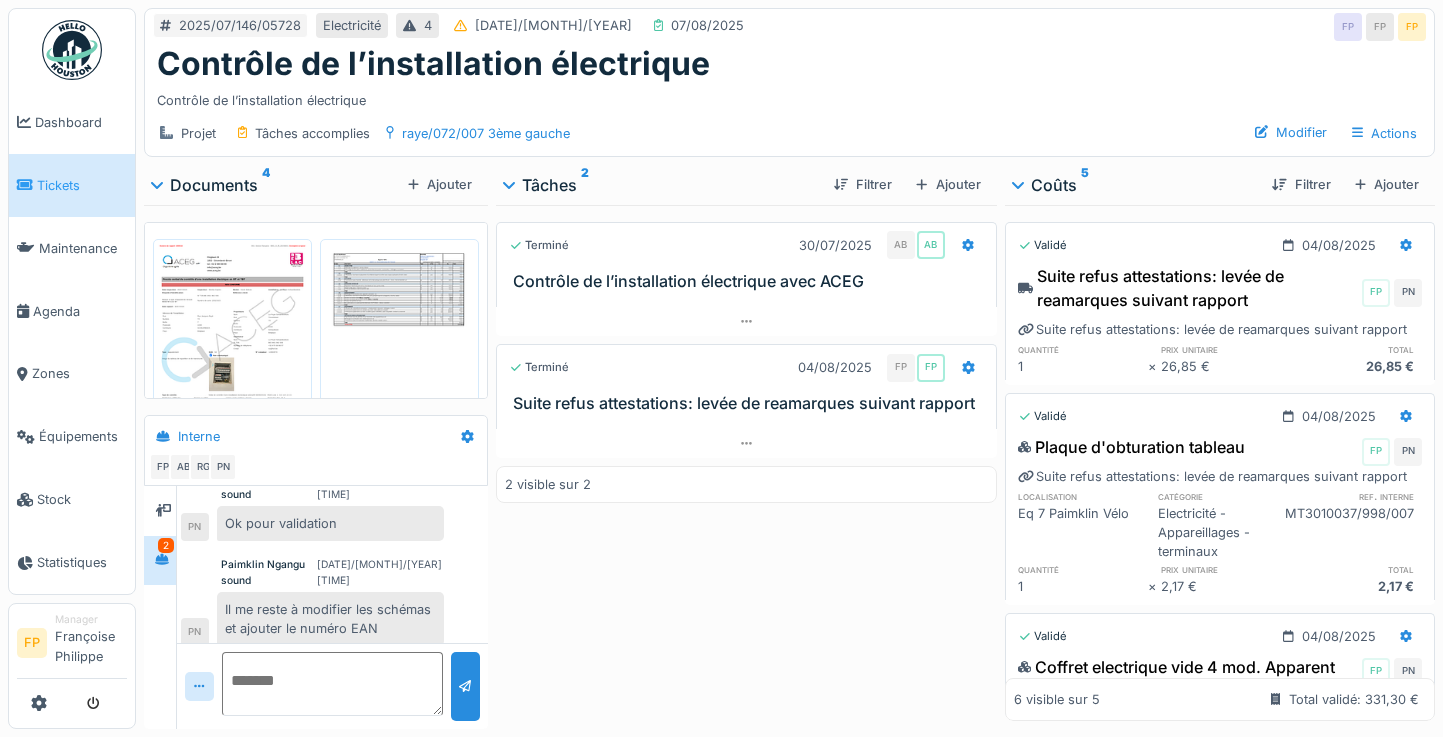 click on "Terminé 30/07/2025 AB AB Contrôle de l’installation électrique avec ACEG Terminé 04/08/2025 FP FP Suite refus attestations: levée de reamarques suivant rapport 2 visible sur 2" at bounding box center [746, 463] 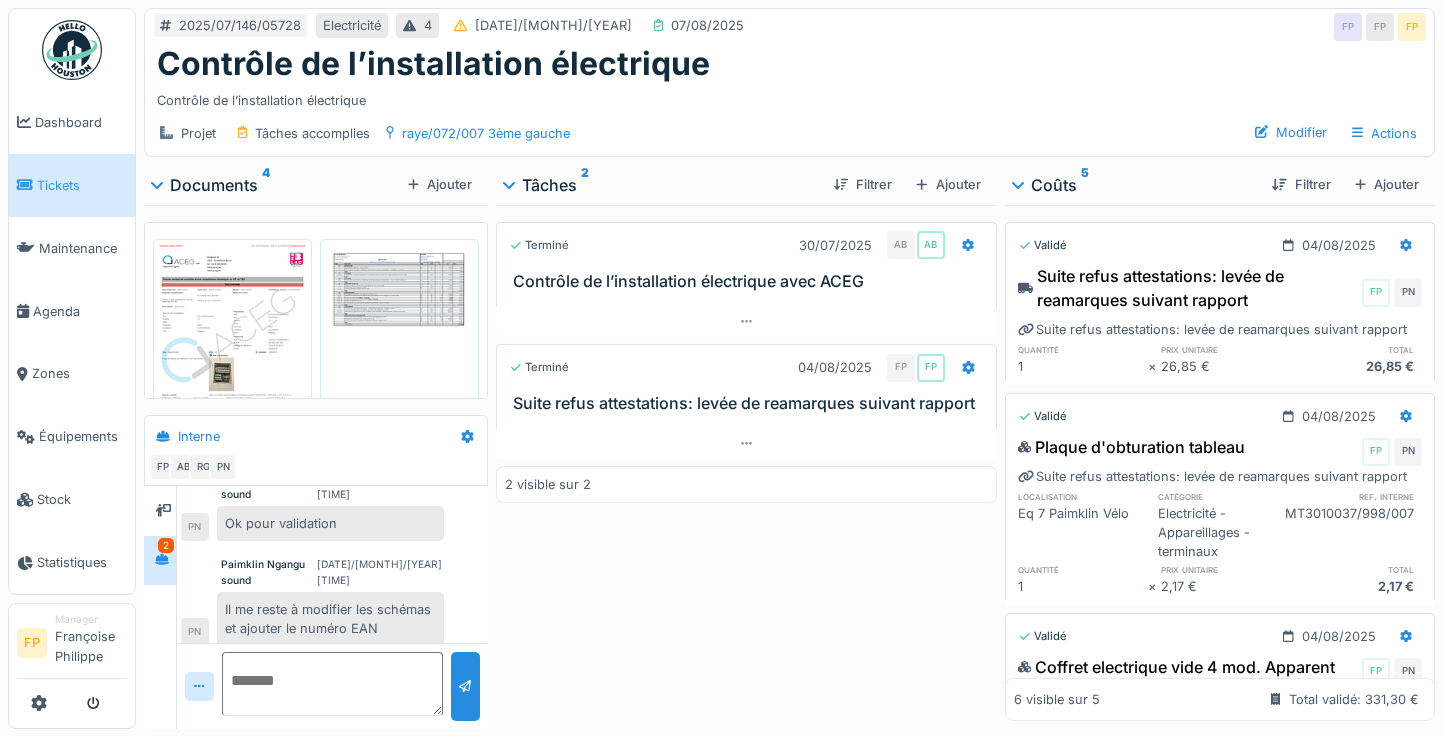 click at bounding box center (399, 349) 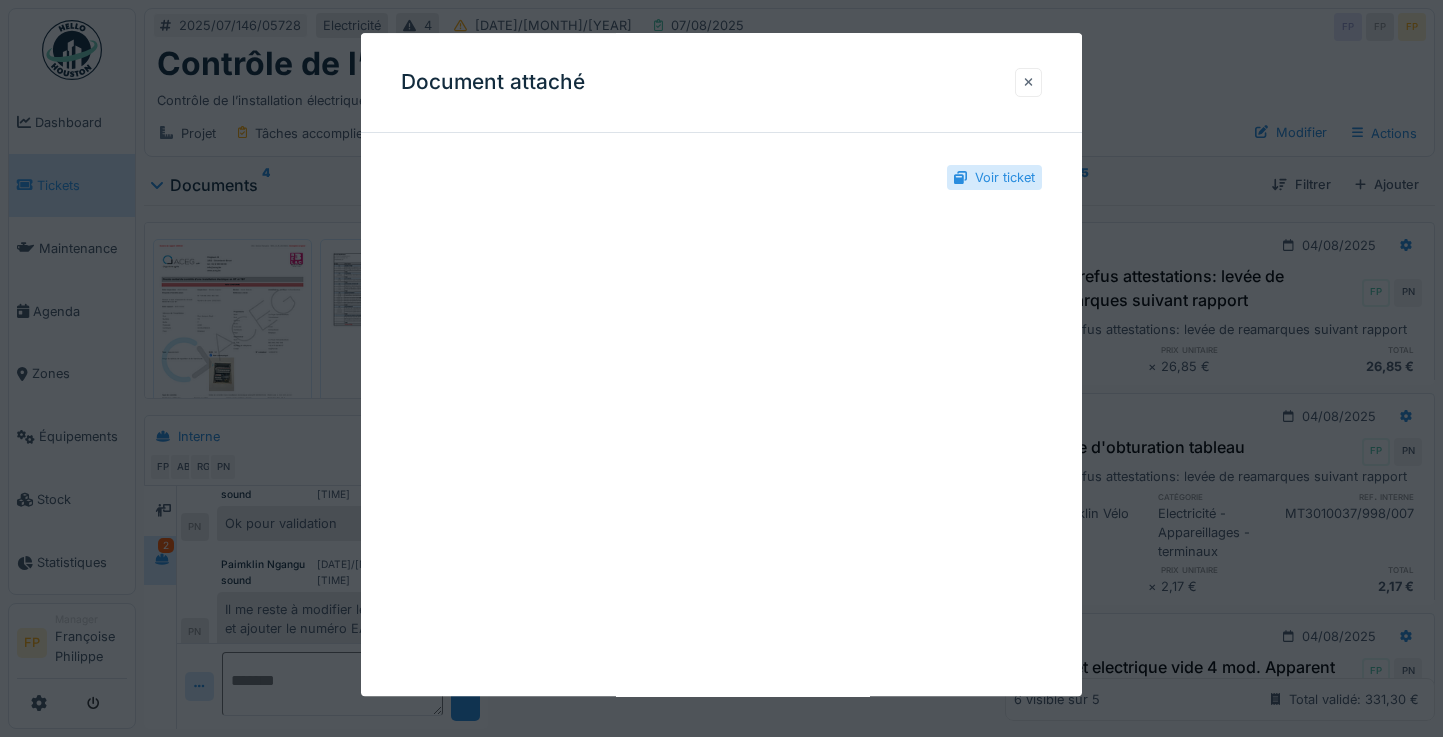 click at bounding box center [1029, 82] 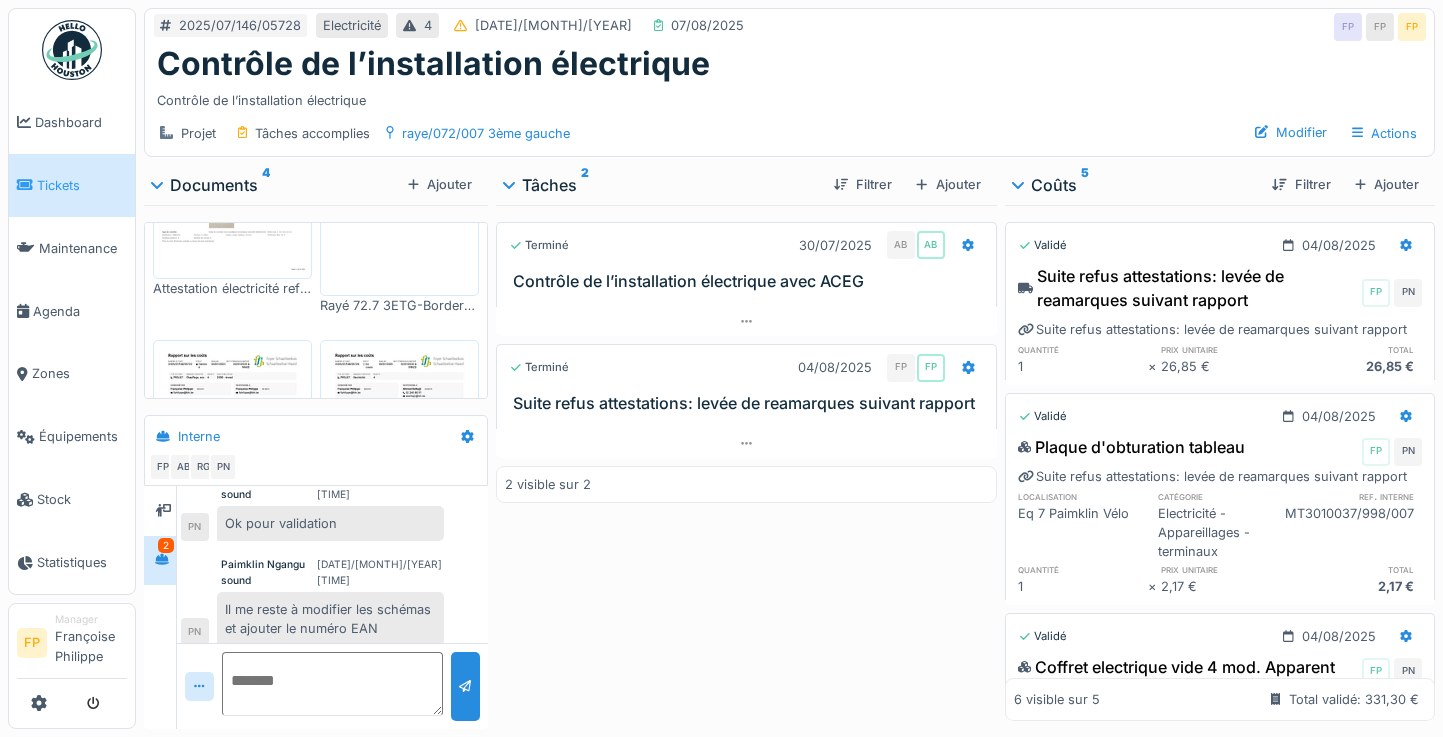 scroll, scrollTop: 200, scrollLeft: 0, axis: vertical 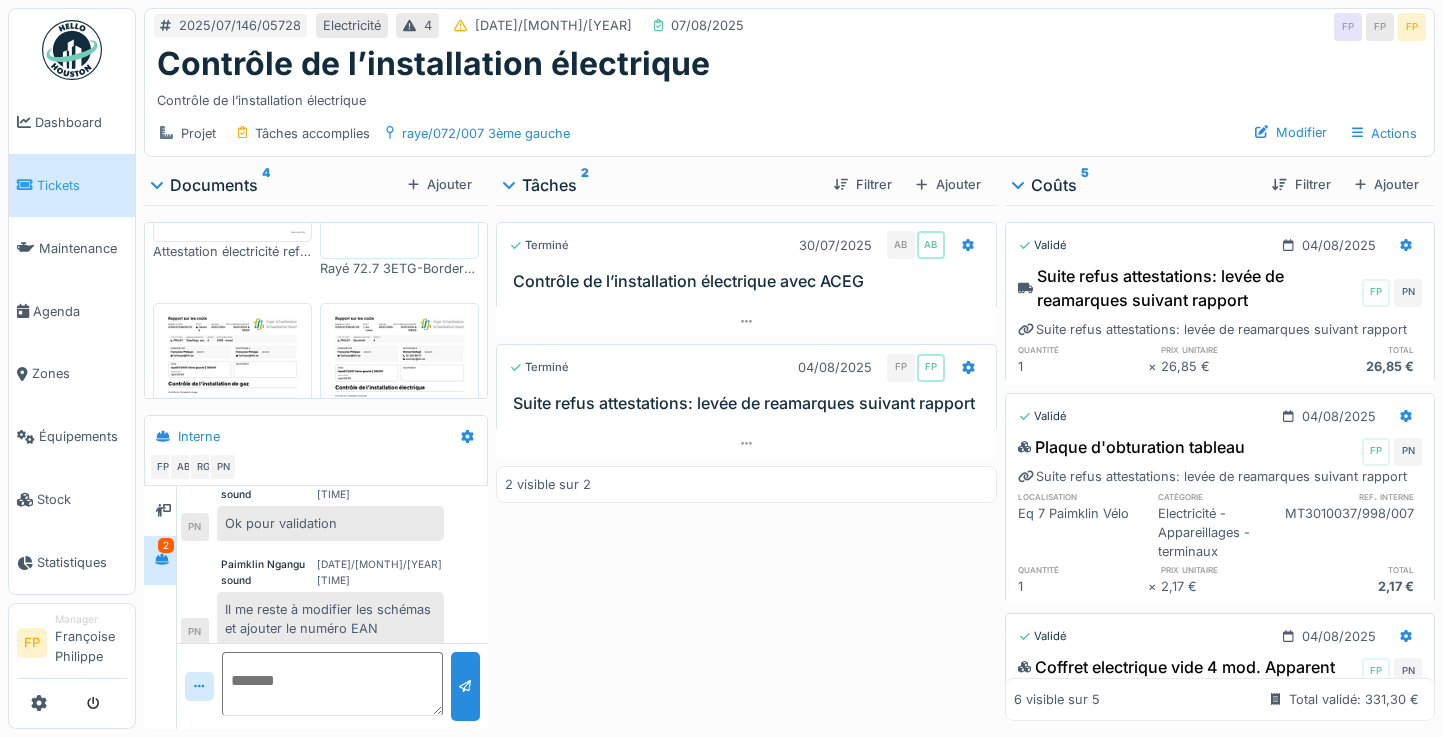 click at bounding box center (232, 413) 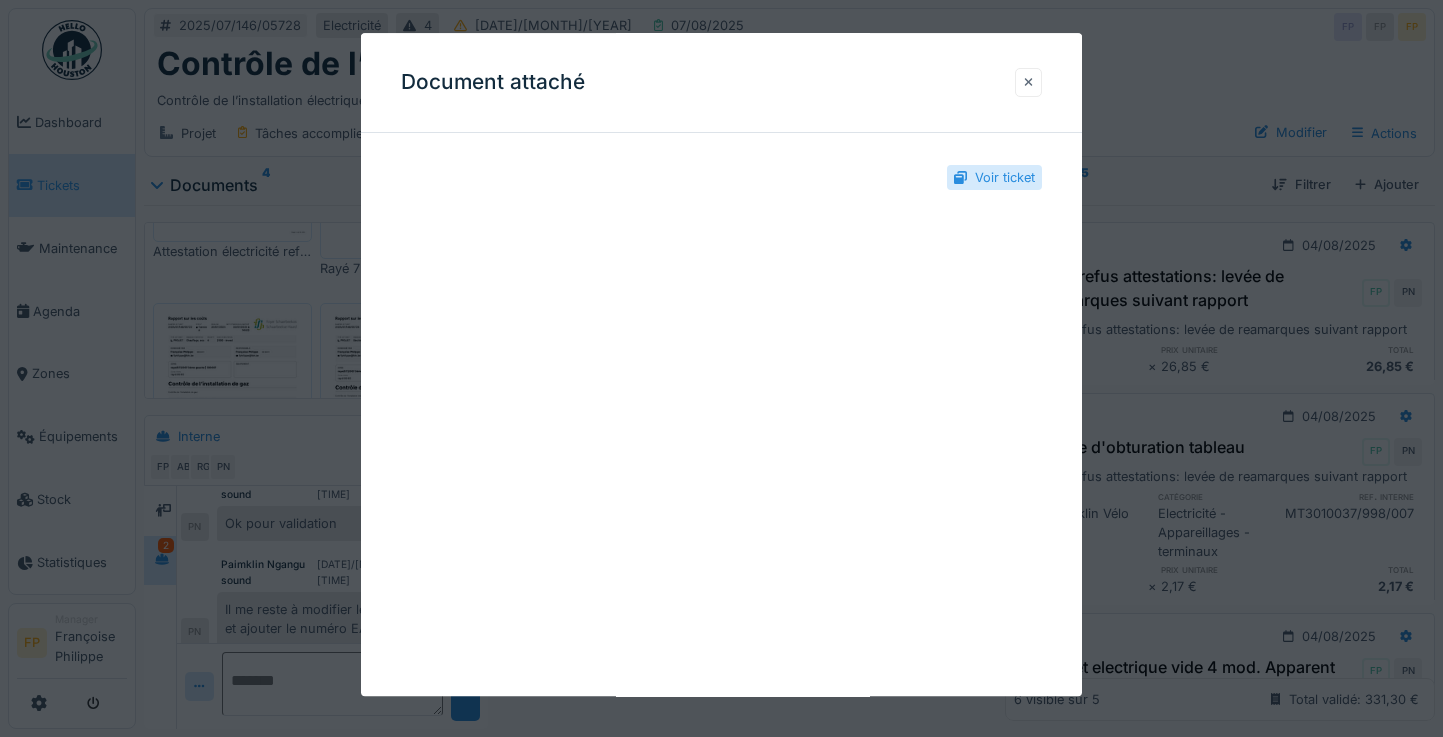click at bounding box center [1029, 82] 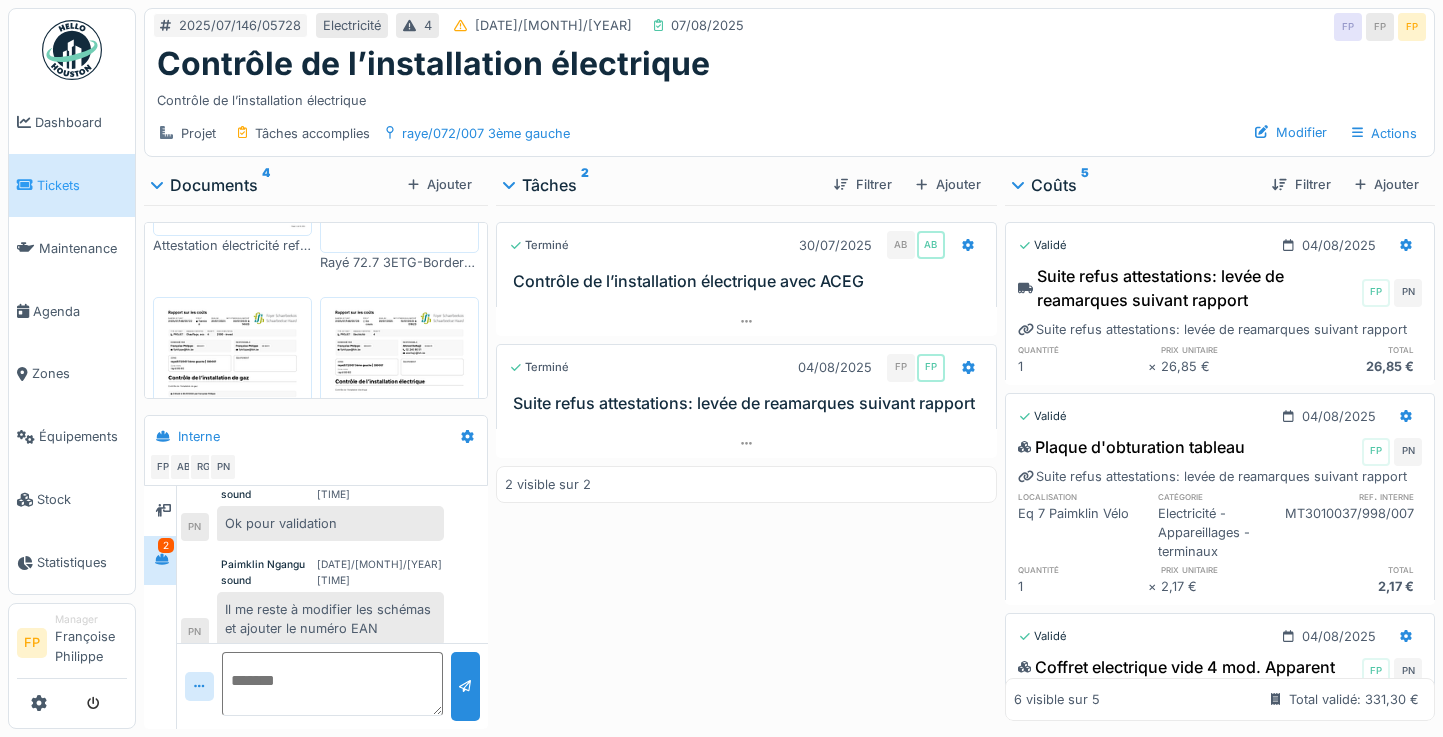 scroll, scrollTop: 0, scrollLeft: 0, axis: both 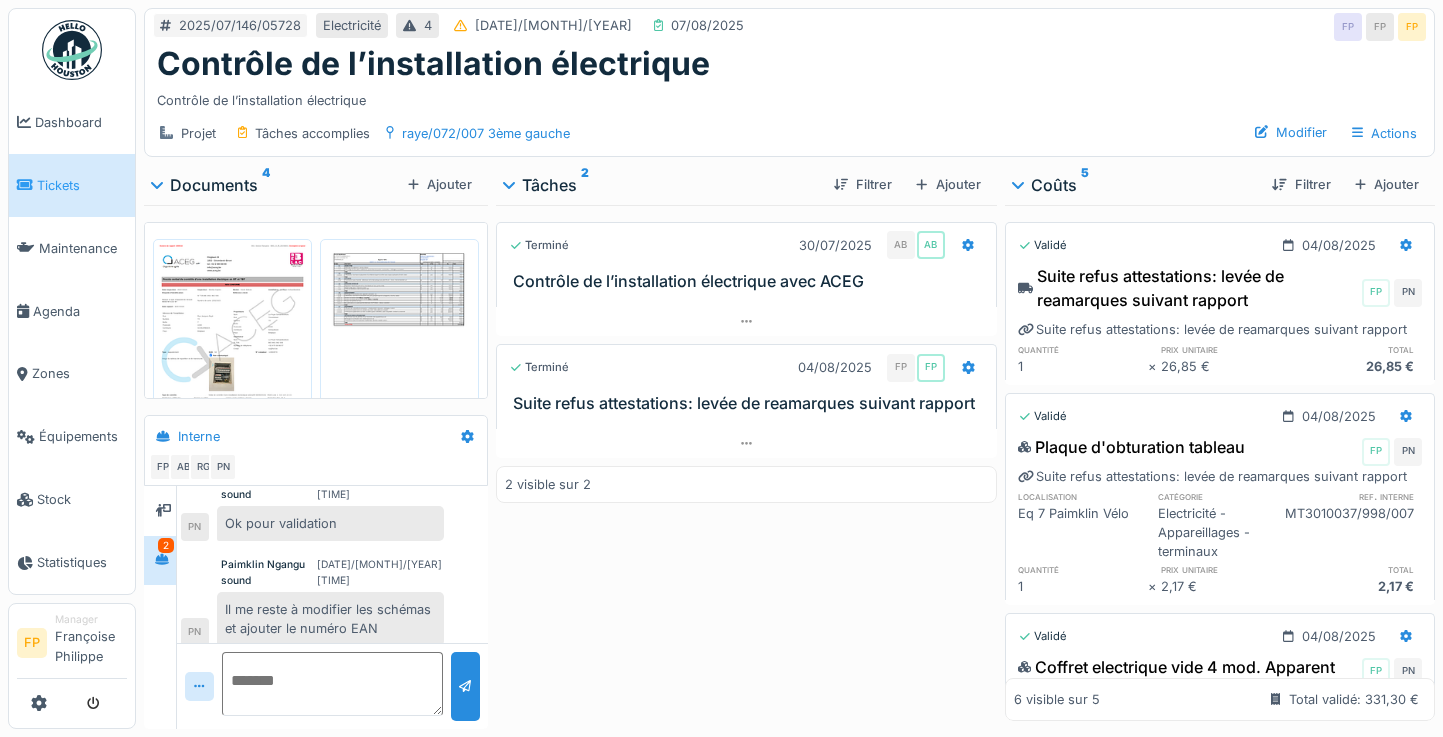 click at bounding box center [399, 349] 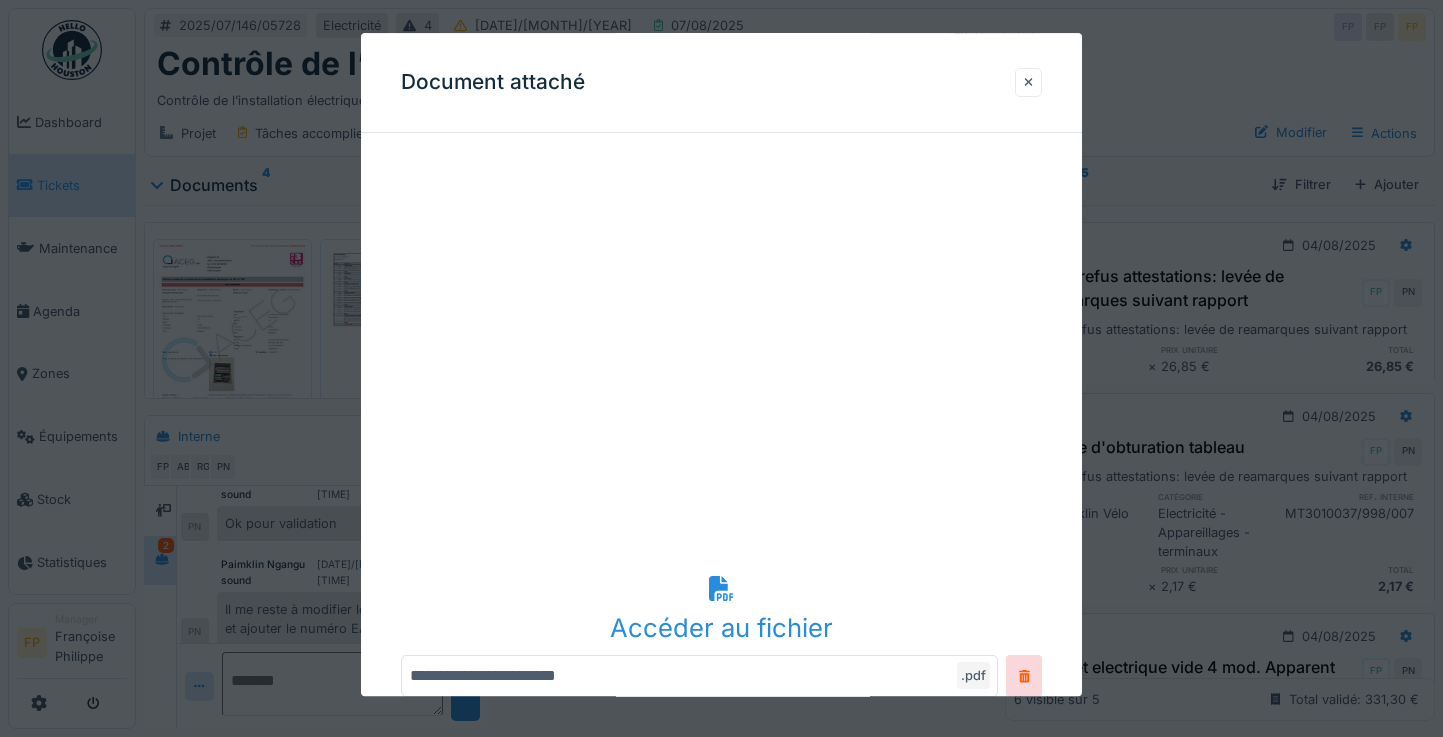 scroll, scrollTop: 312, scrollLeft: 0, axis: vertical 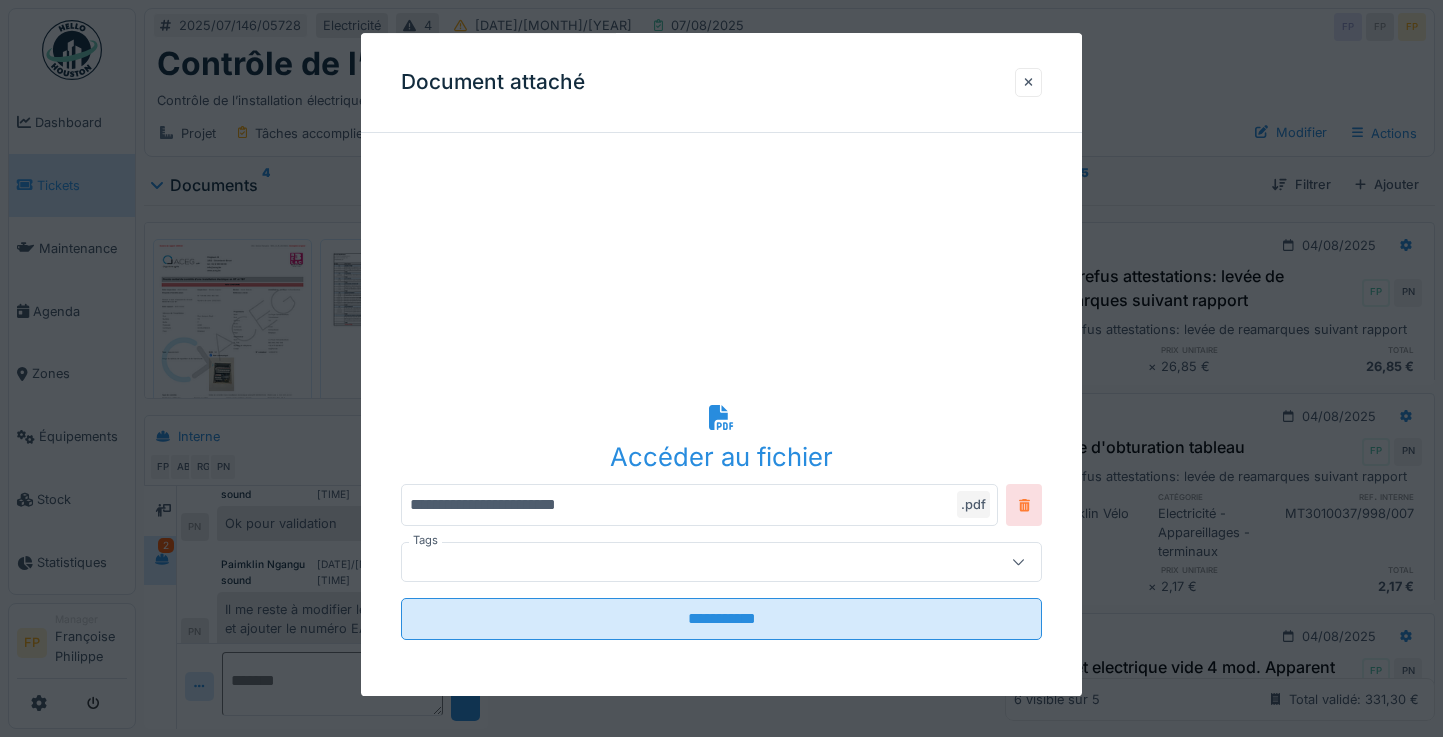 click 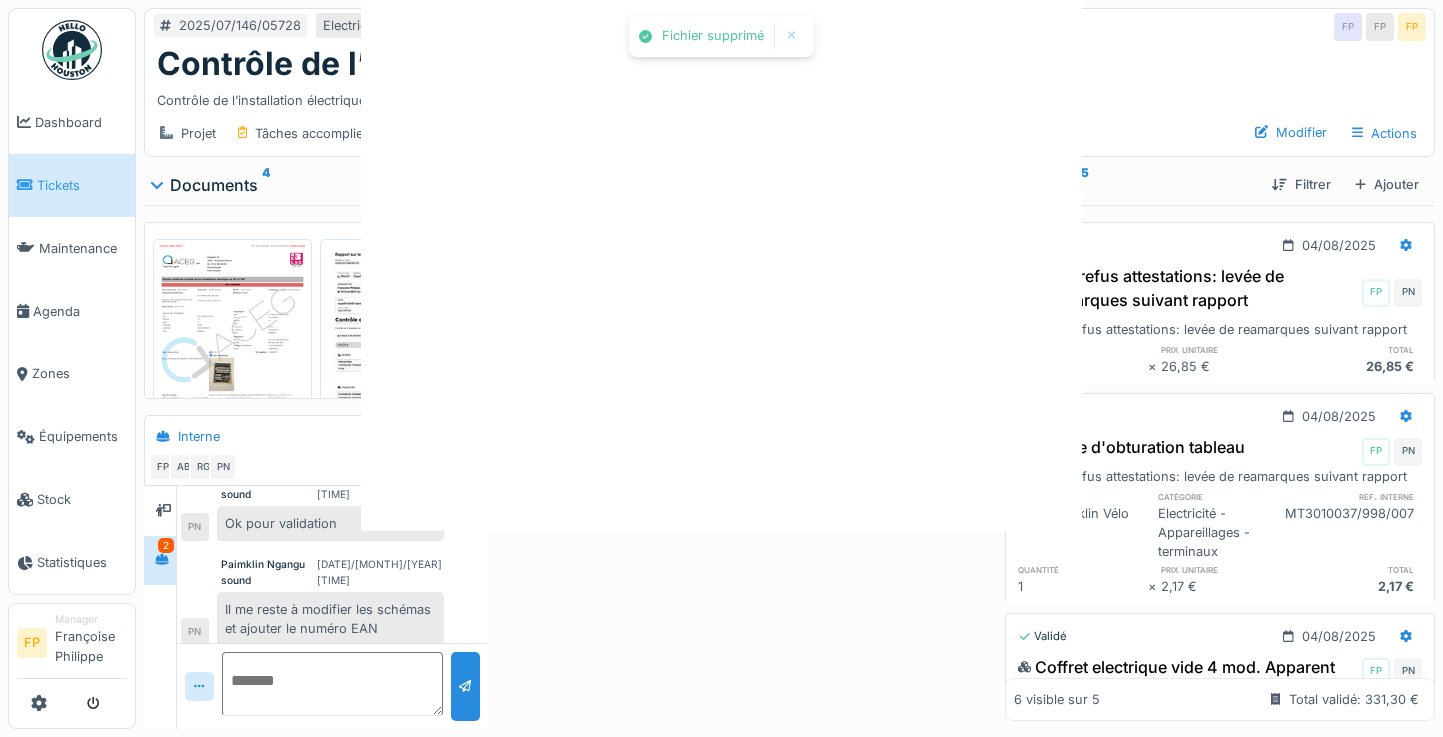scroll, scrollTop: 0, scrollLeft: 0, axis: both 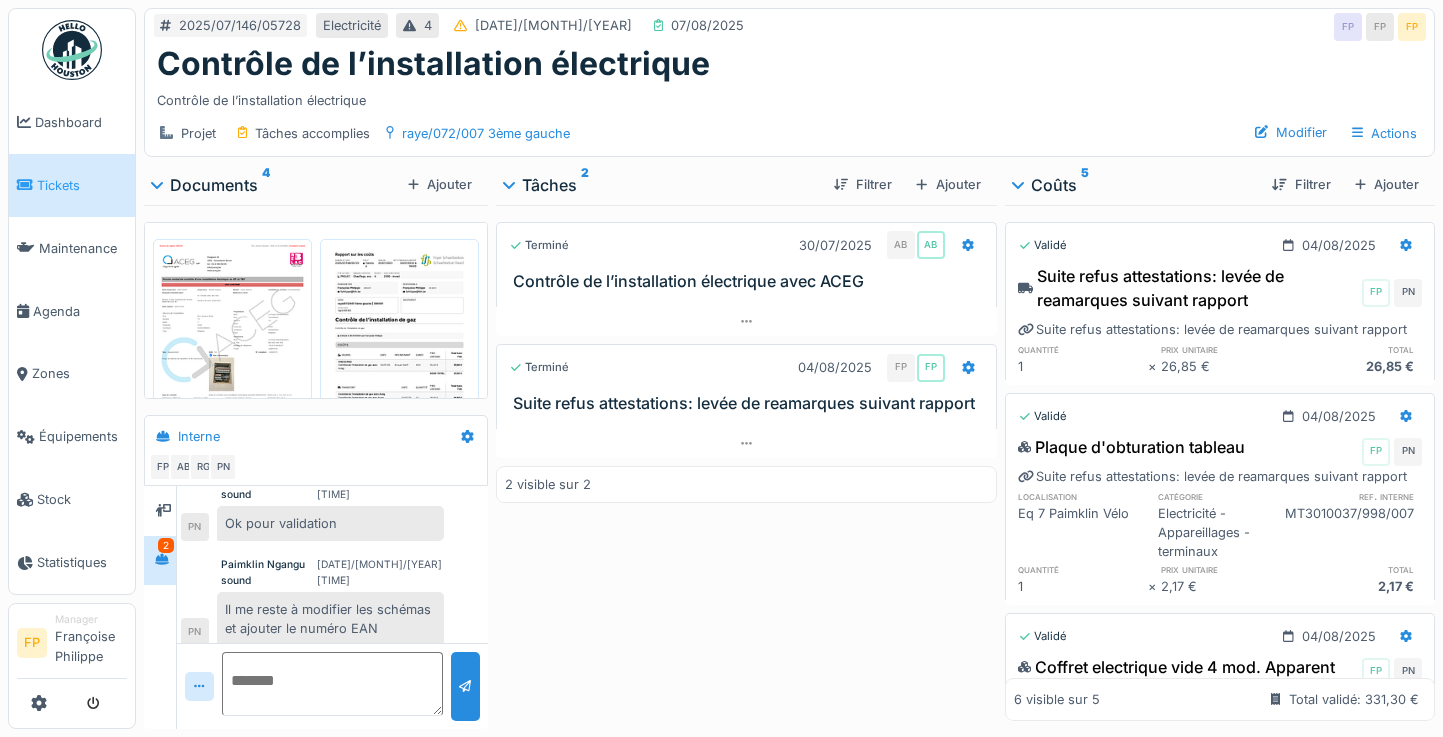 drag, startPoint x: 393, startPoint y: 289, endPoint x: 375, endPoint y: 298, distance: 20.12461 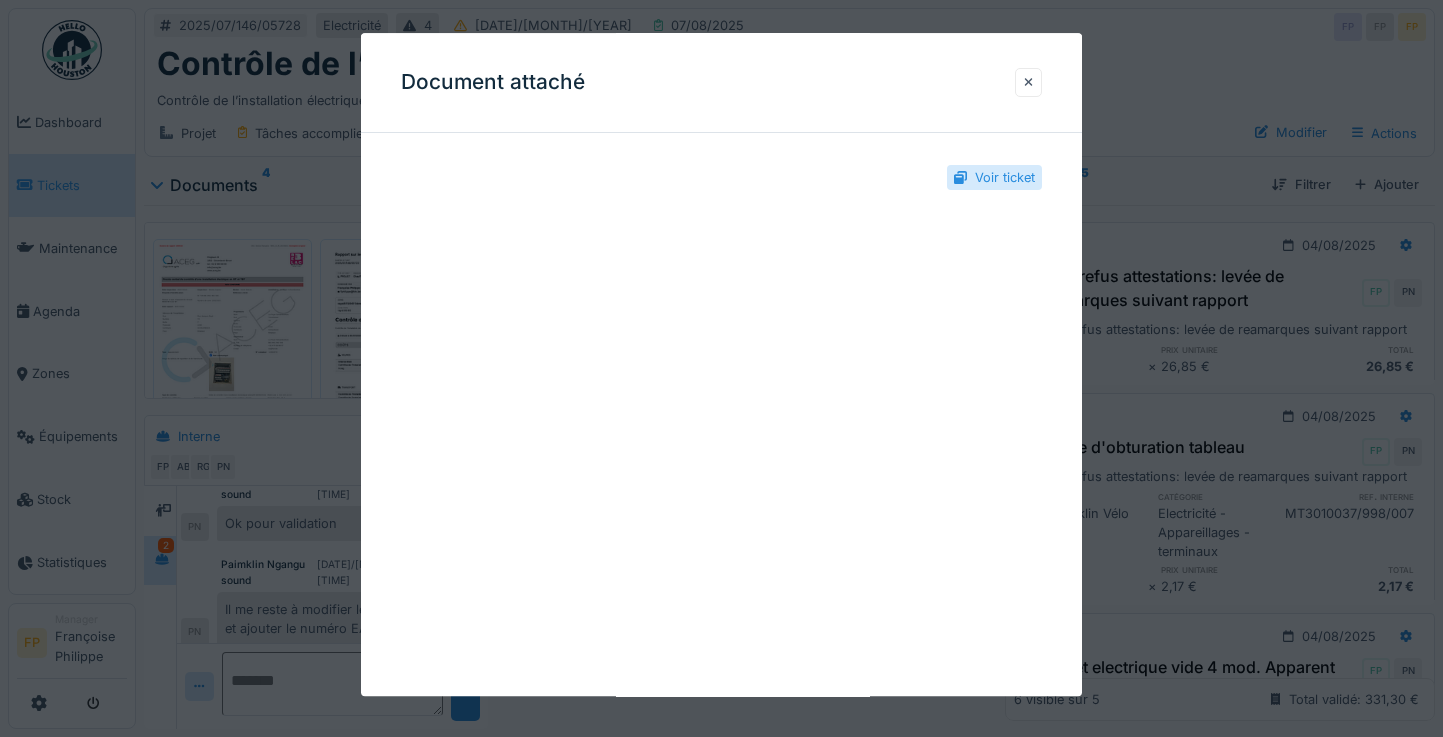scroll, scrollTop: 312, scrollLeft: 0, axis: vertical 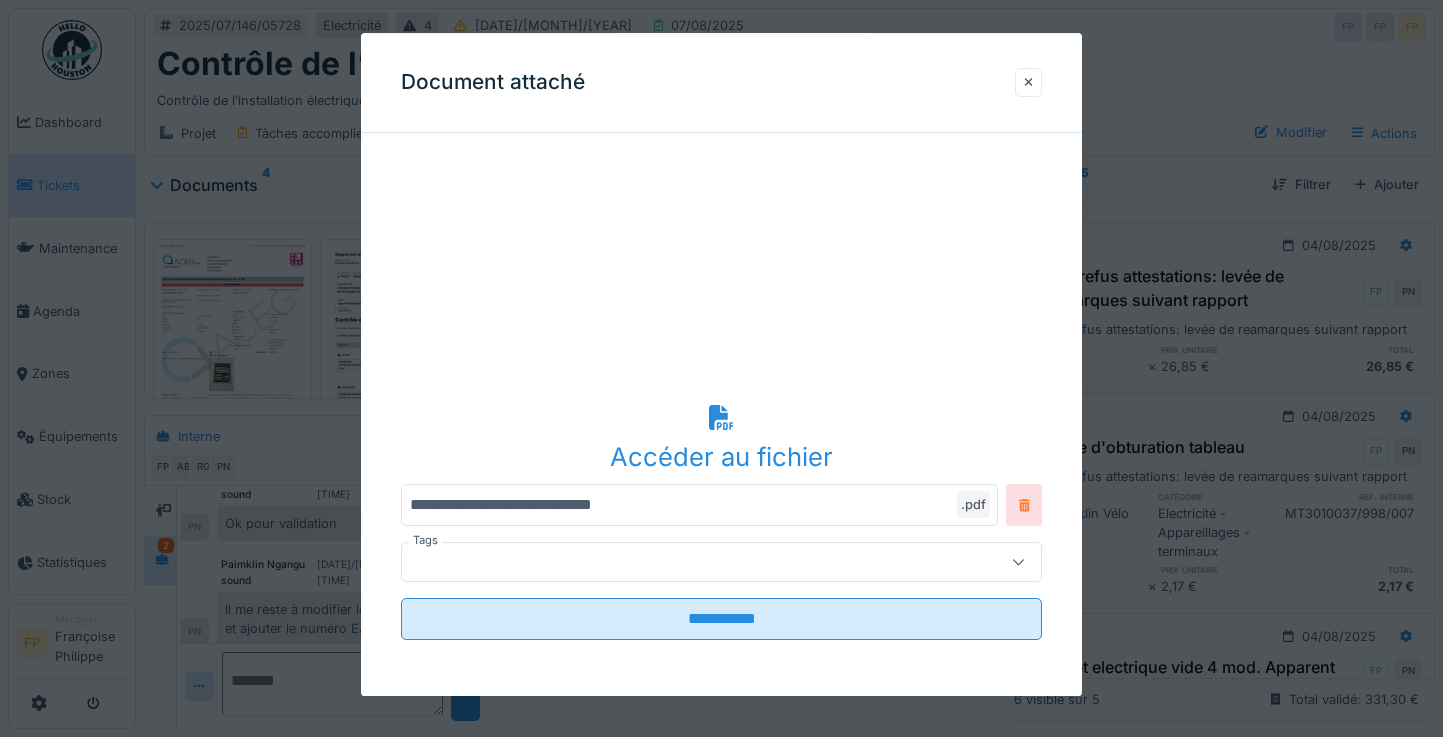 click 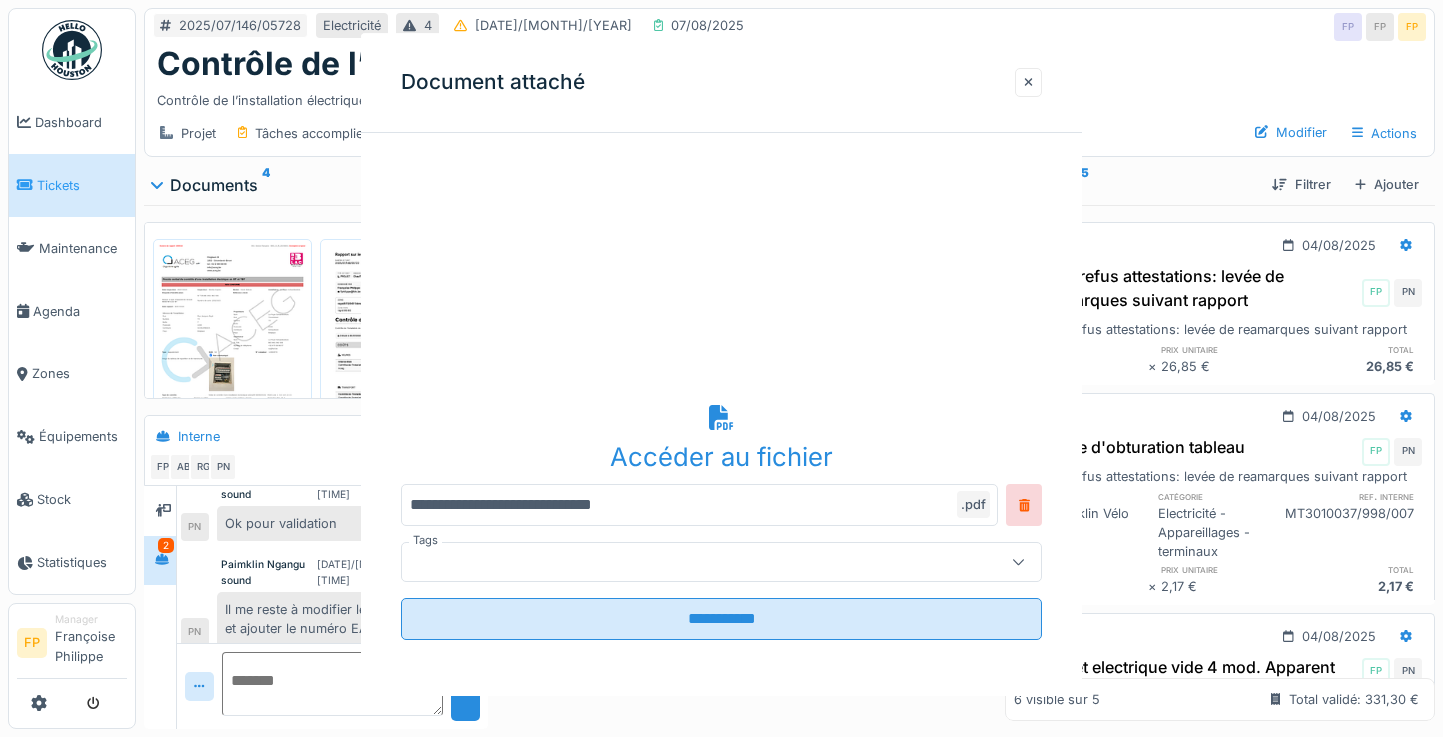 scroll, scrollTop: 0, scrollLeft: 0, axis: both 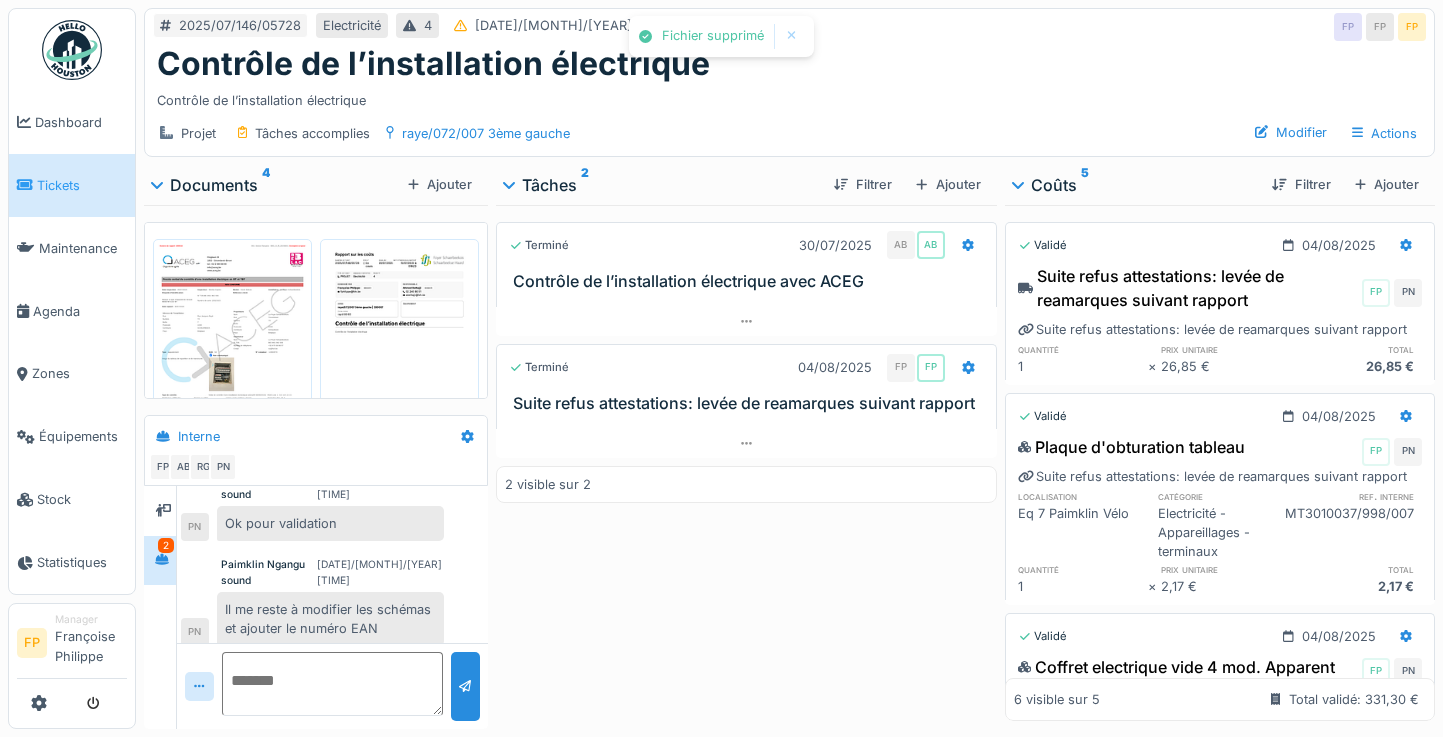click at bounding box center (399, 349) 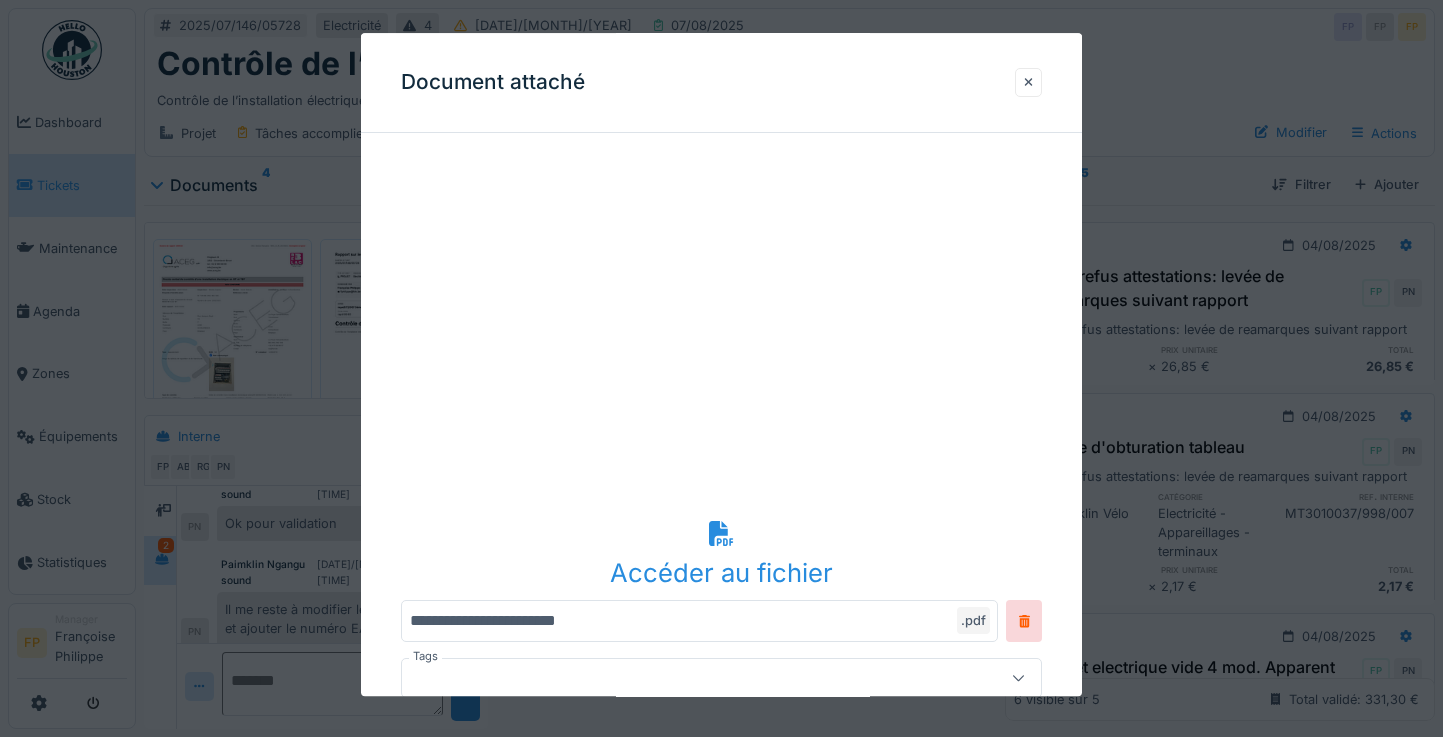 scroll, scrollTop: 312, scrollLeft: 0, axis: vertical 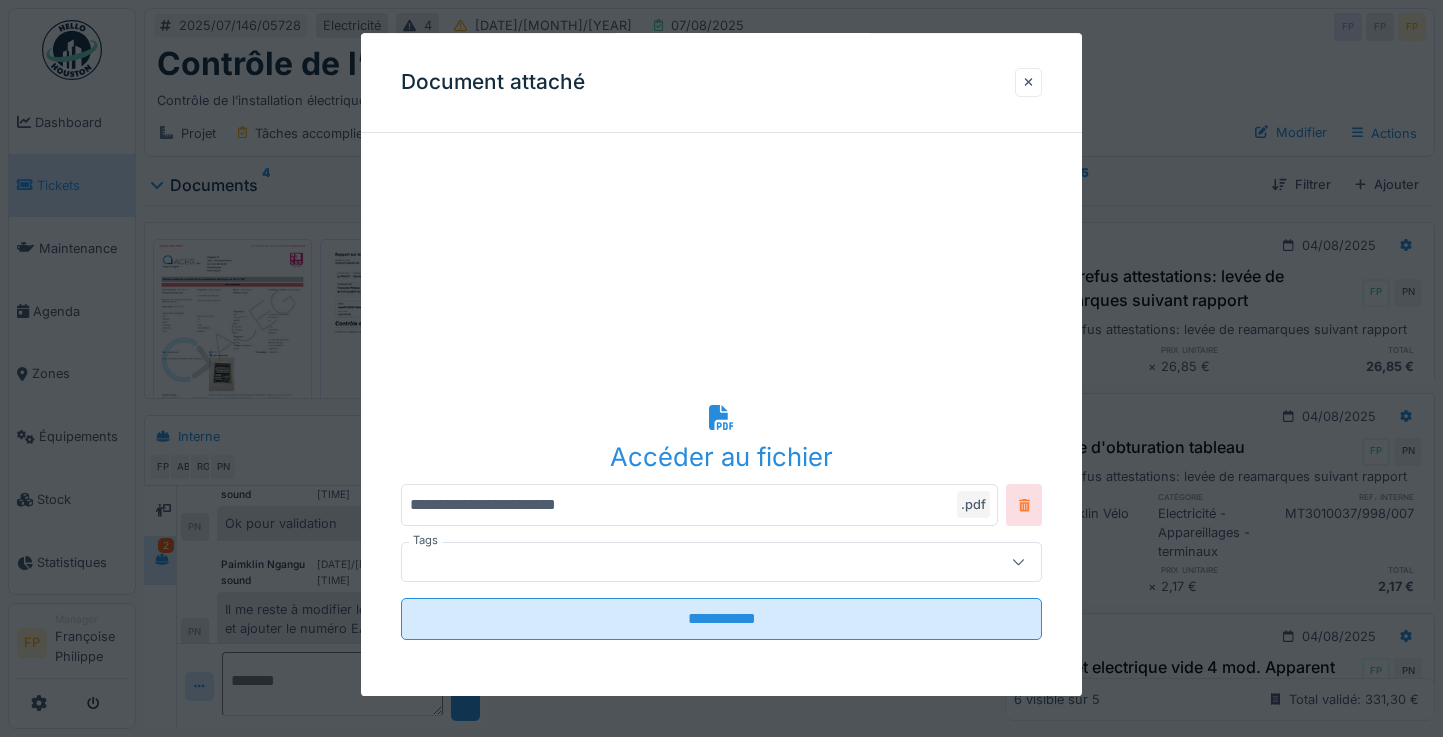 click 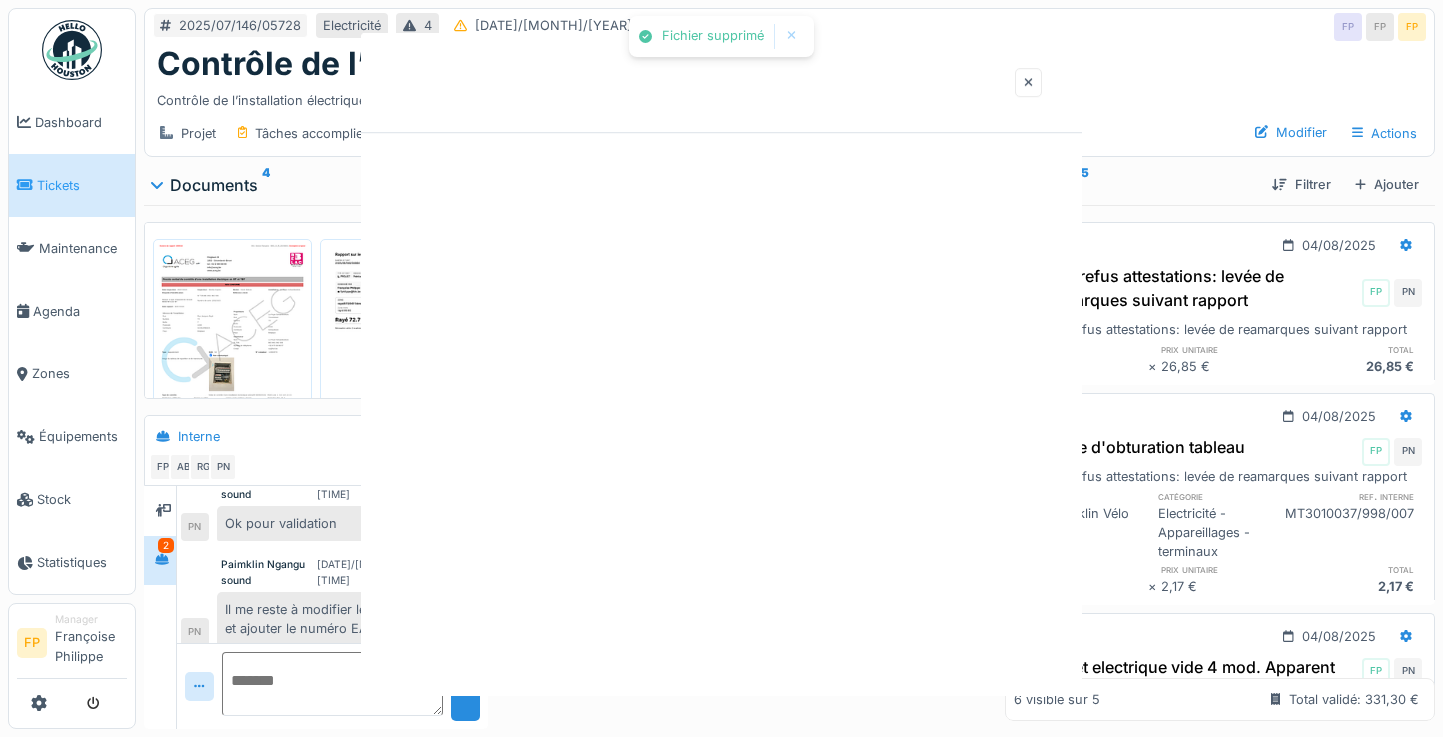 scroll, scrollTop: 0, scrollLeft: 0, axis: both 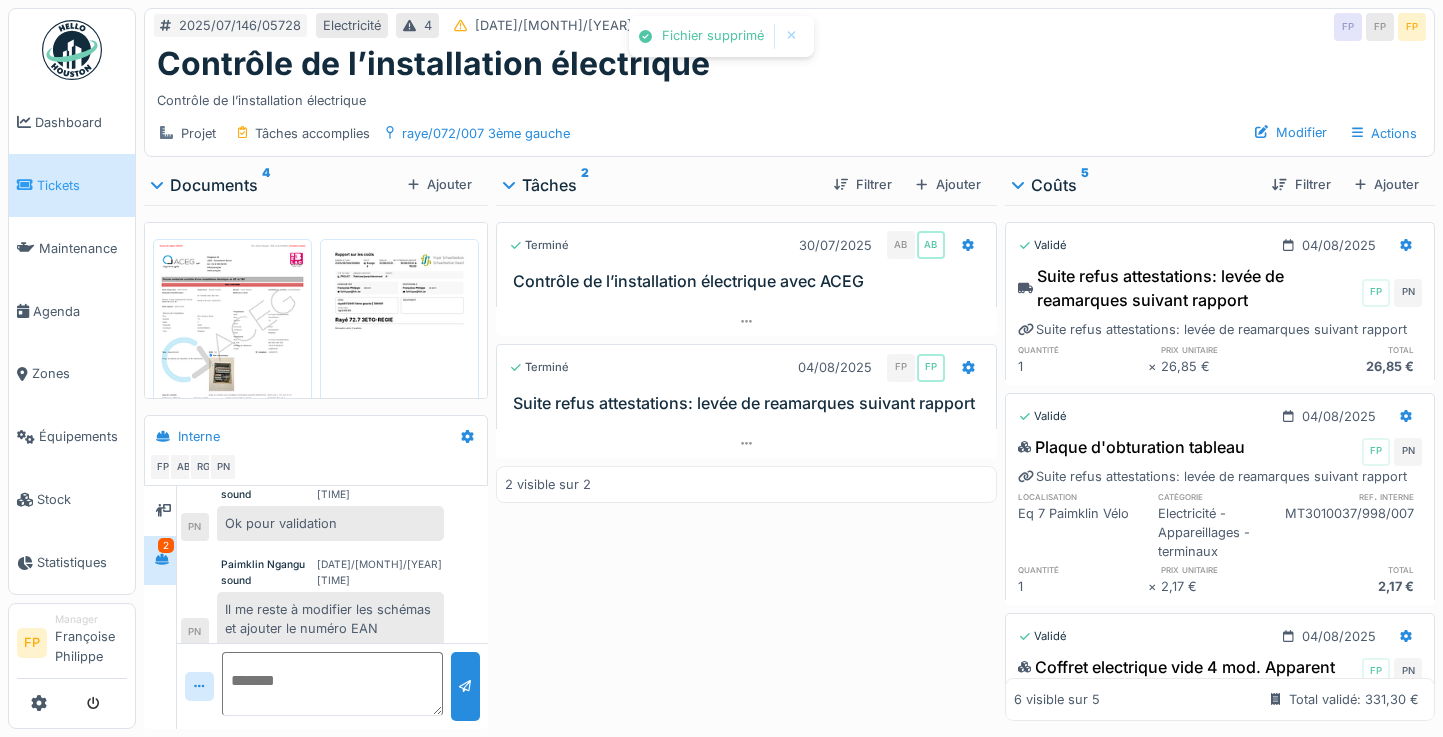 click at bounding box center [399, 349] 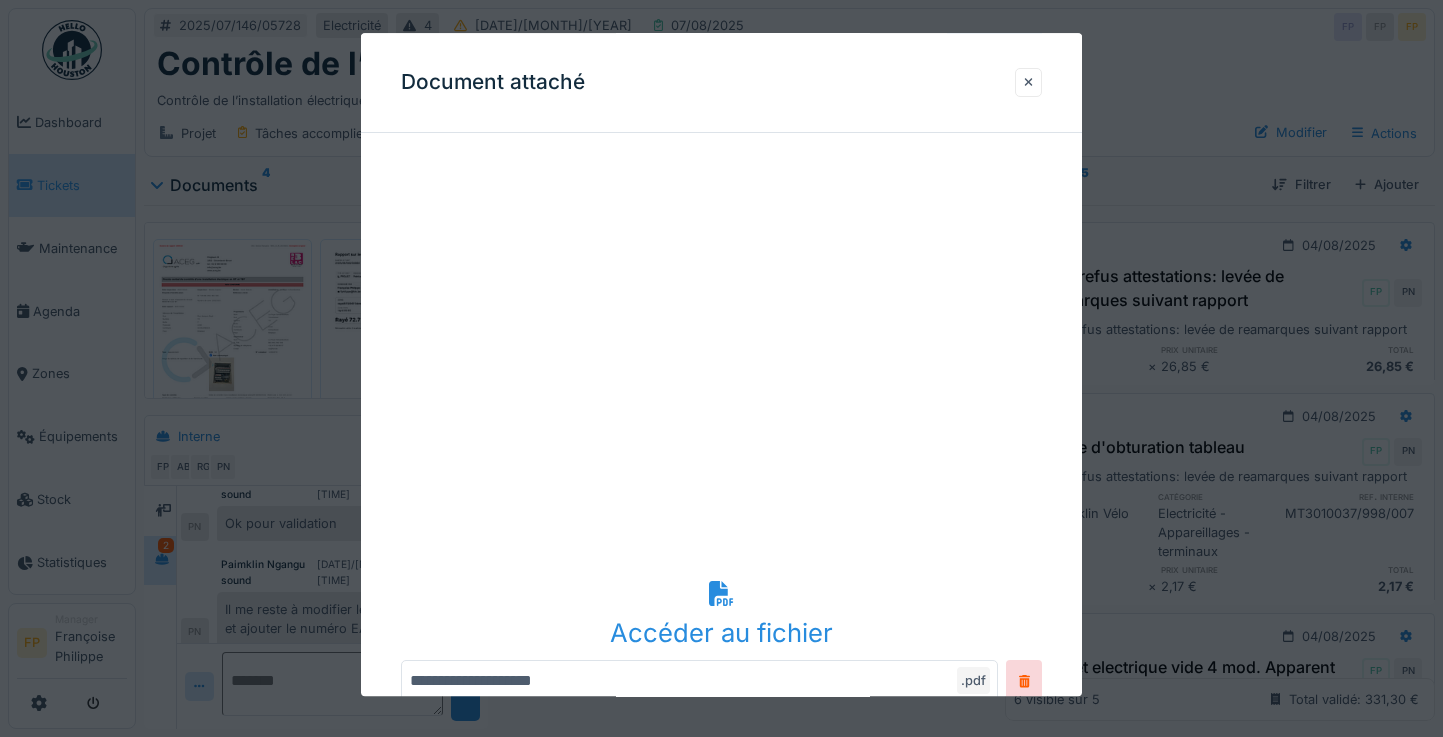 scroll, scrollTop: 312, scrollLeft: 0, axis: vertical 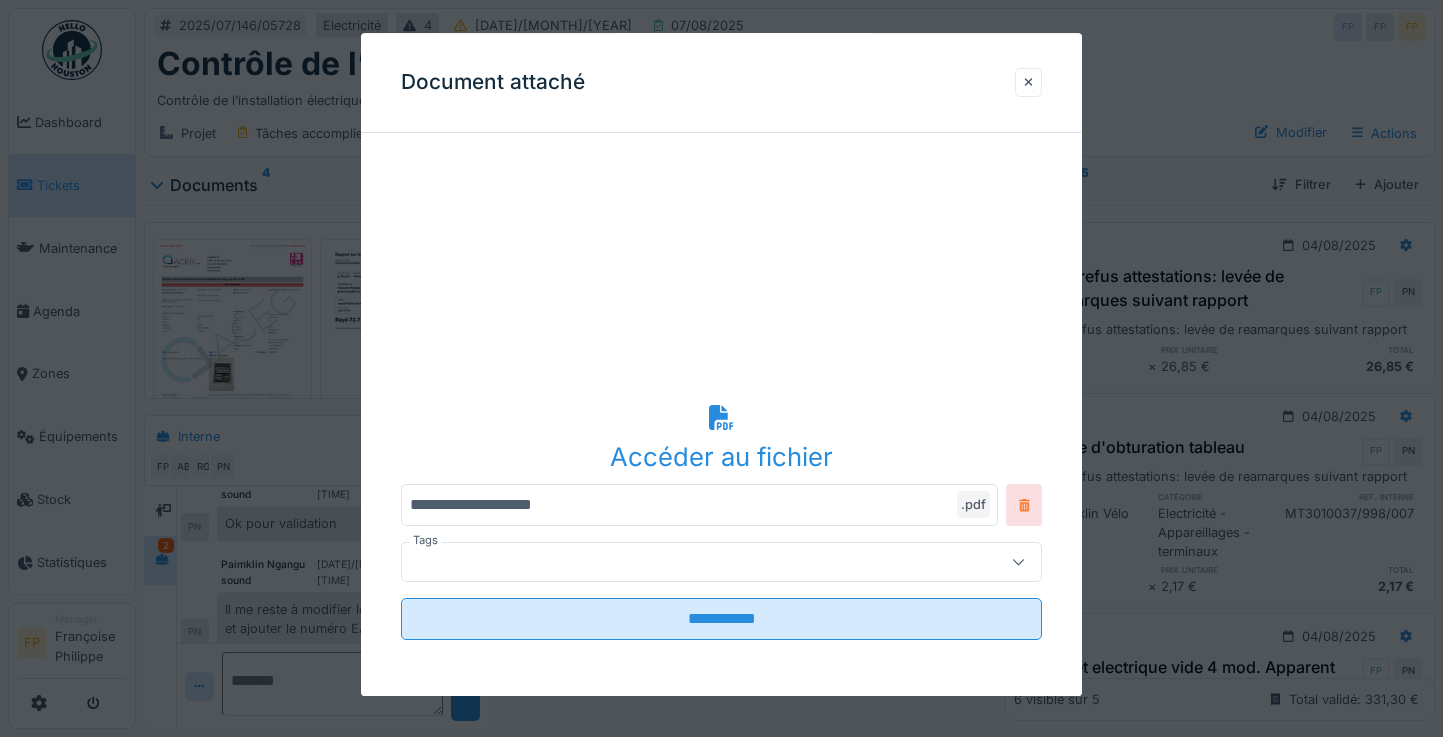 click 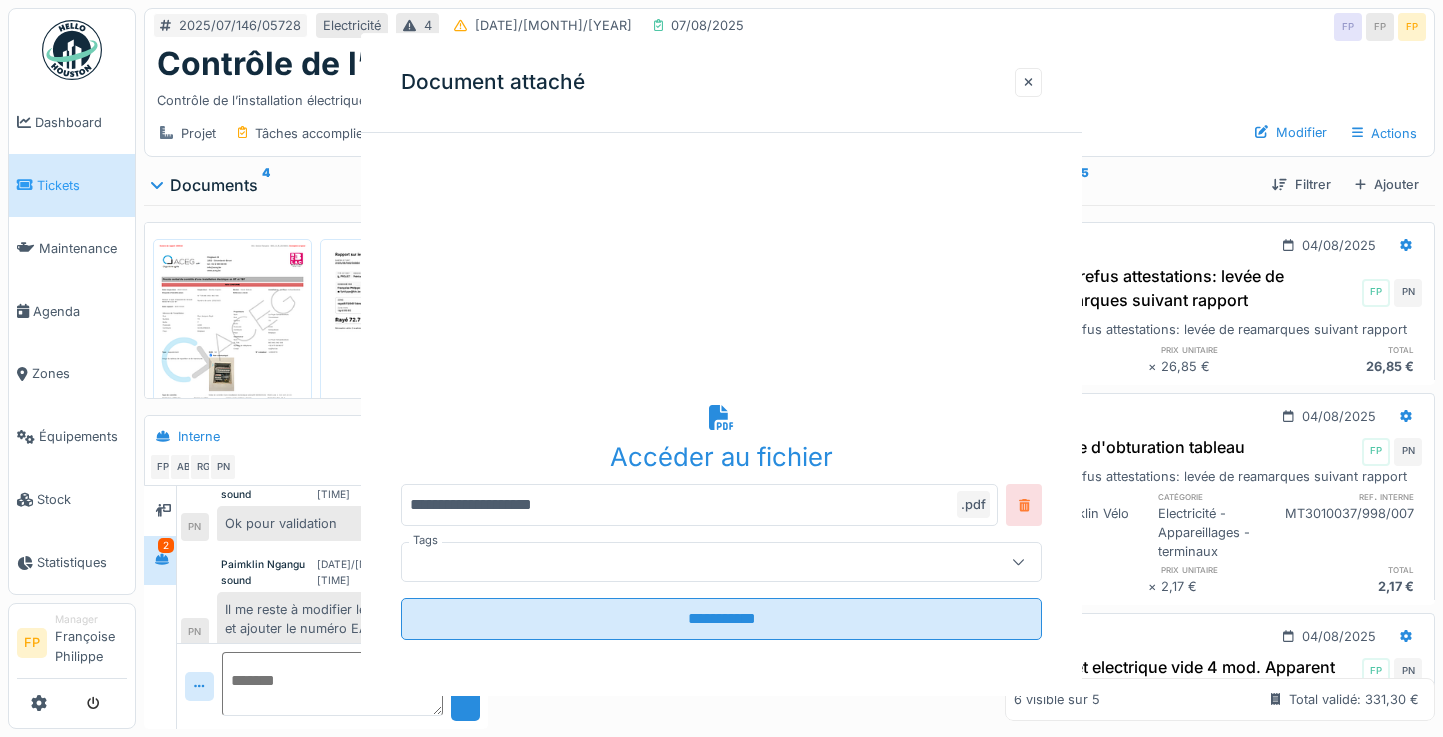 scroll, scrollTop: 0, scrollLeft: 0, axis: both 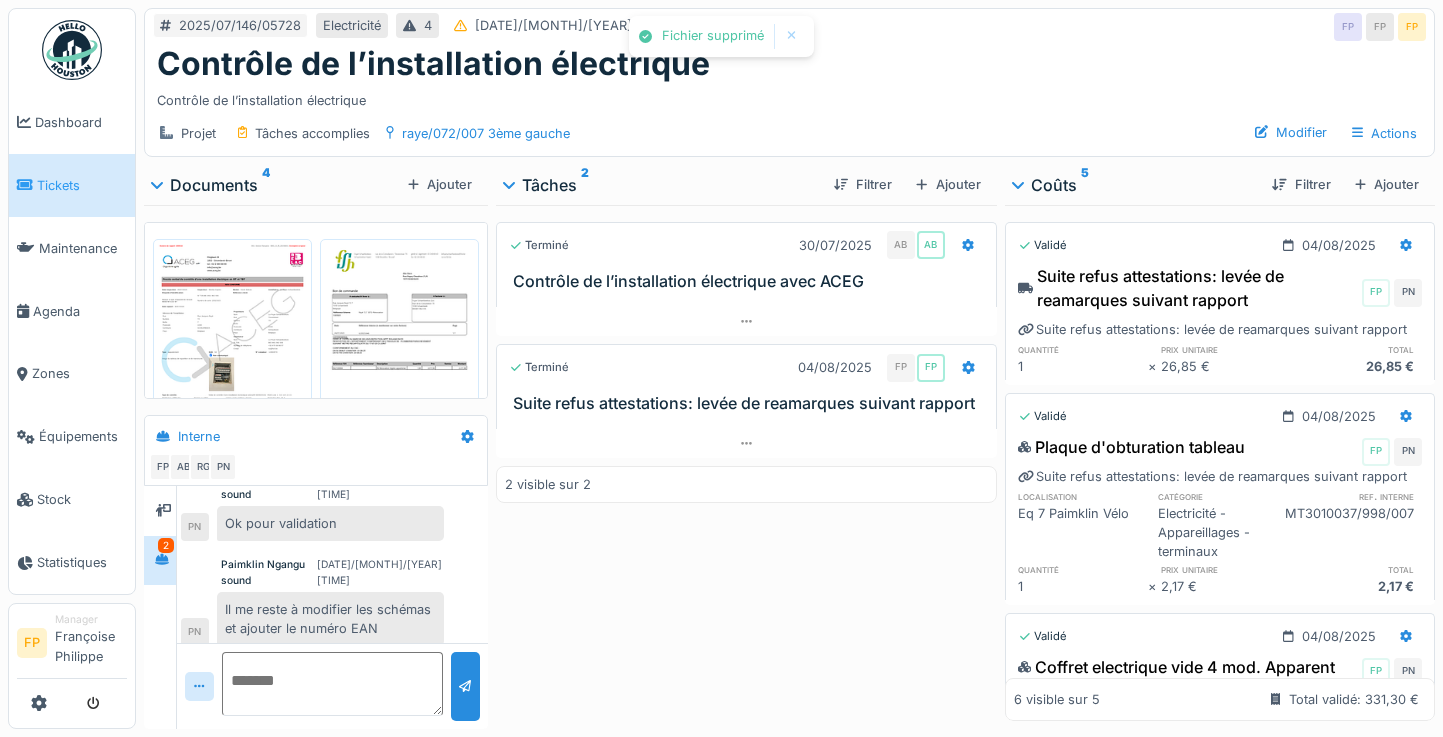 click at bounding box center [399, 349] 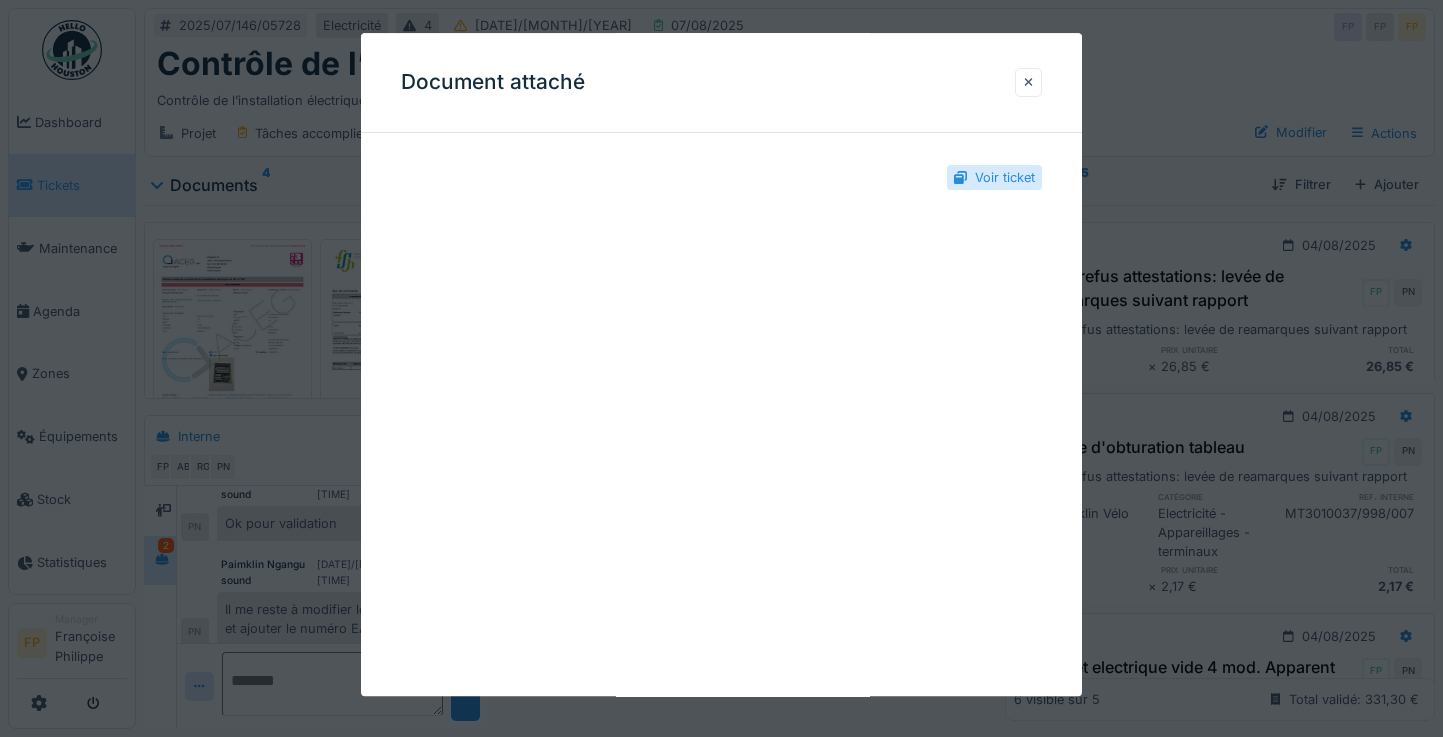 scroll, scrollTop: 312, scrollLeft: 0, axis: vertical 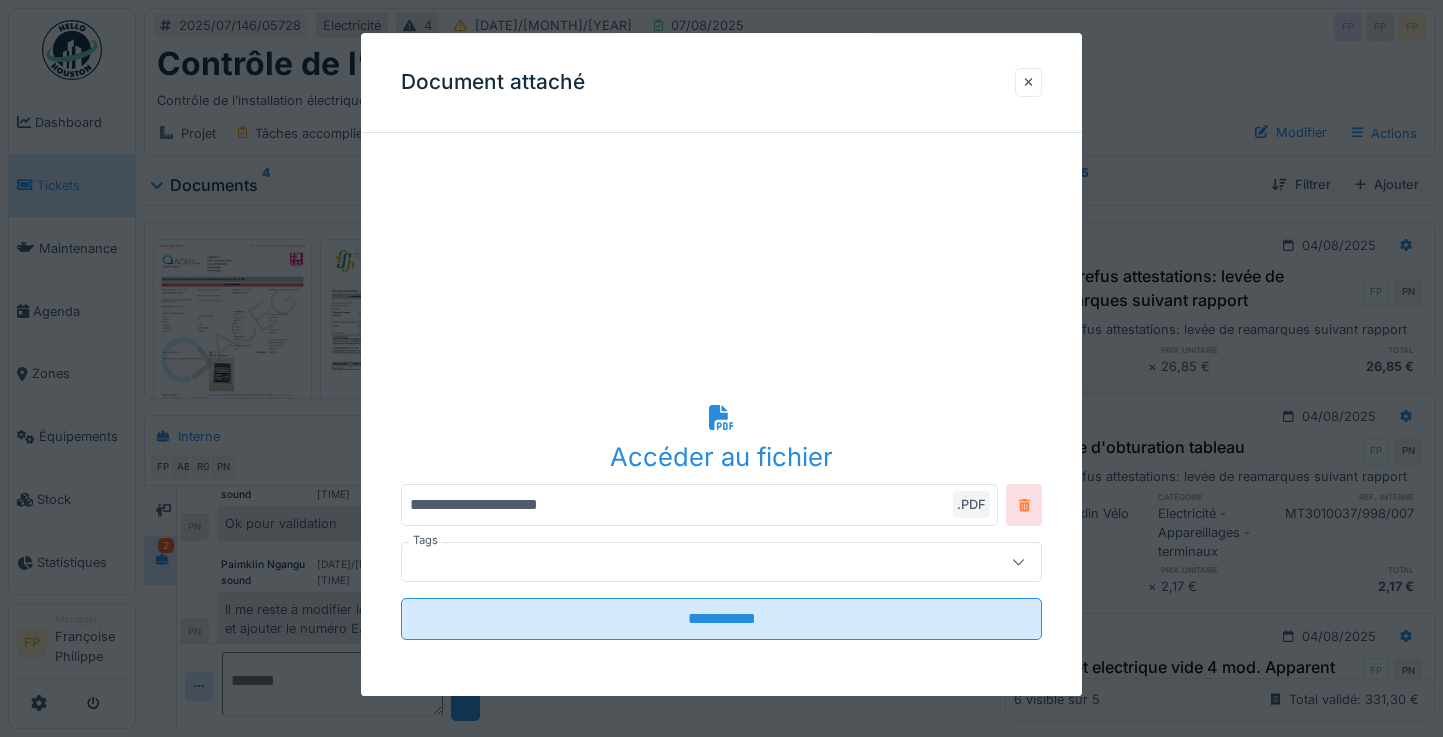 click at bounding box center (1024, 505) 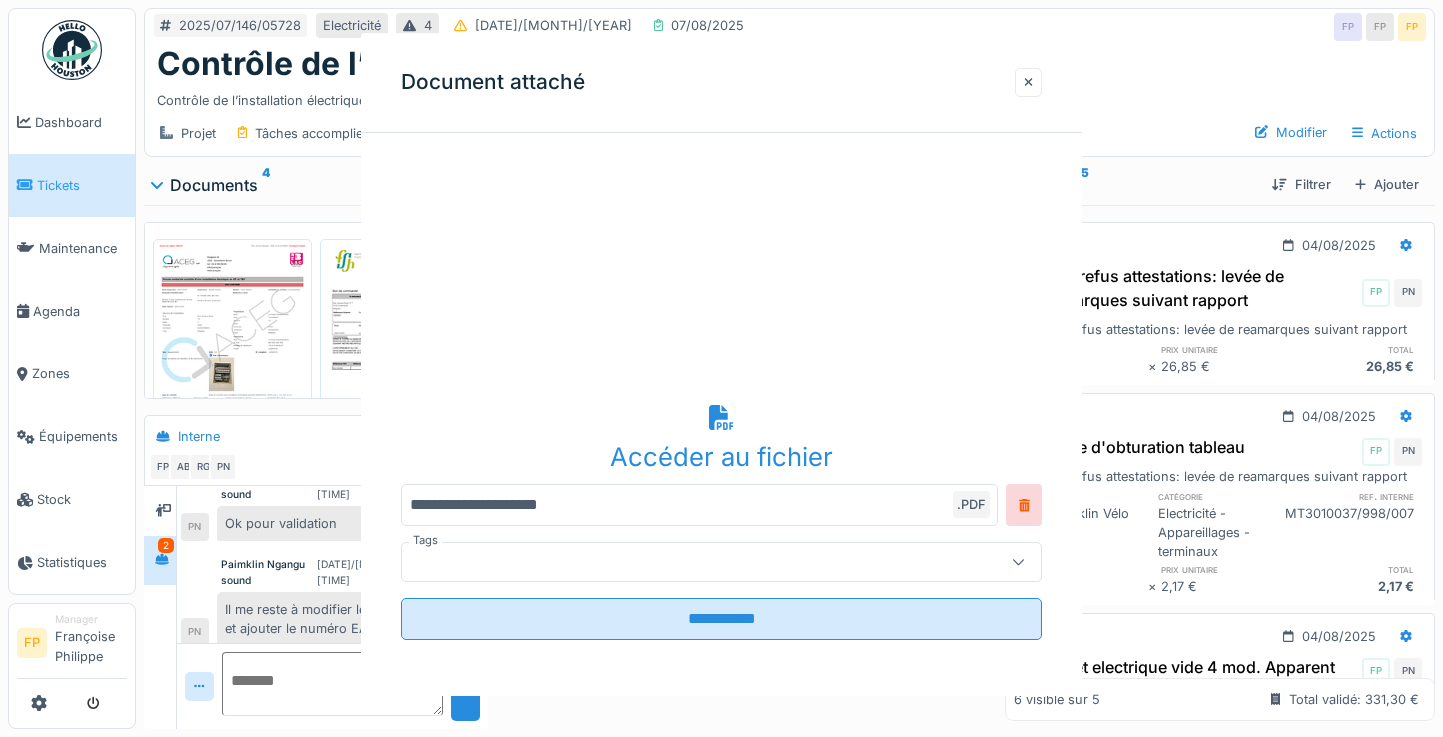 scroll, scrollTop: 0, scrollLeft: 0, axis: both 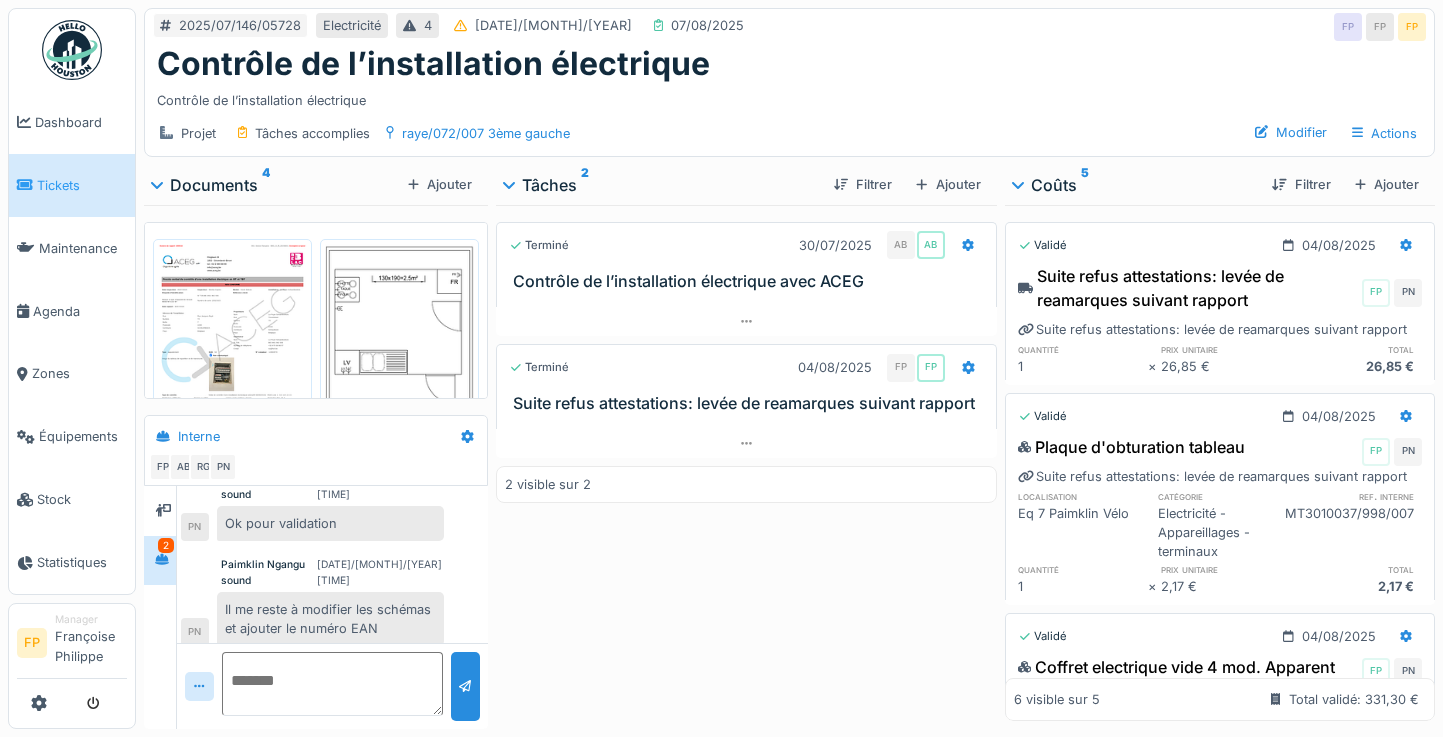 click at bounding box center [399, 350] 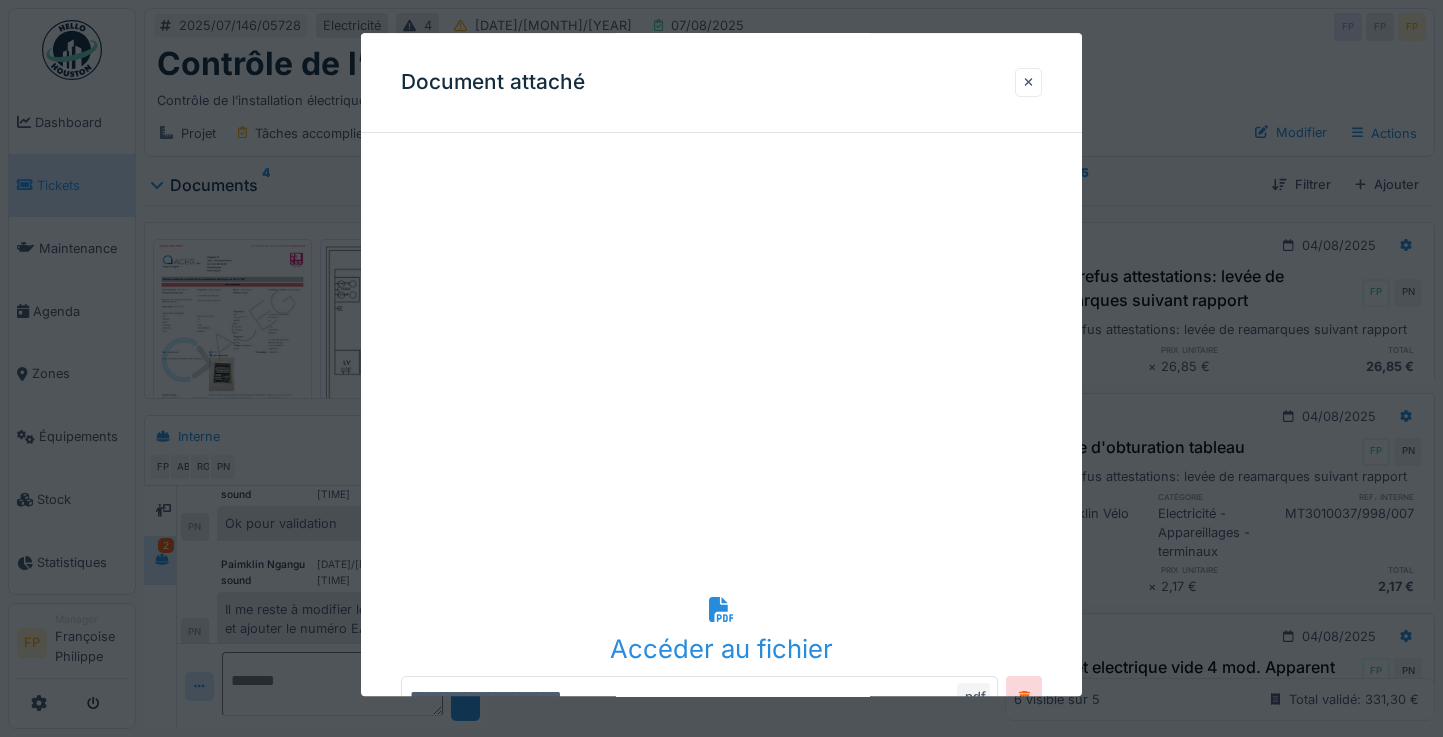 scroll, scrollTop: 0, scrollLeft: 0, axis: both 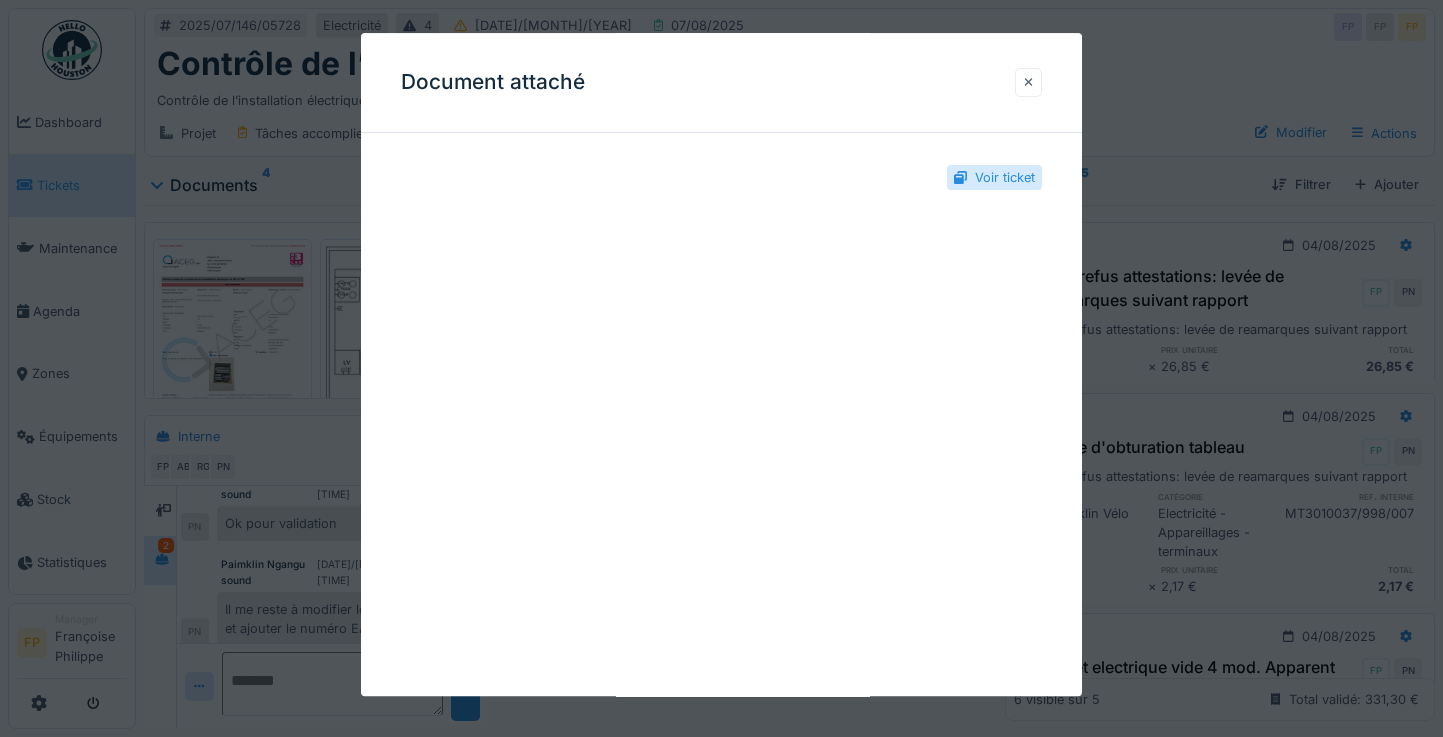 click at bounding box center [1029, 82] 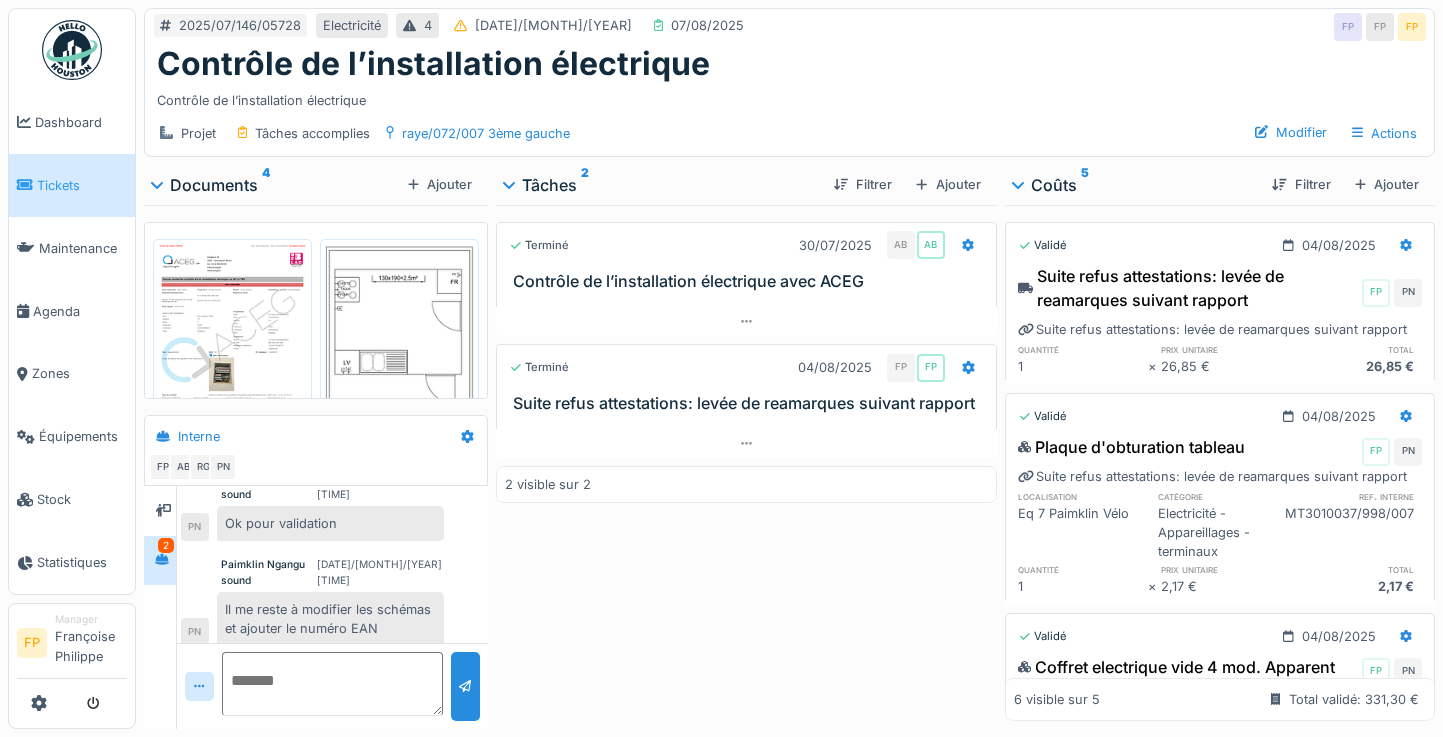 scroll, scrollTop: 0, scrollLeft: 0, axis: both 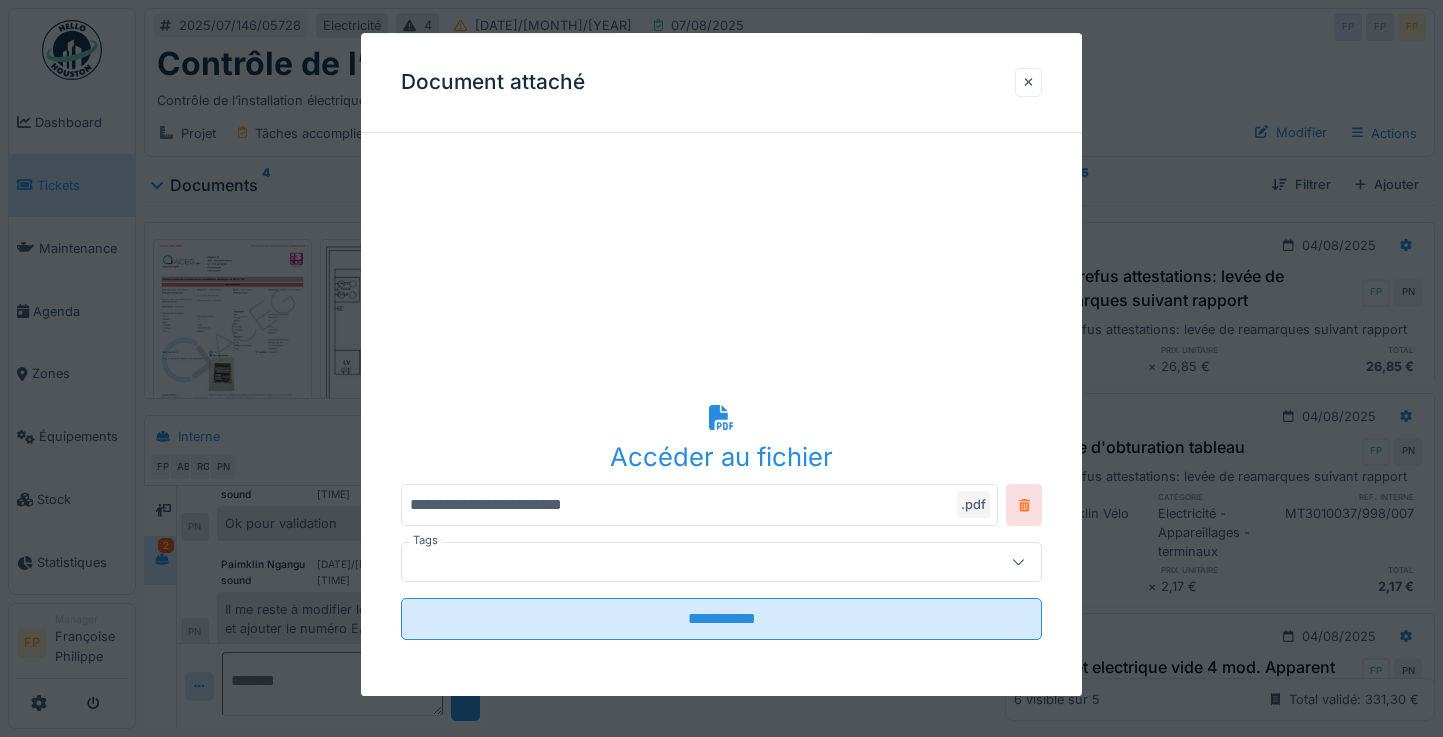click 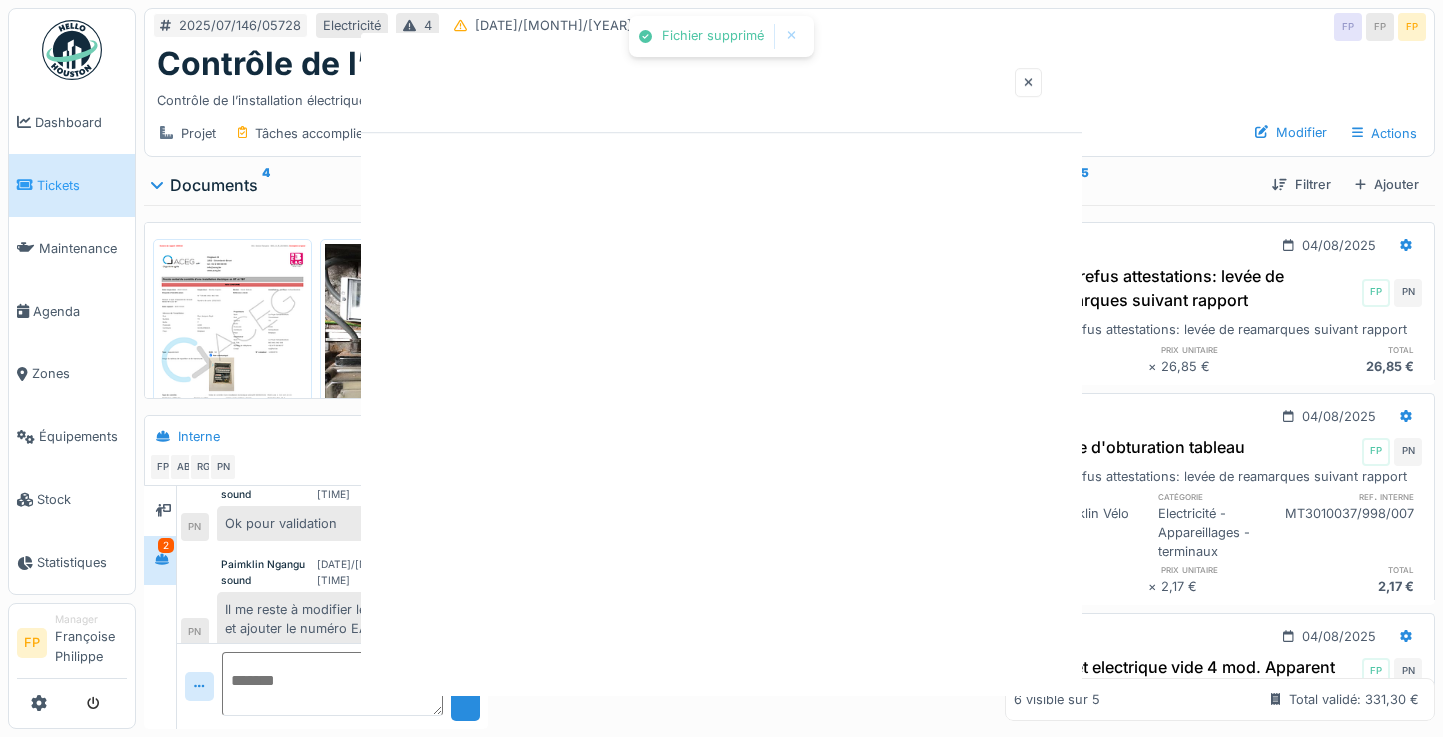 scroll, scrollTop: 0, scrollLeft: 0, axis: both 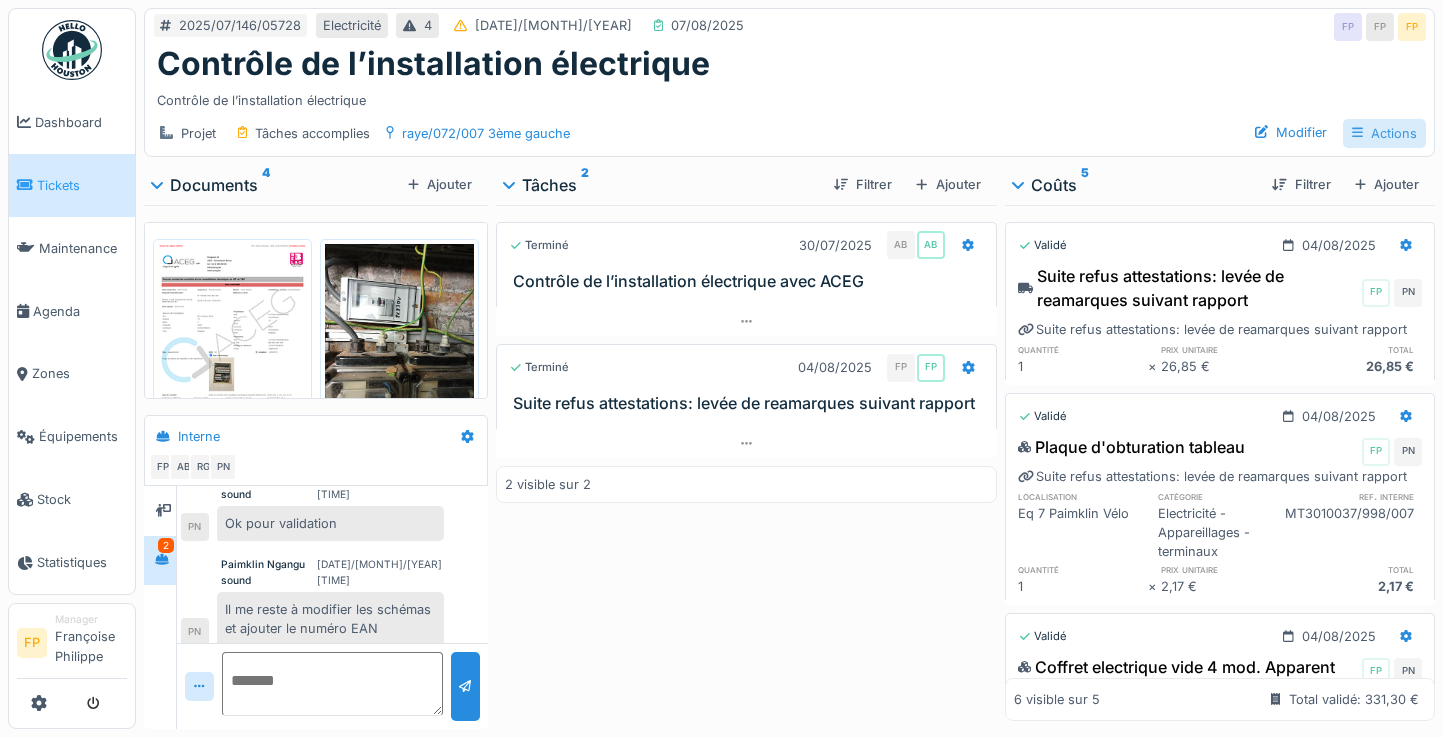 click on "Actions" at bounding box center [1384, 133] 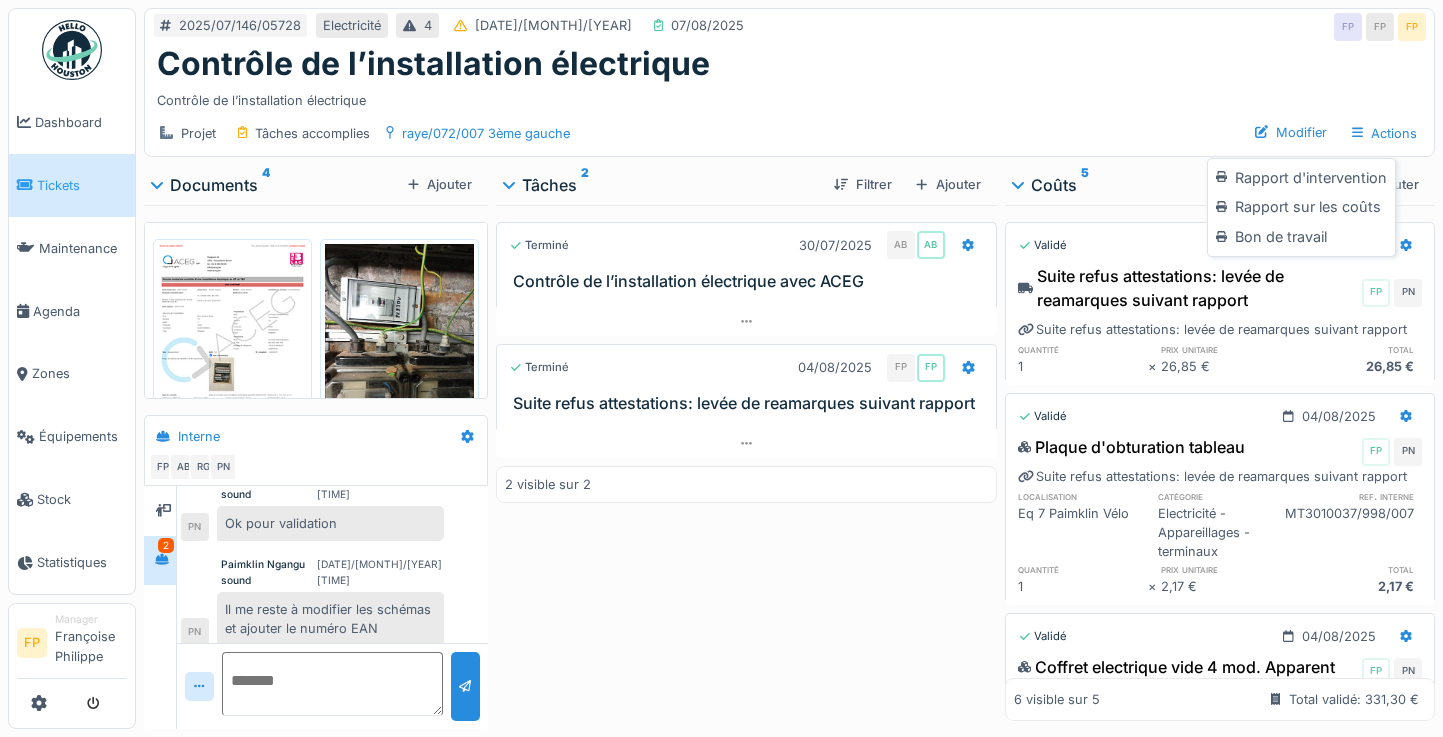 click on "Terminé 30/07/2025 AB AB Contrôle de l’installation électrique avec ACEG Terminé 04/08/2025 FP FP Suite refus attestations: levée de reamarques suivant rapport 2 visible sur 2" at bounding box center [746, 463] 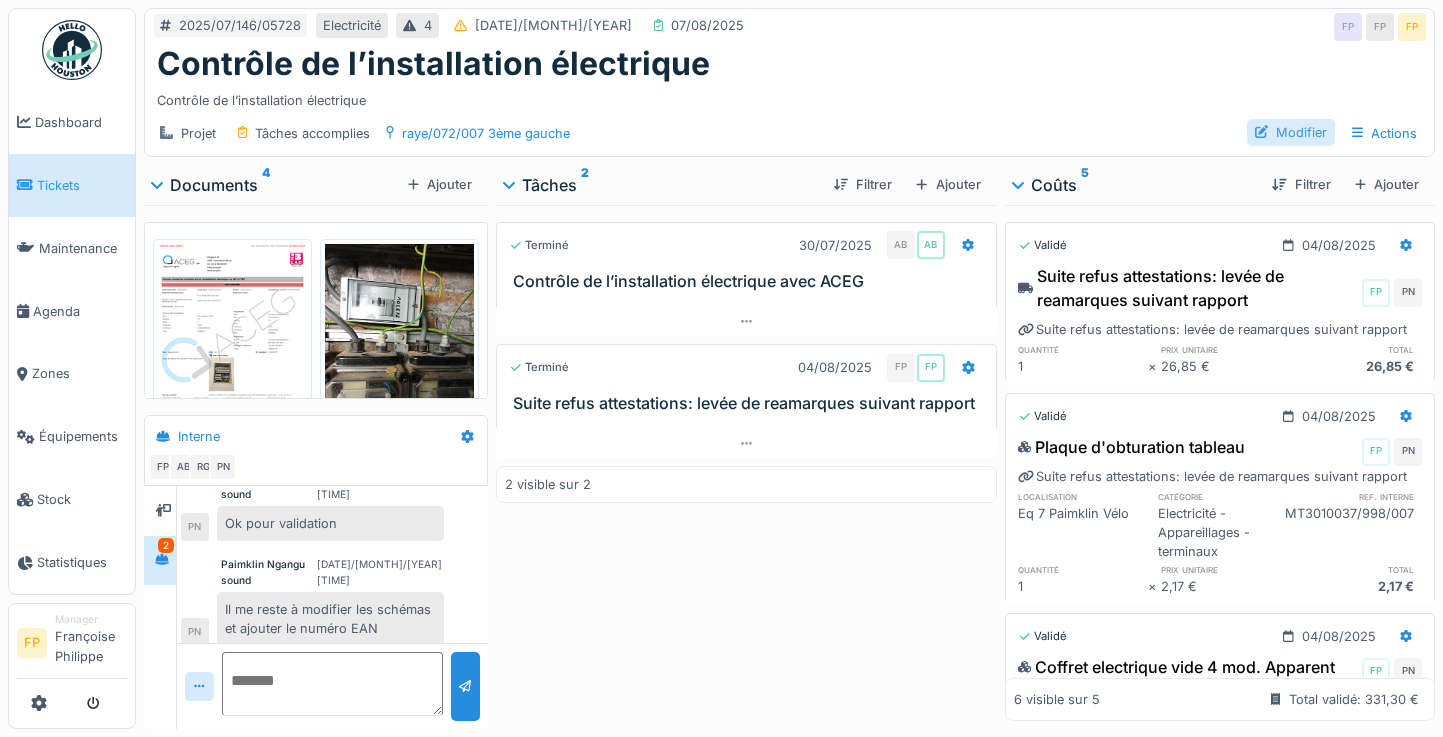 click on "Modifier" at bounding box center (1291, 132) 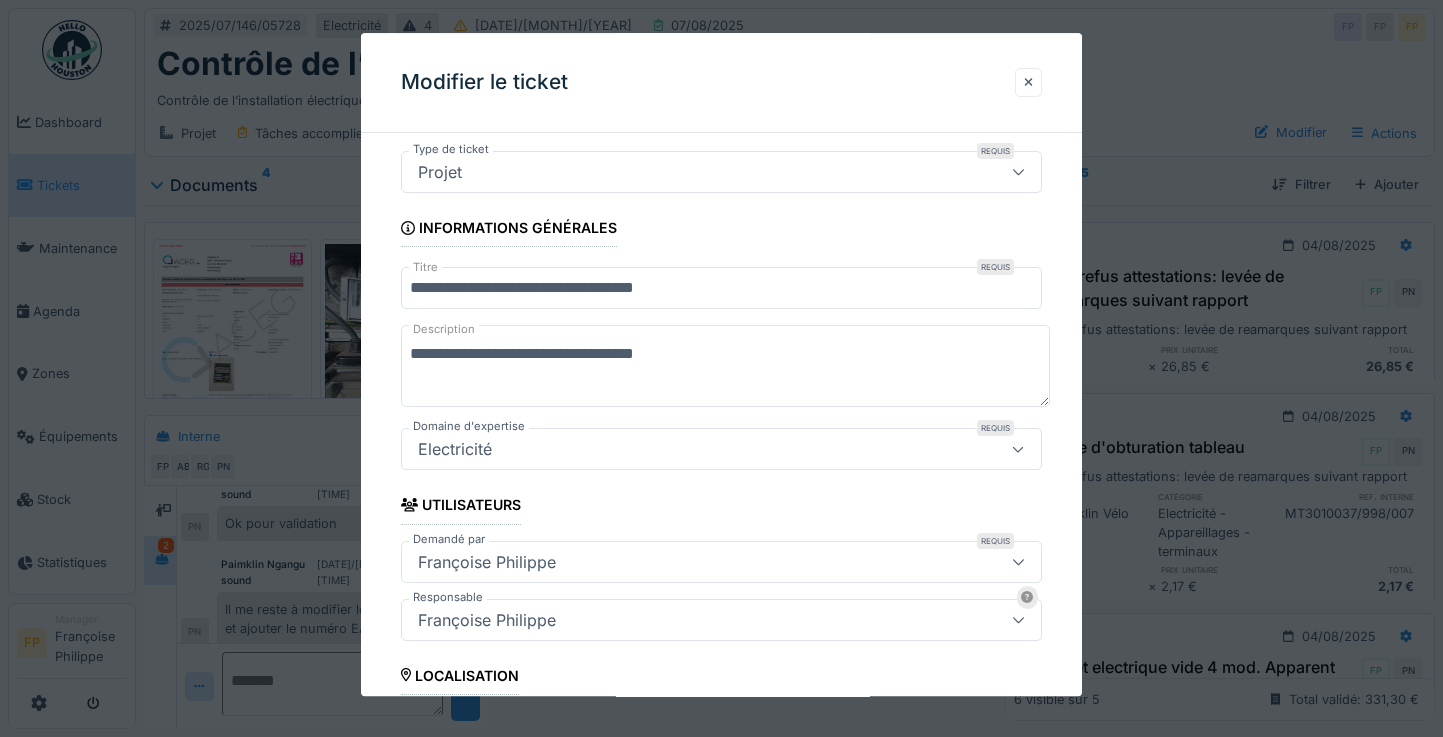 scroll, scrollTop: 200, scrollLeft: 0, axis: vertical 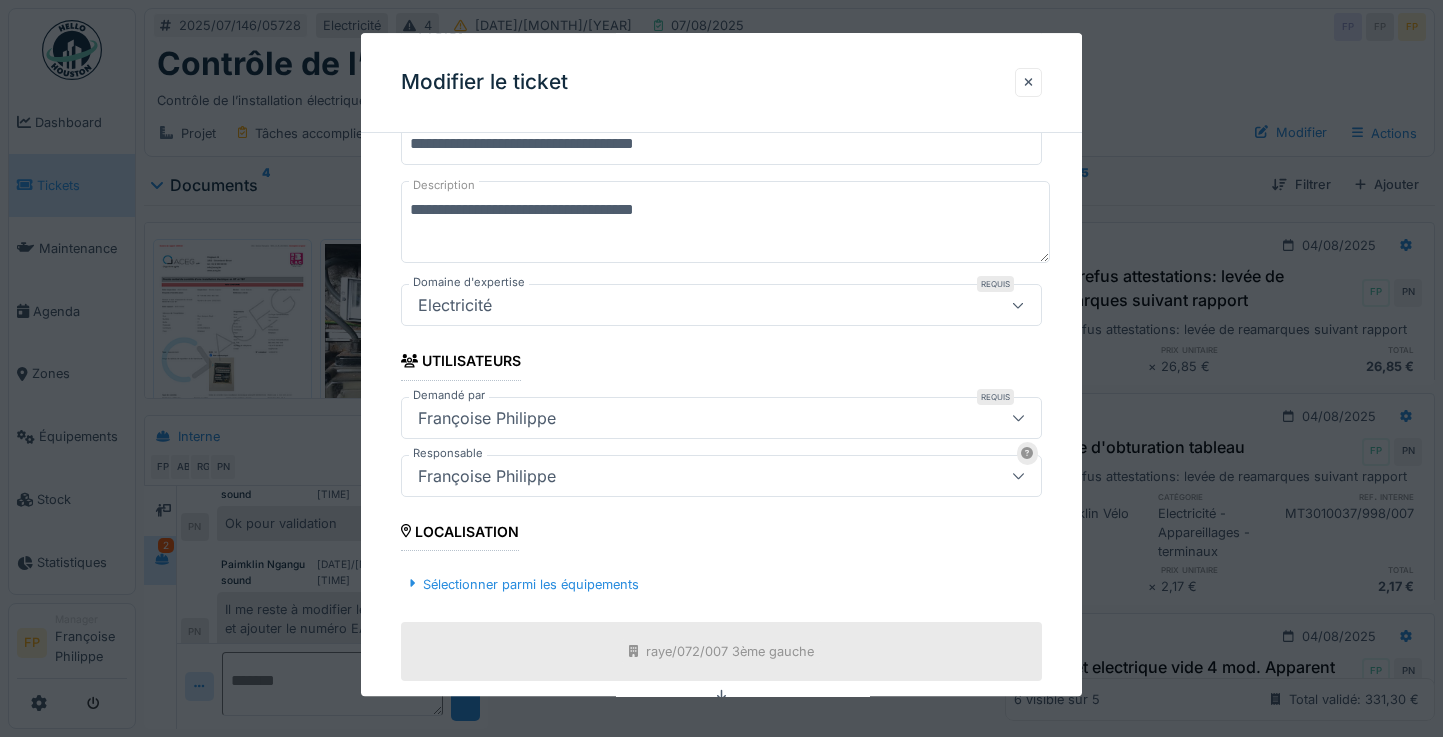 click on "[FIRST] [LAST]" at bounding box center (690, 476) 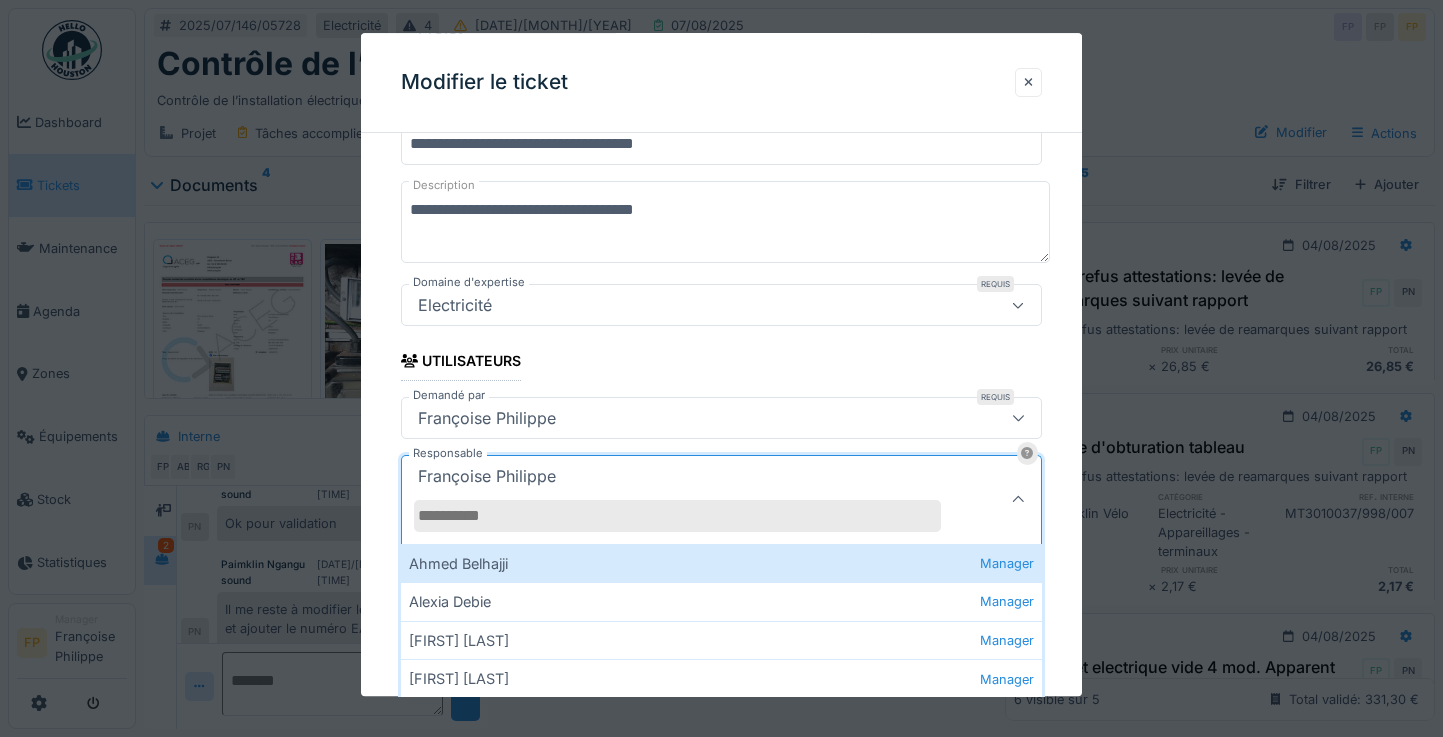 click on "[FIRST] [LAST]   Manager" at bounding box center (722, 563) 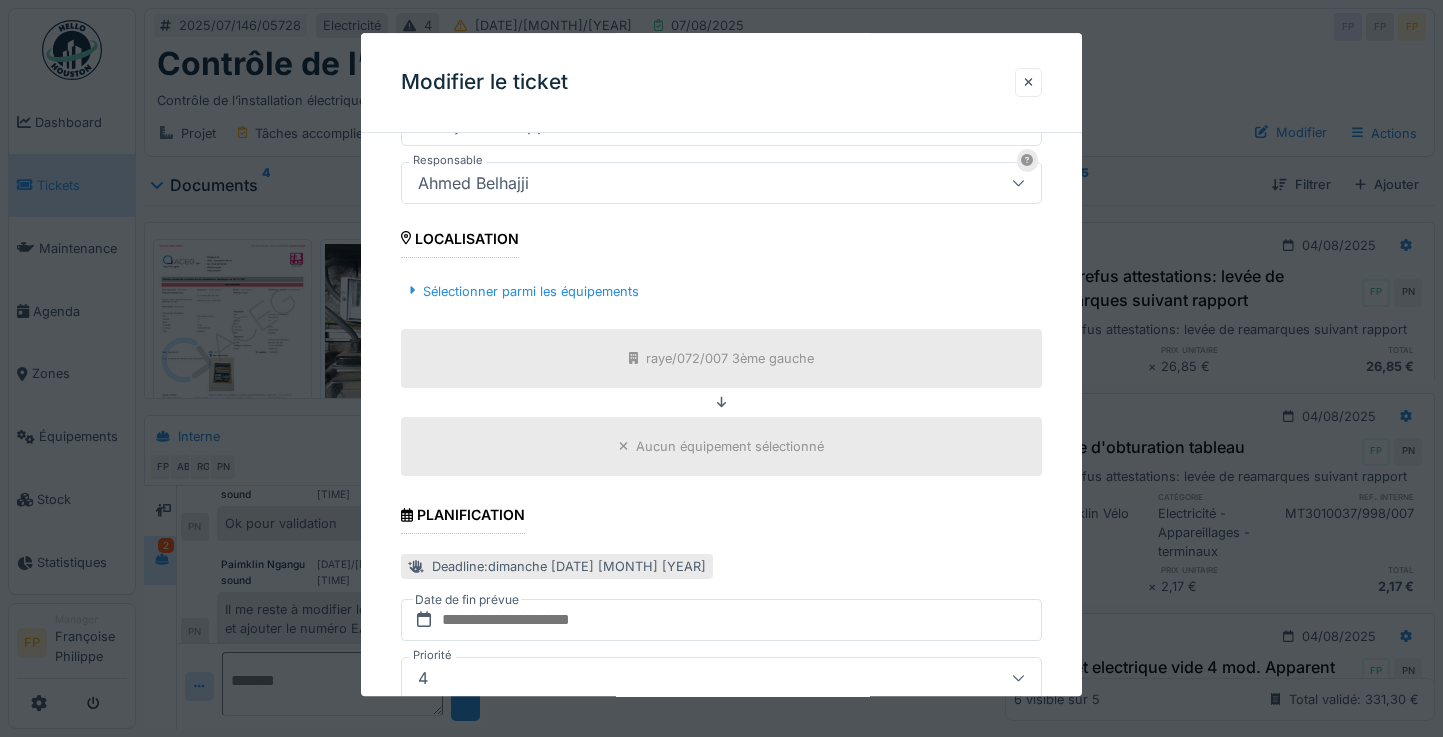 scroll, scrollTop: 764, scrollLeft: 0, axis: vertical 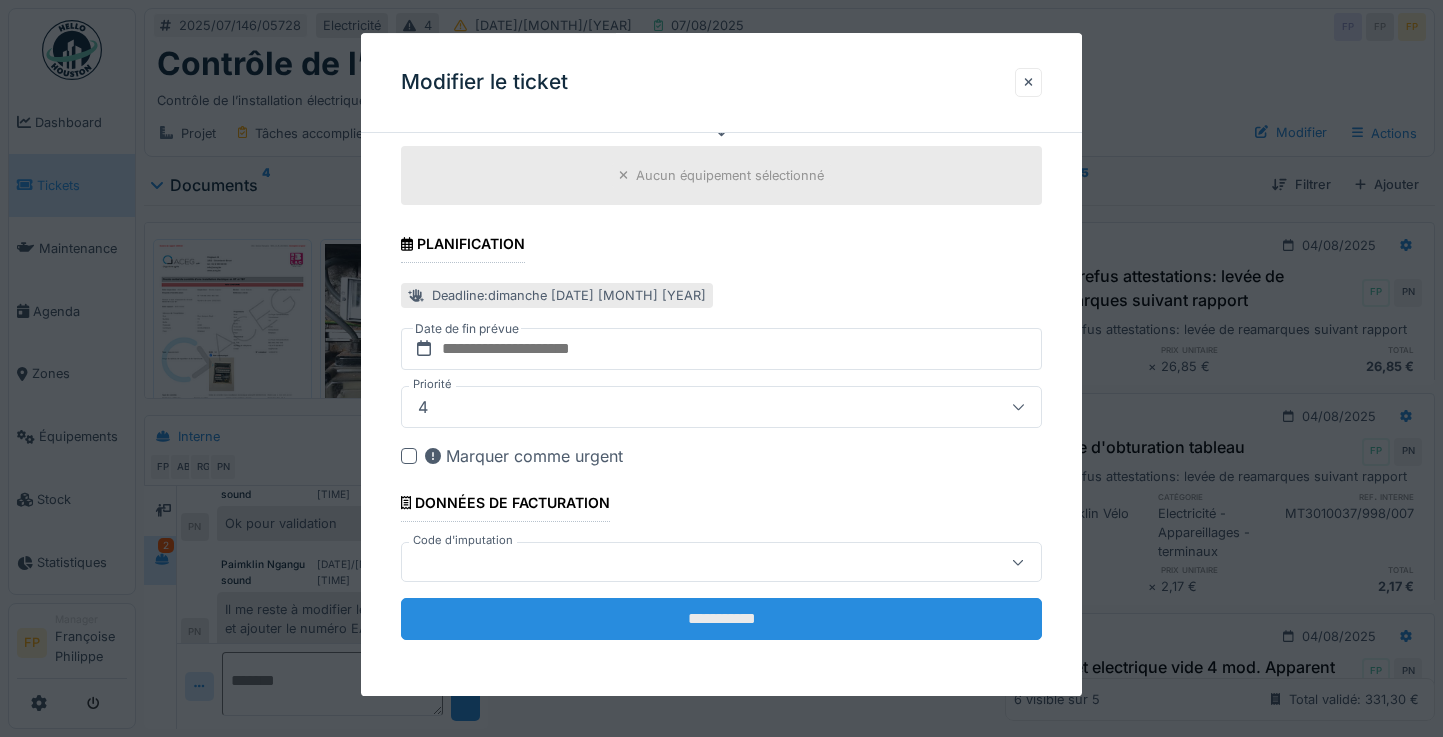 click on "**********" at bounding box center [722, 620] 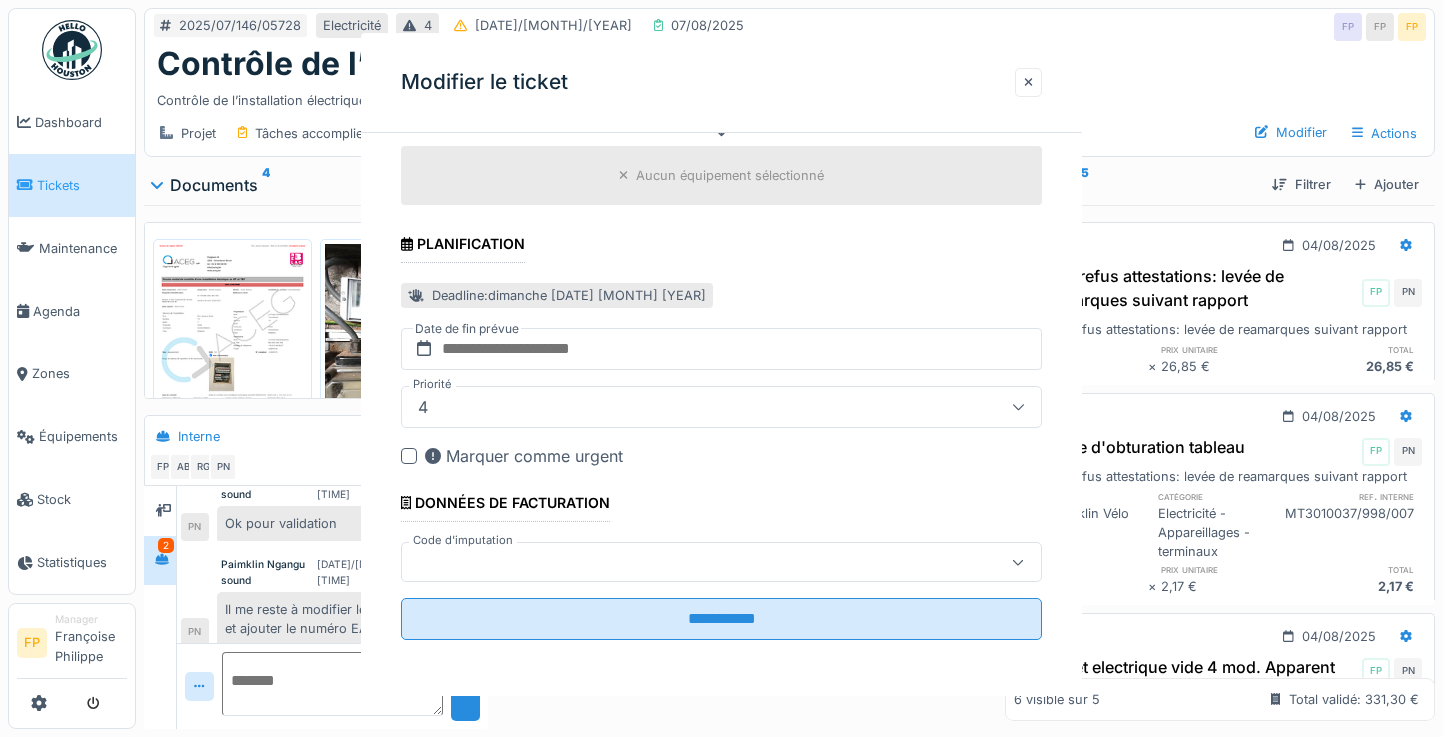 scroll, scrollTop: 0, scrollLeft: 0, axis: both 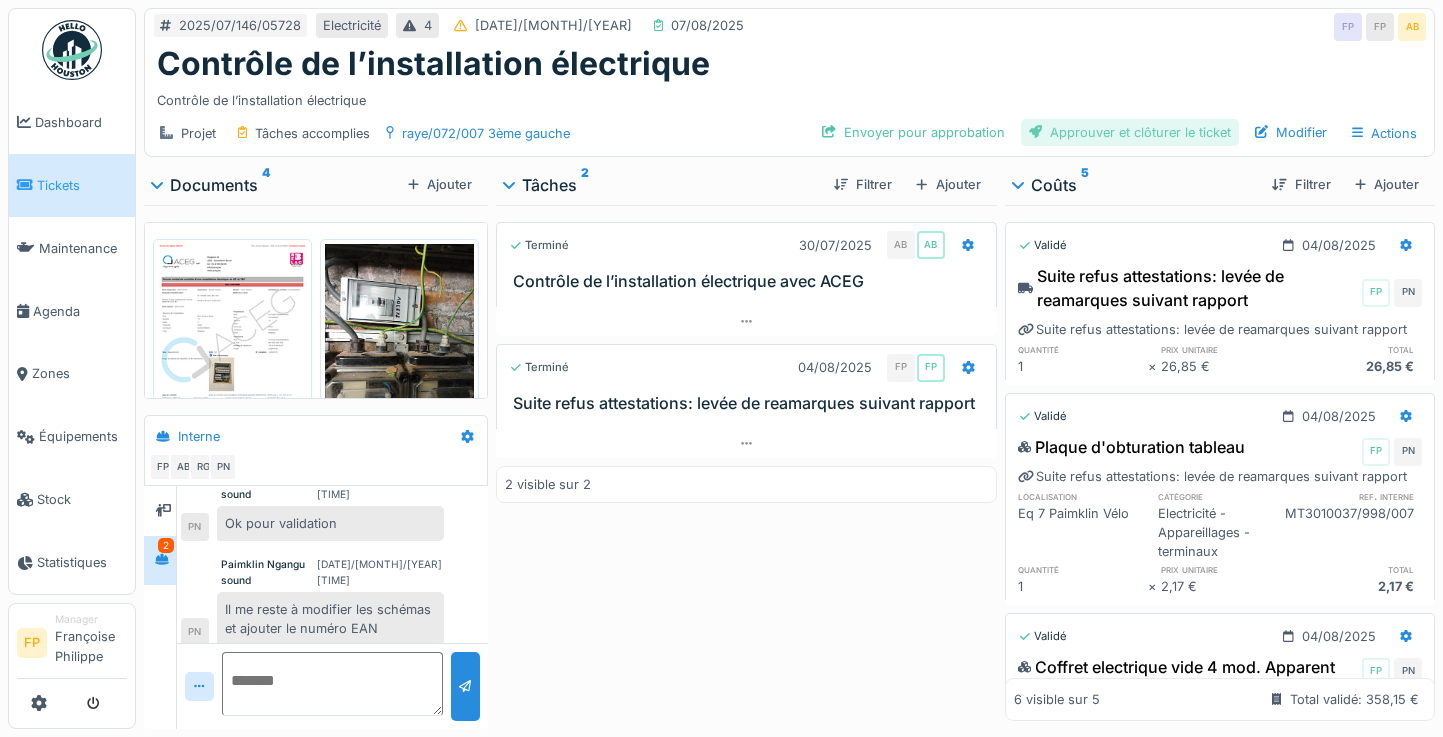 click on "Approuver et clôturer le ticket" at bounding box center [1130, 132] 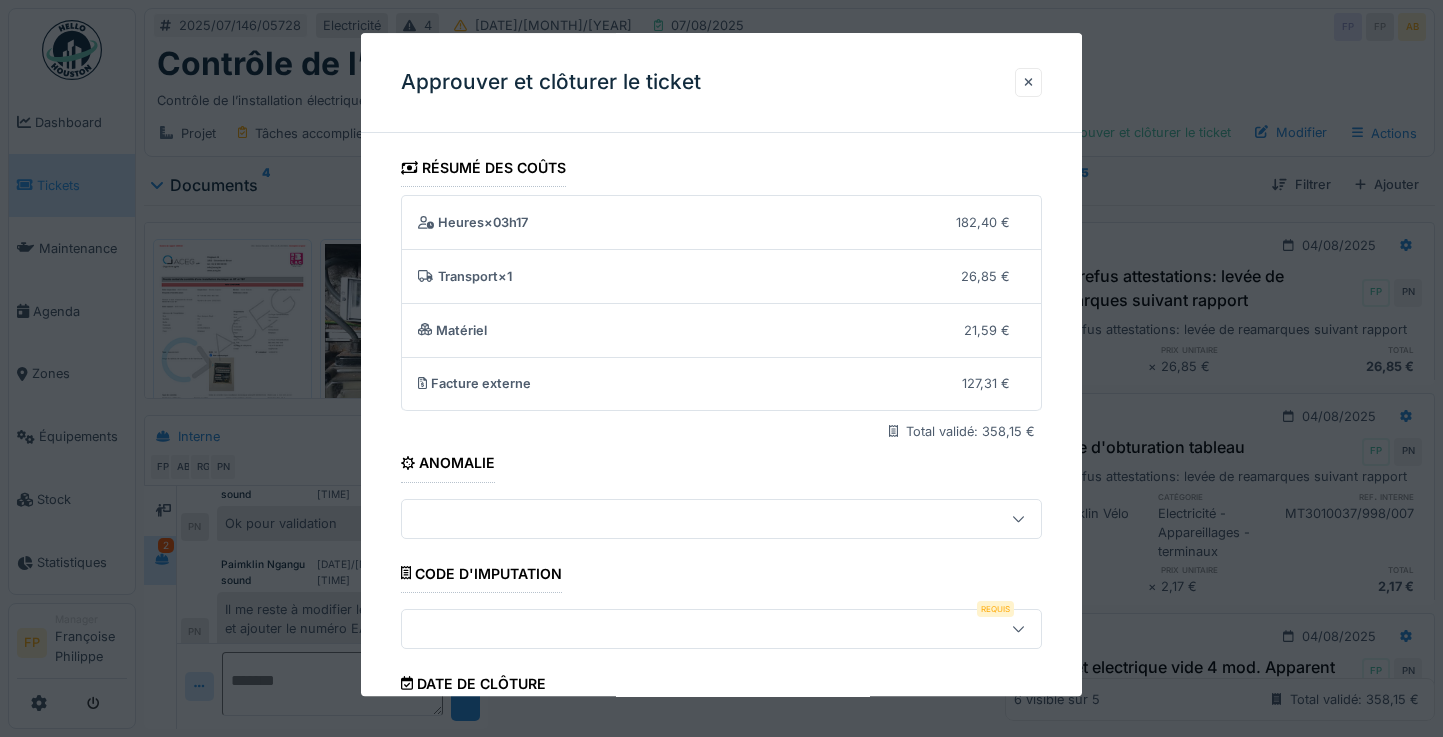 click at bounding box center (690, 629) 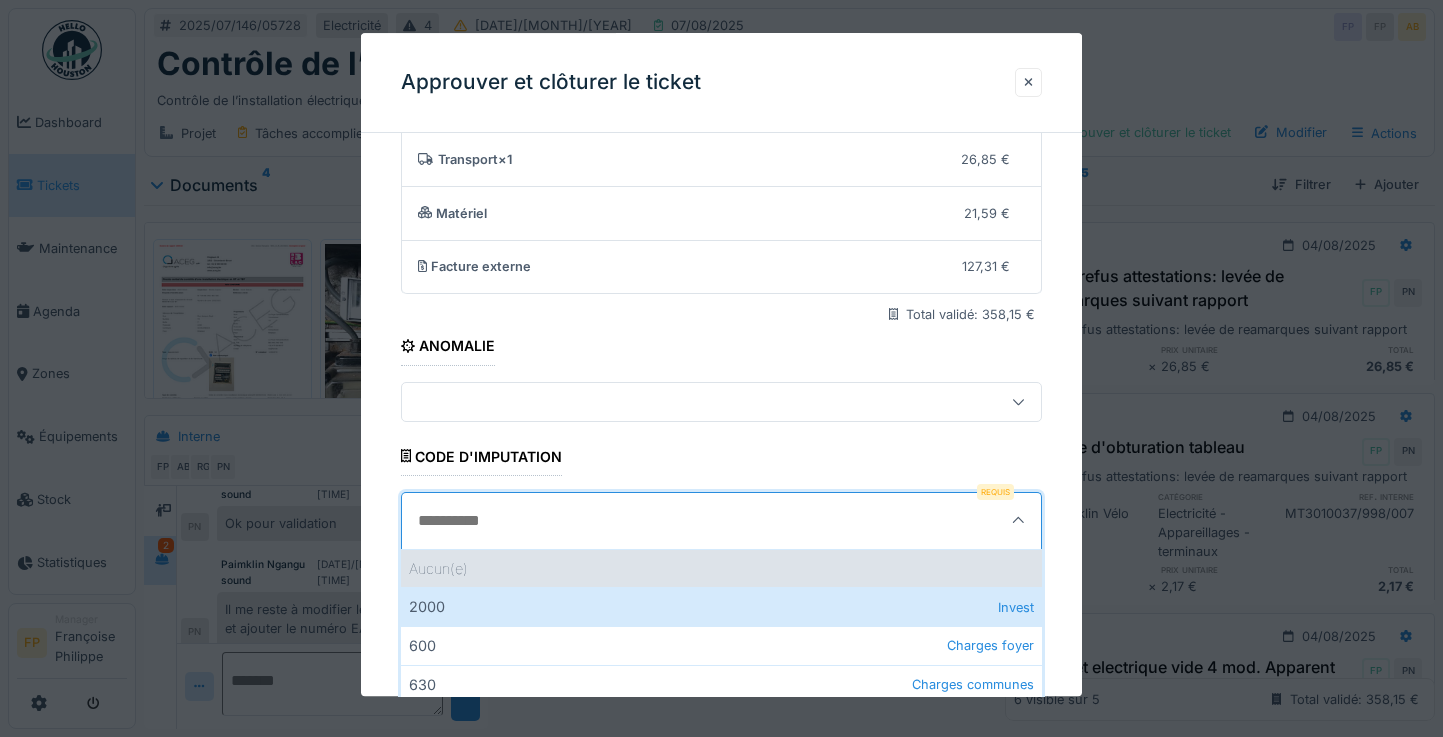 scroll, scrollTop: 300, scrollLeft: 0, axis: vertical 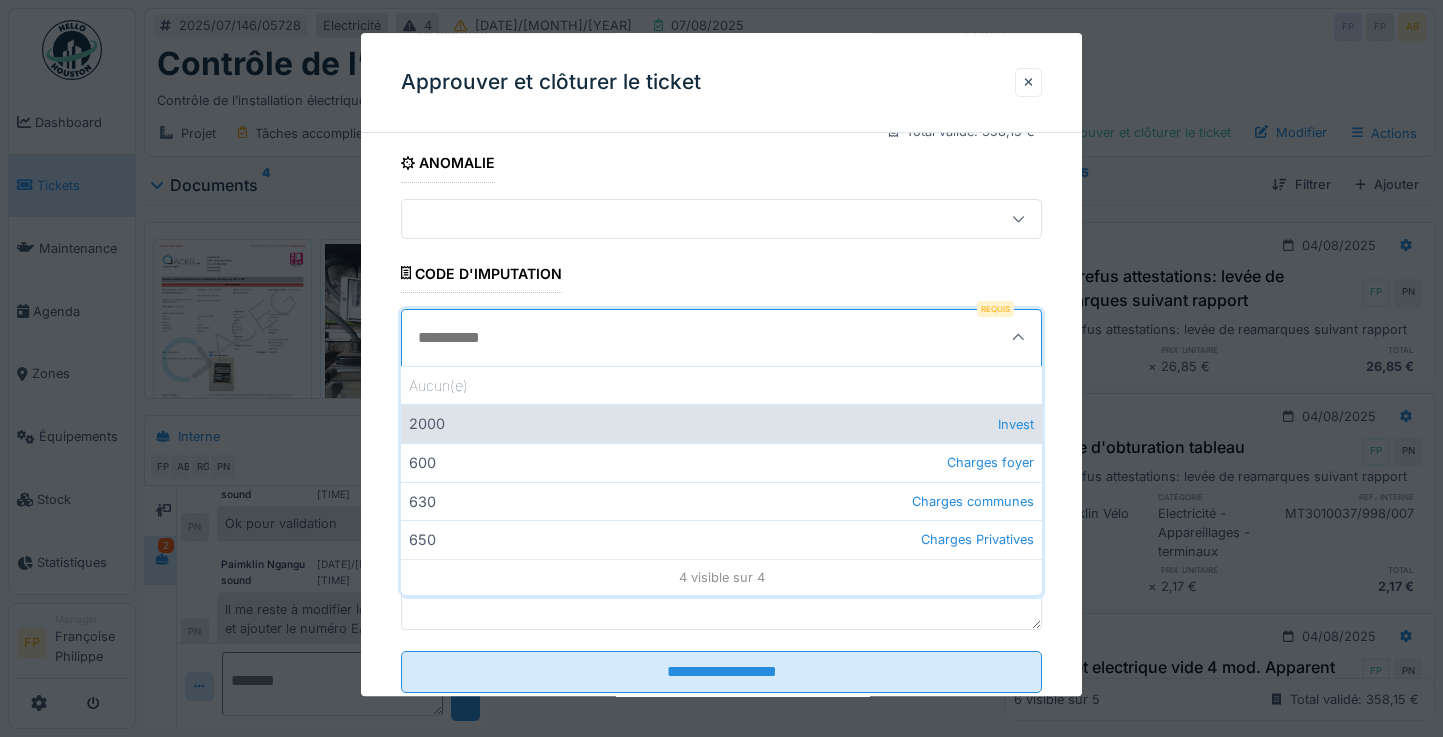 click on "2000   Invest" at bounding box center (722, 423) 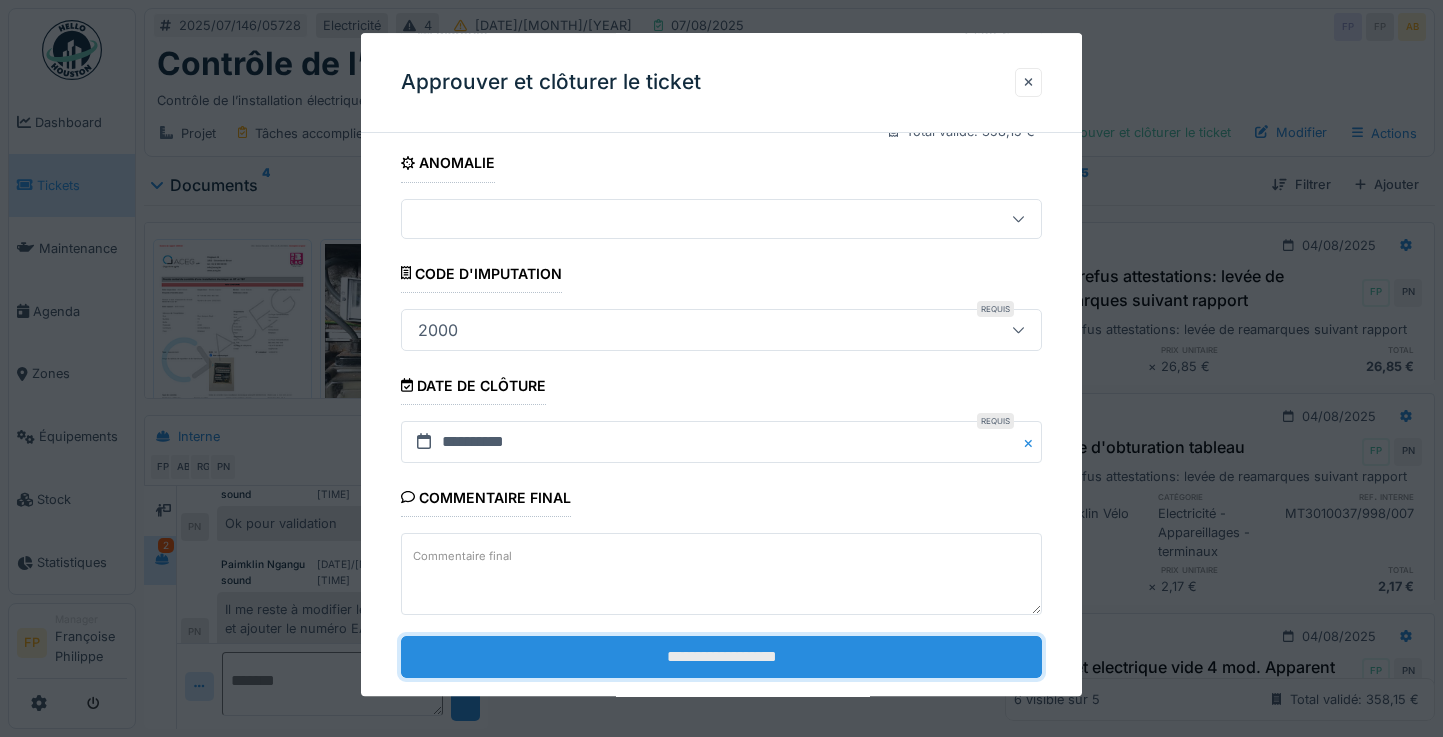 click on "**********" at bounding box center [722, 657] 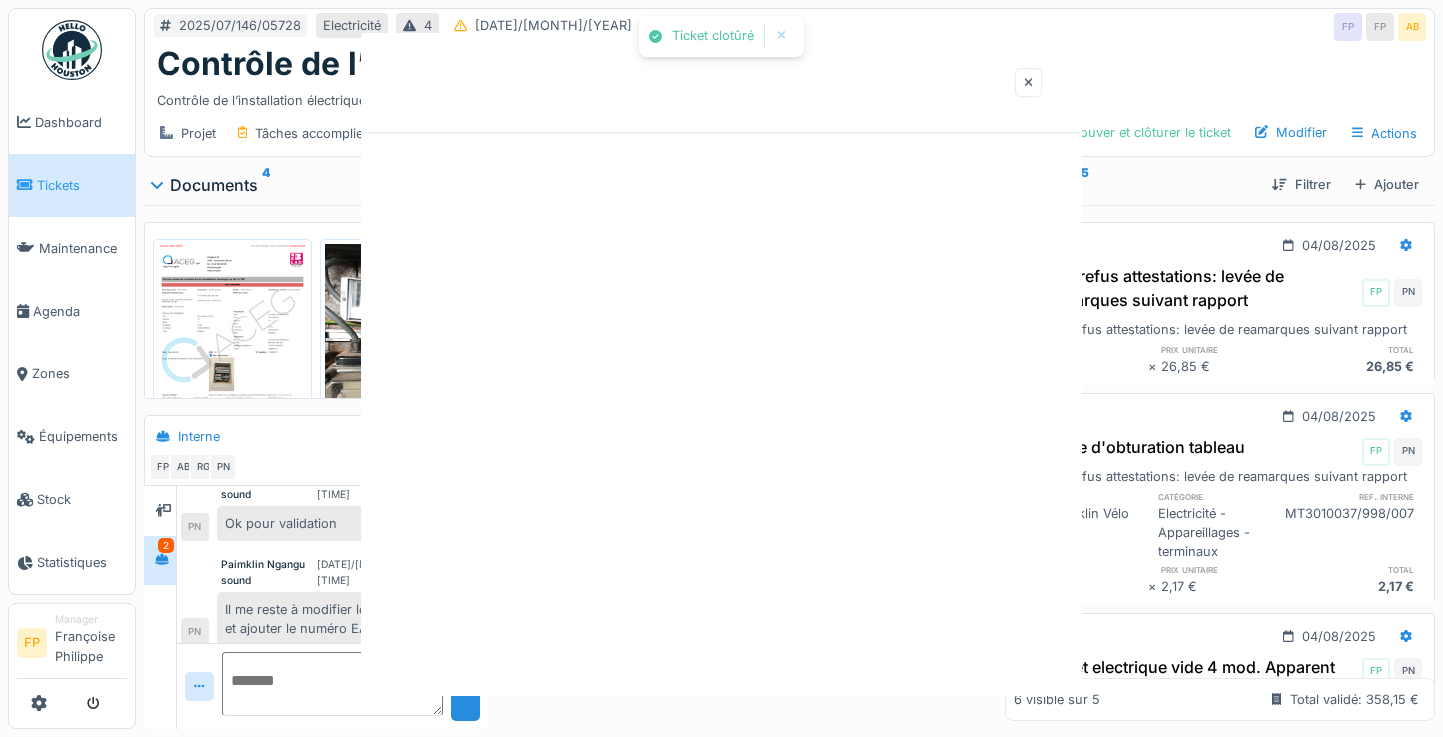 scroll, scrollTop: 0, scrollLeft: 0, axis: both 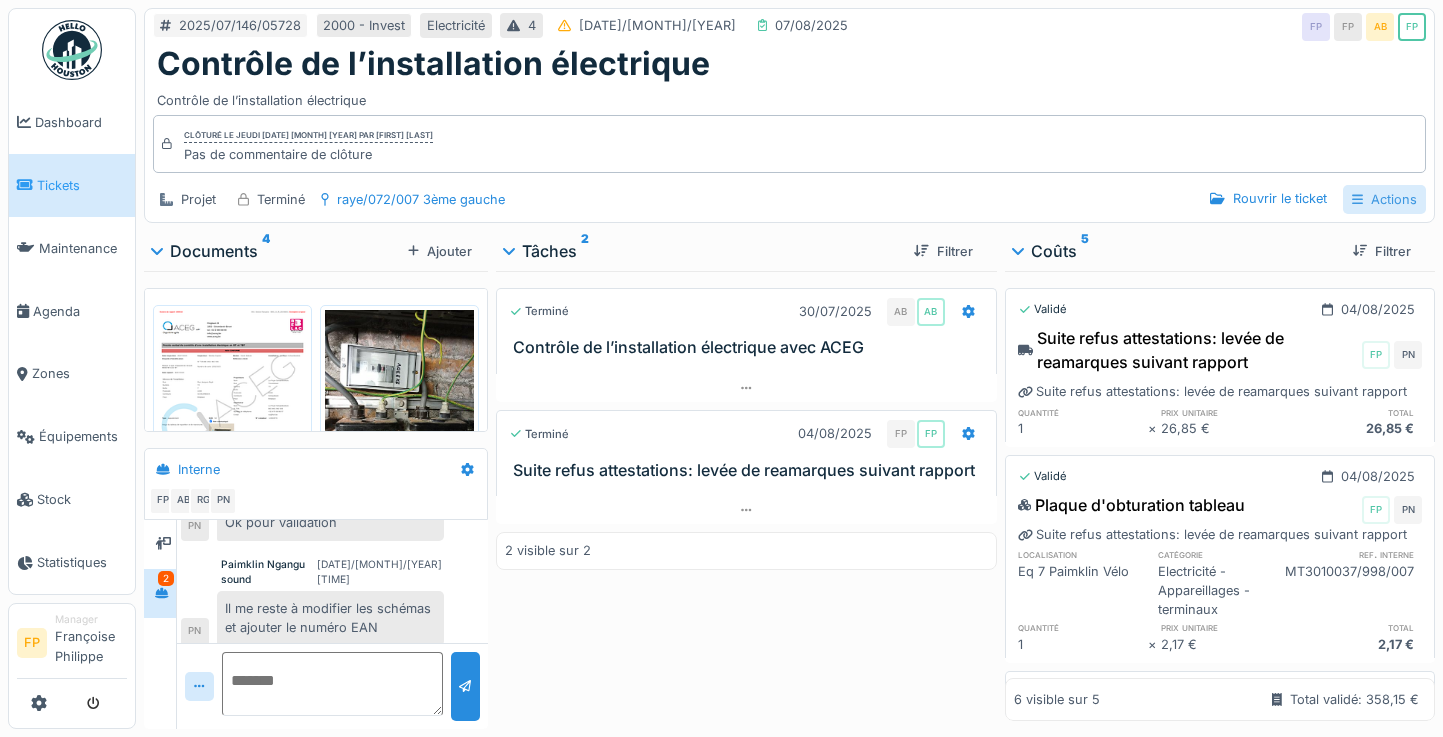 click on "Actions" at bounding box center (1384, 199) 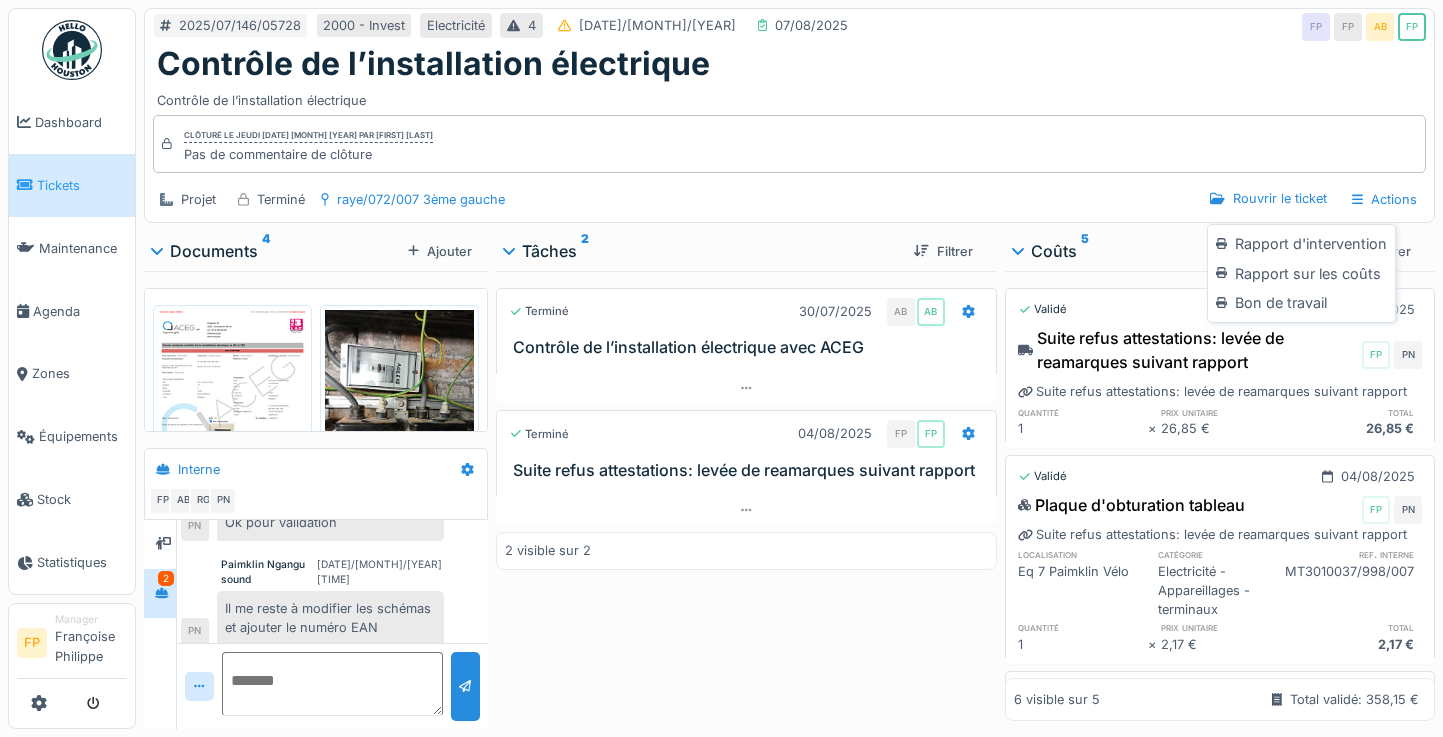 click on "Rapport sur les coûts" at bounding box center [1301, 274] 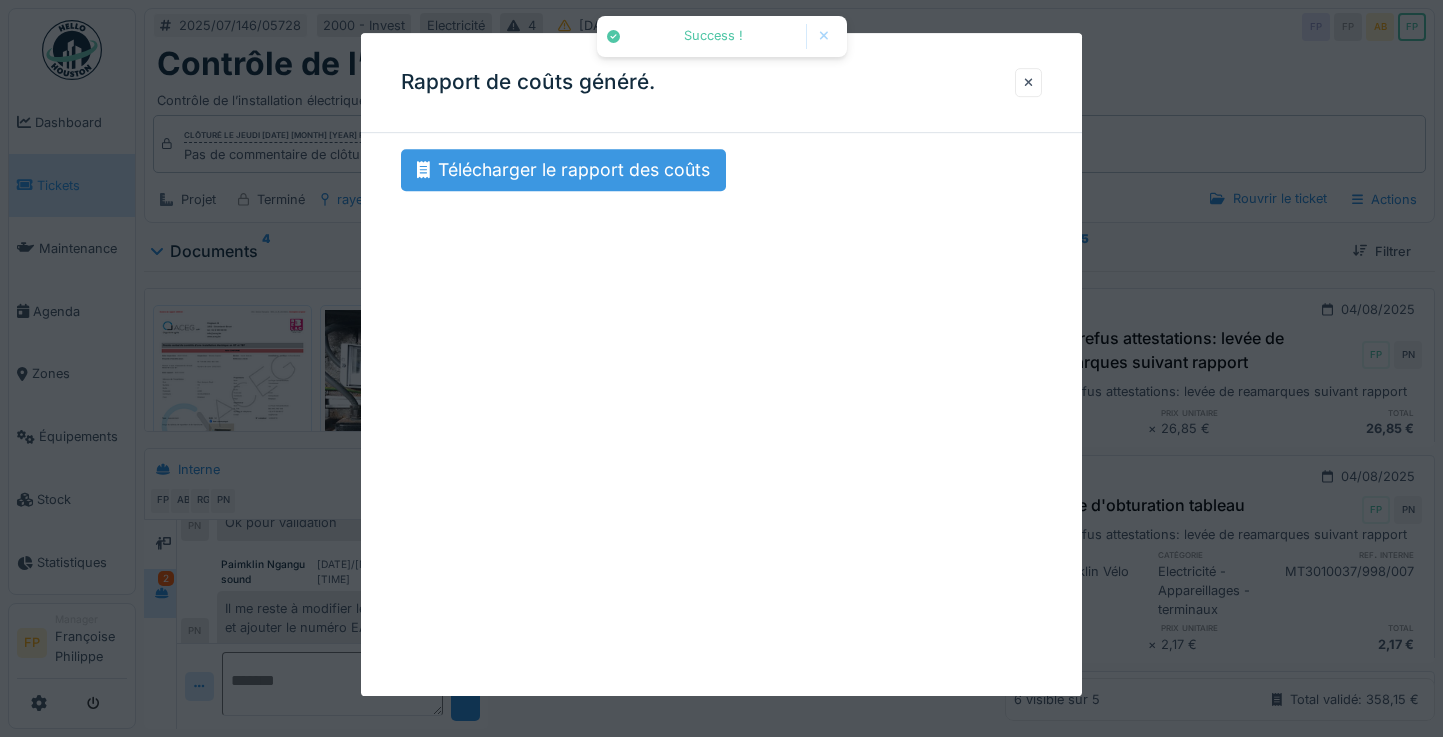 click on "Télécharger le rapport des coûts" at bounding box center (563, 170) 